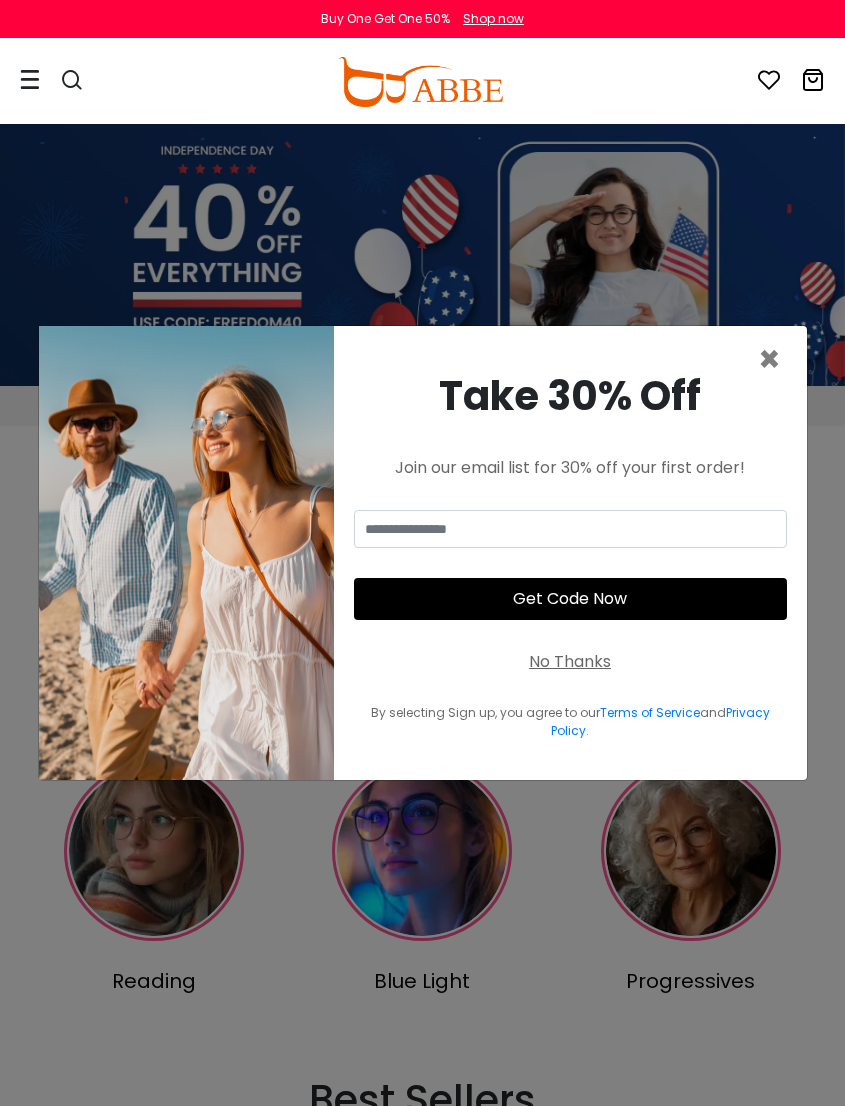 scroll, scrollTop: 0, scrollLeft: 0, axis: both 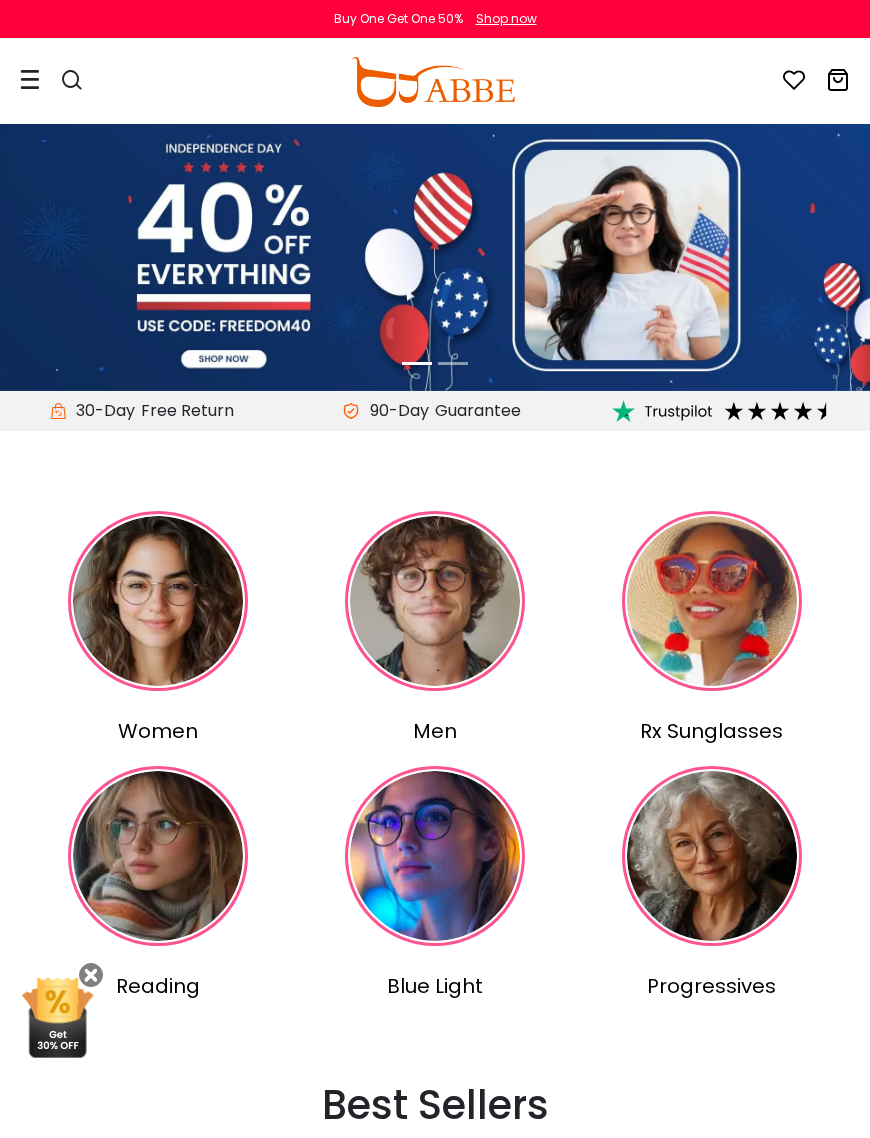 click at bounding box center [158, 601] 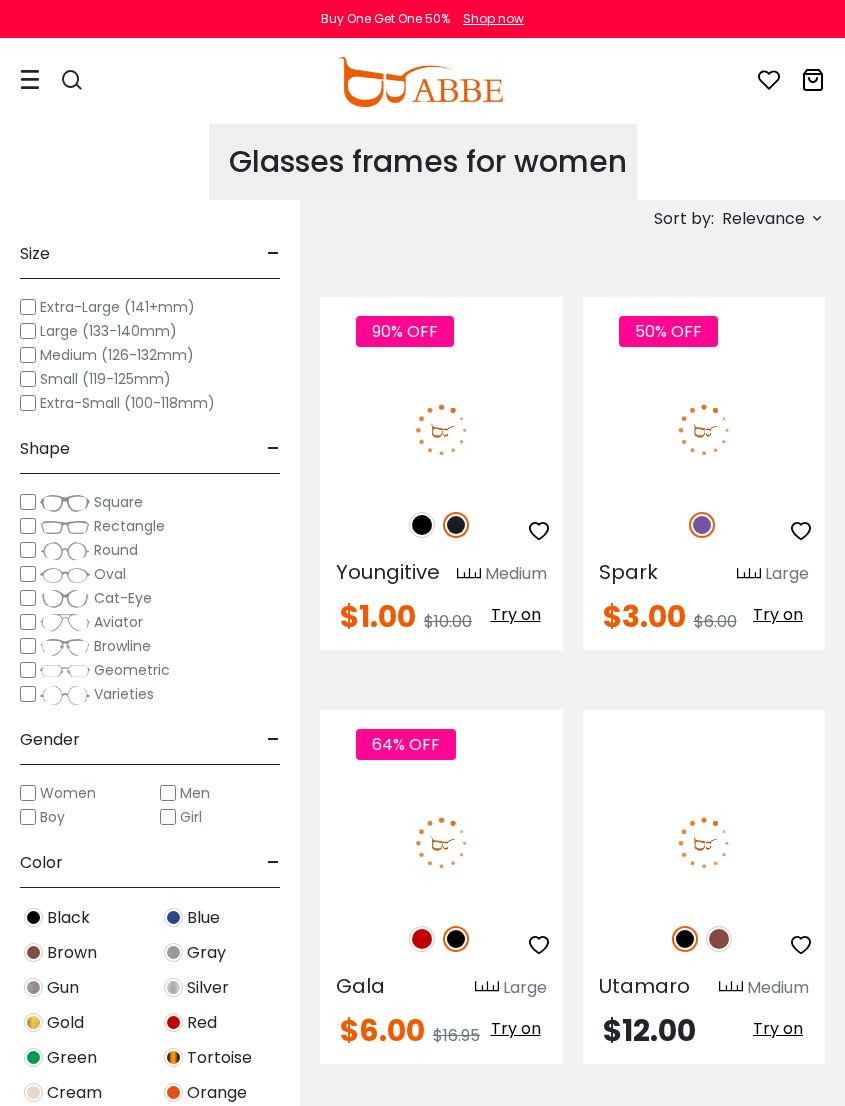 scroll, scrollTop: 3, scrollLeft: 0, axis: vertical 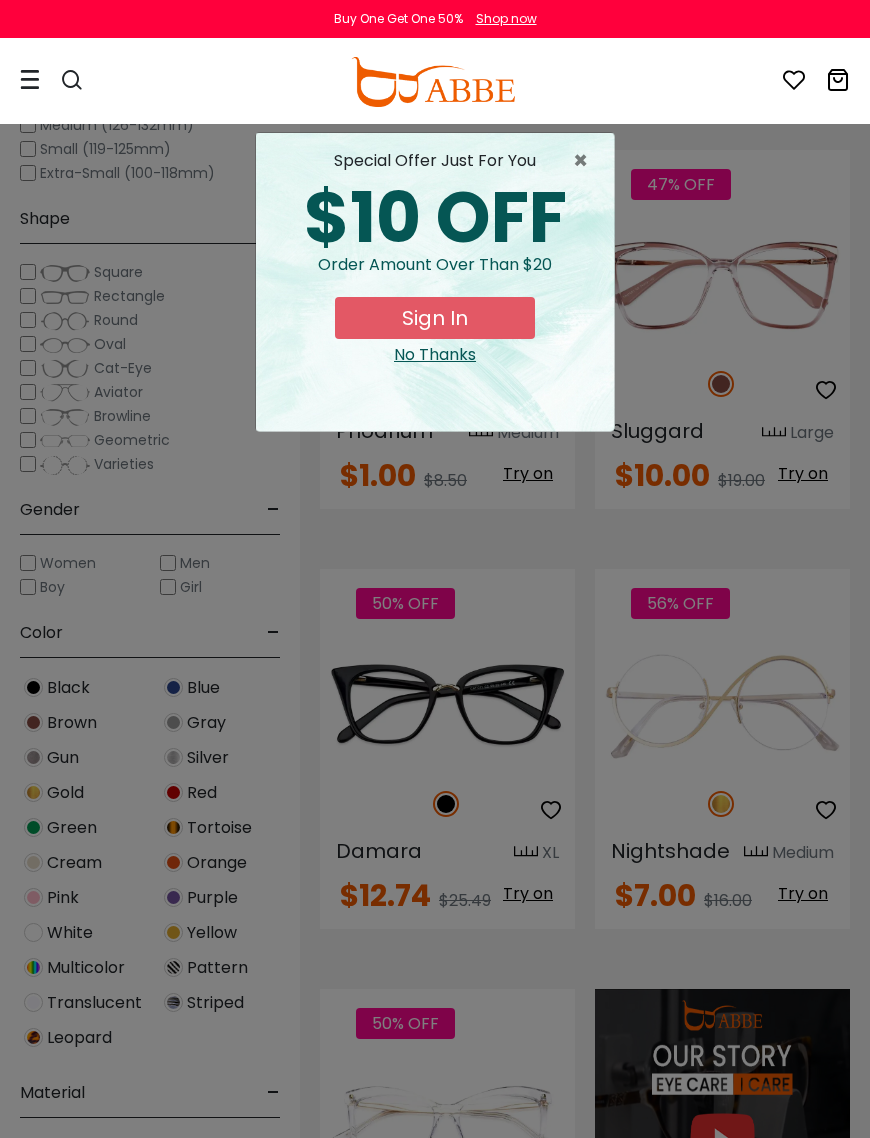 click on "Sign In" at bounding box center (435, 318) 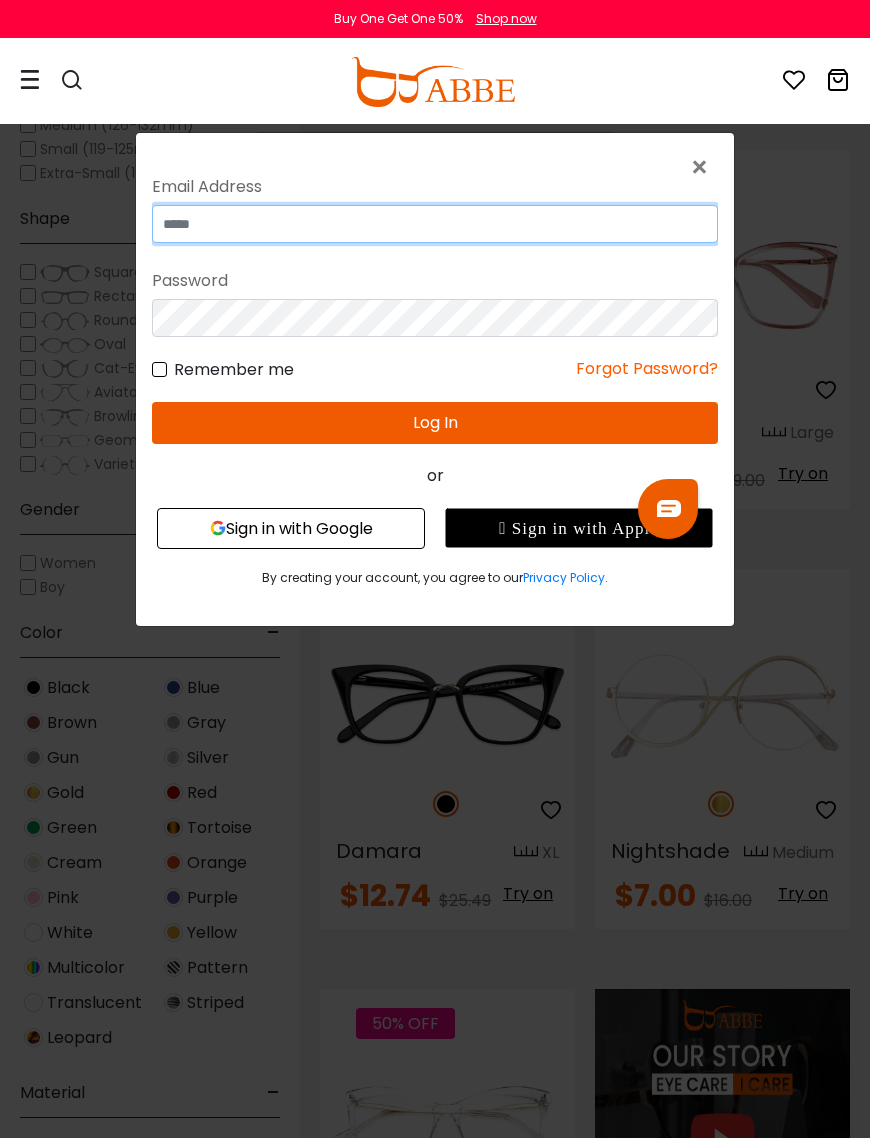 click at bounding box center (435, 224) 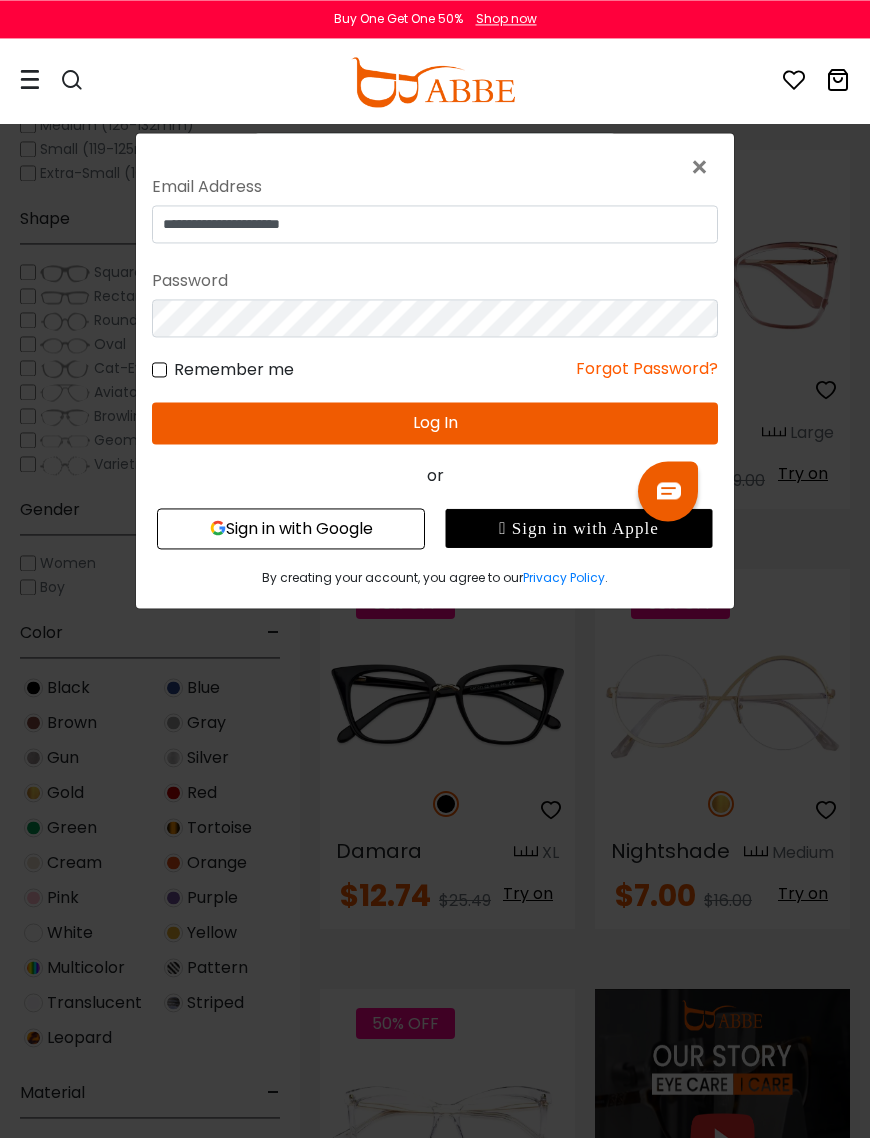 click on "Log In" at bounding box center [435, 423] 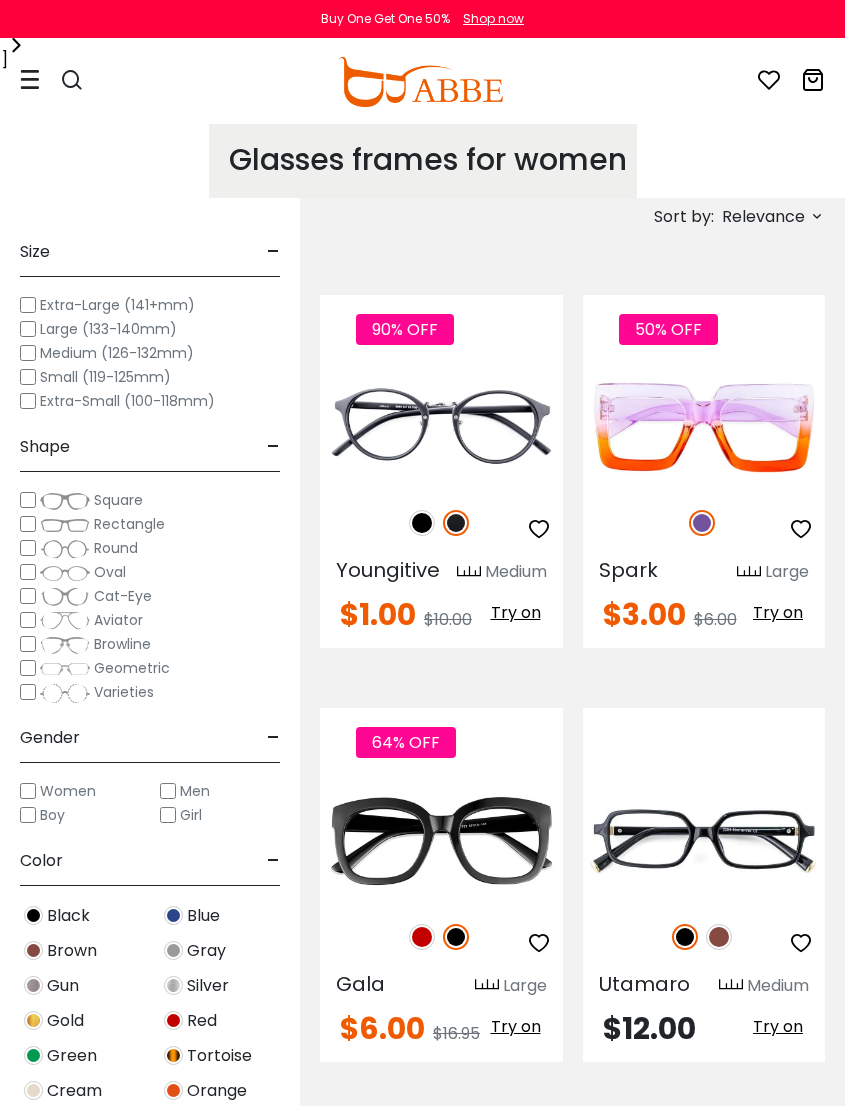 scroll, scrollTop: 0, scrollLeft: 0, axis: both 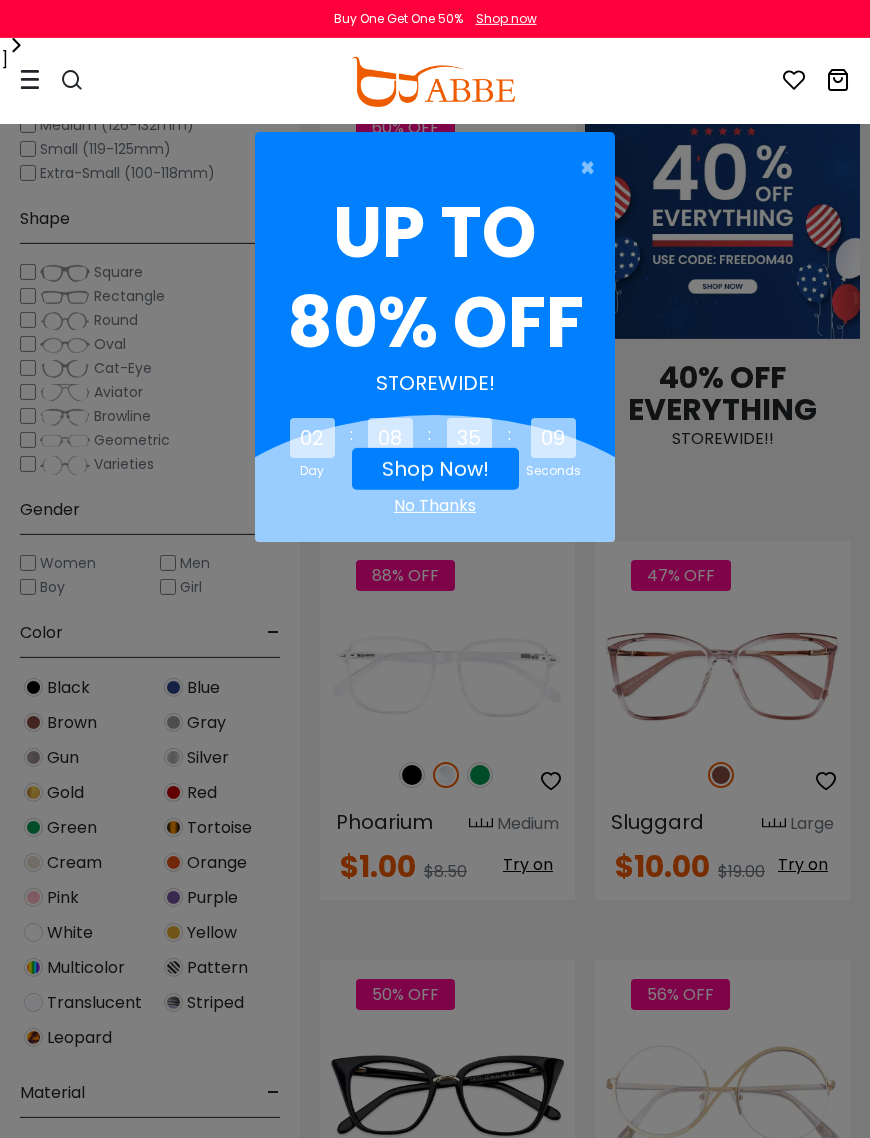 click on "×" at bounding box center (592, 168) 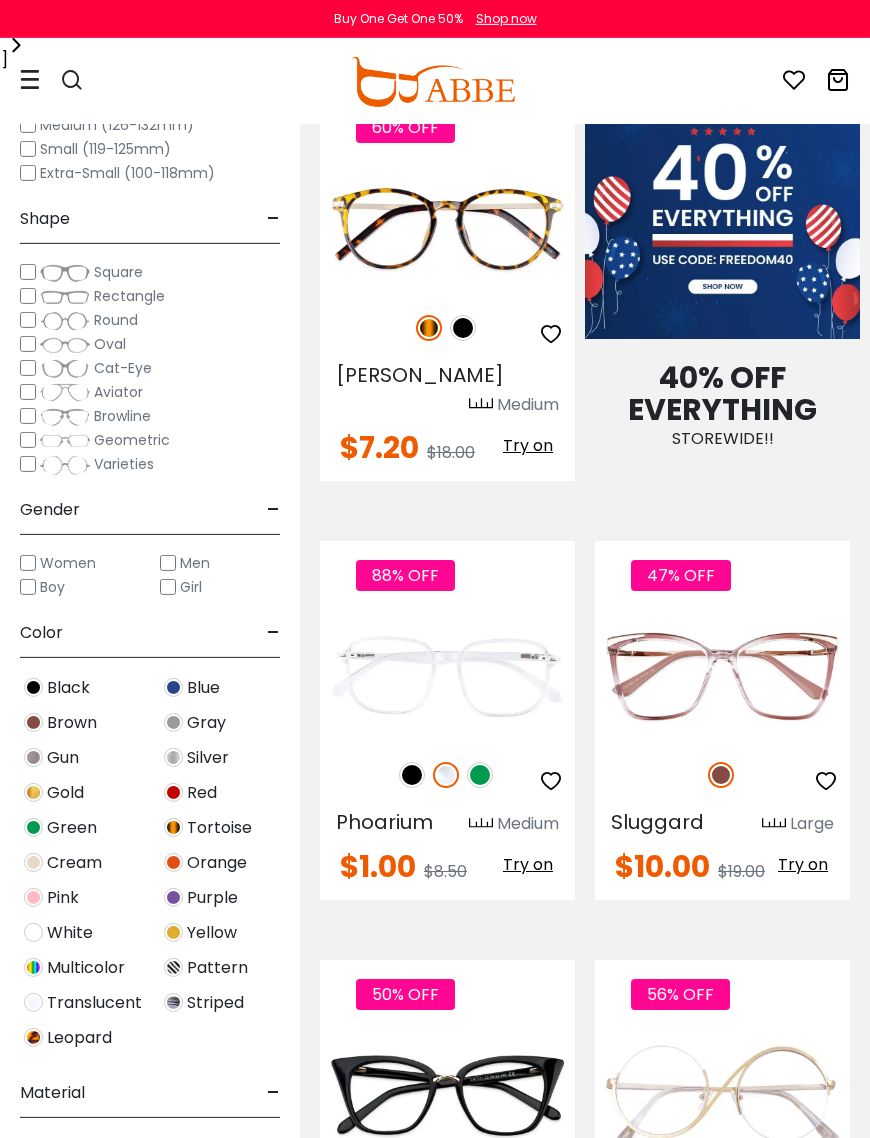 click at bounding box center [0, 0] 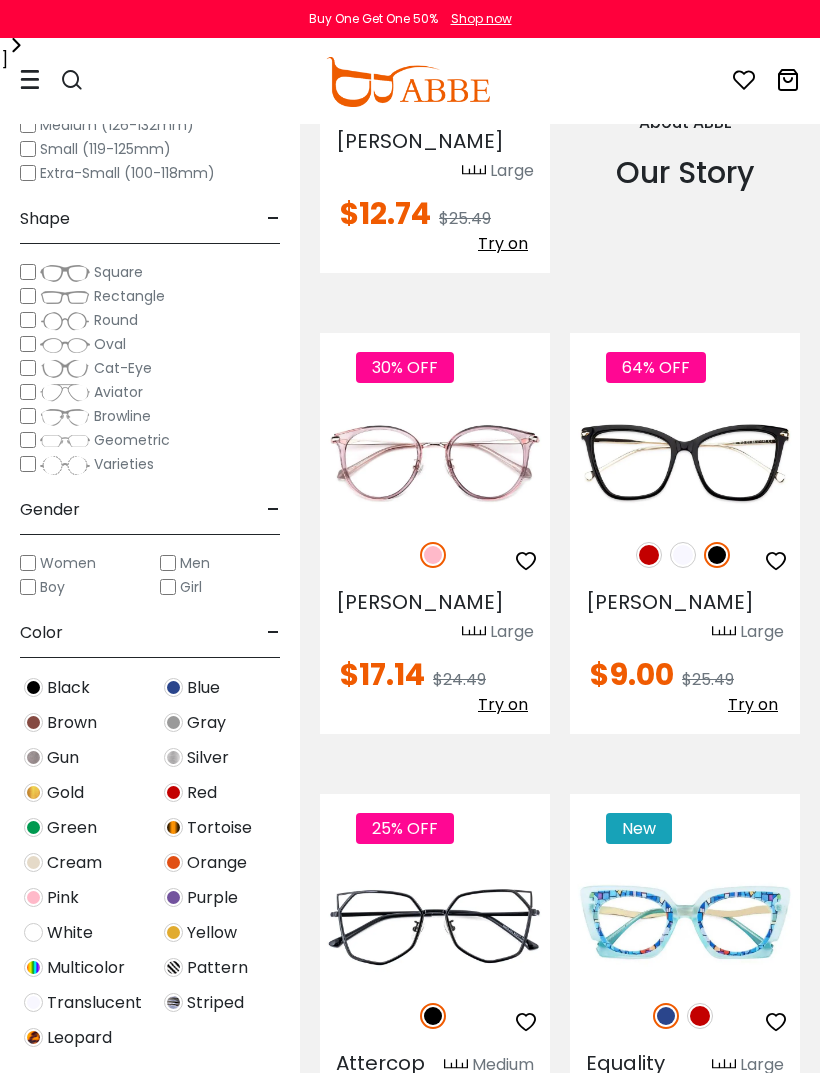 scroll, scrollTop: 2647, scrollLeft: 0, axis: vertical 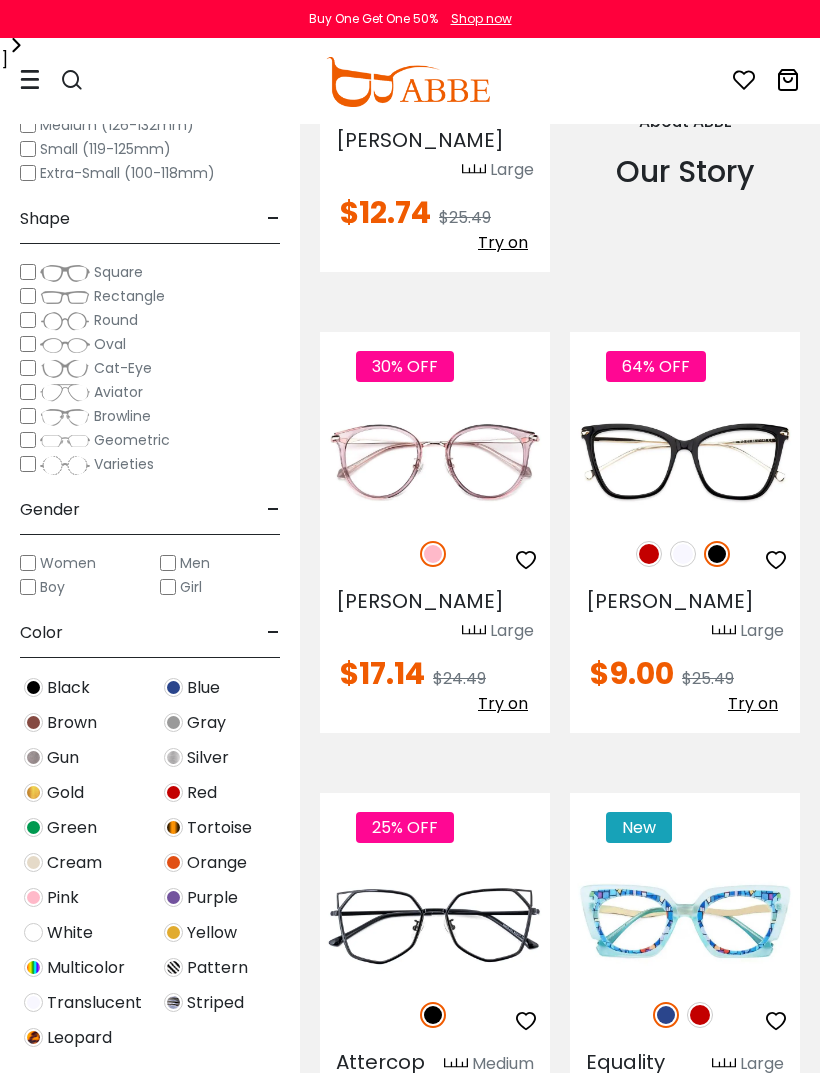 click at bounding box center (0, 0) 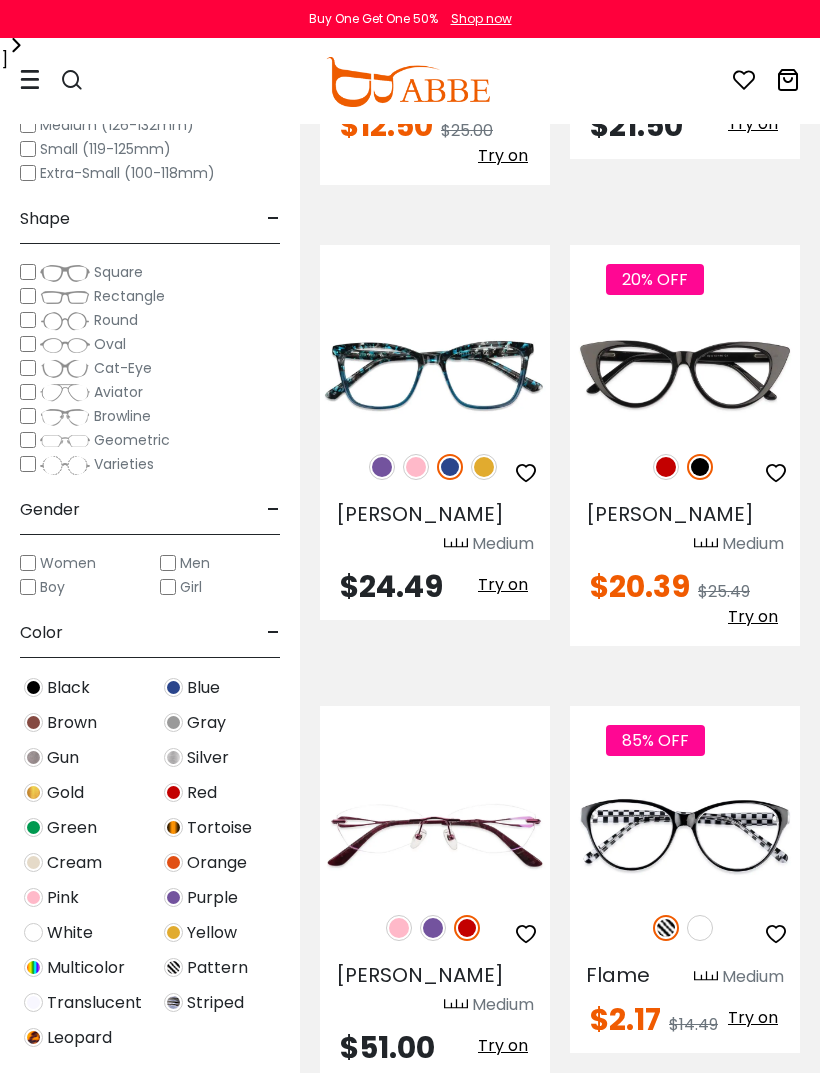 scroll, scrollTop: 6692, scrollLeft: 0, axis: vertical 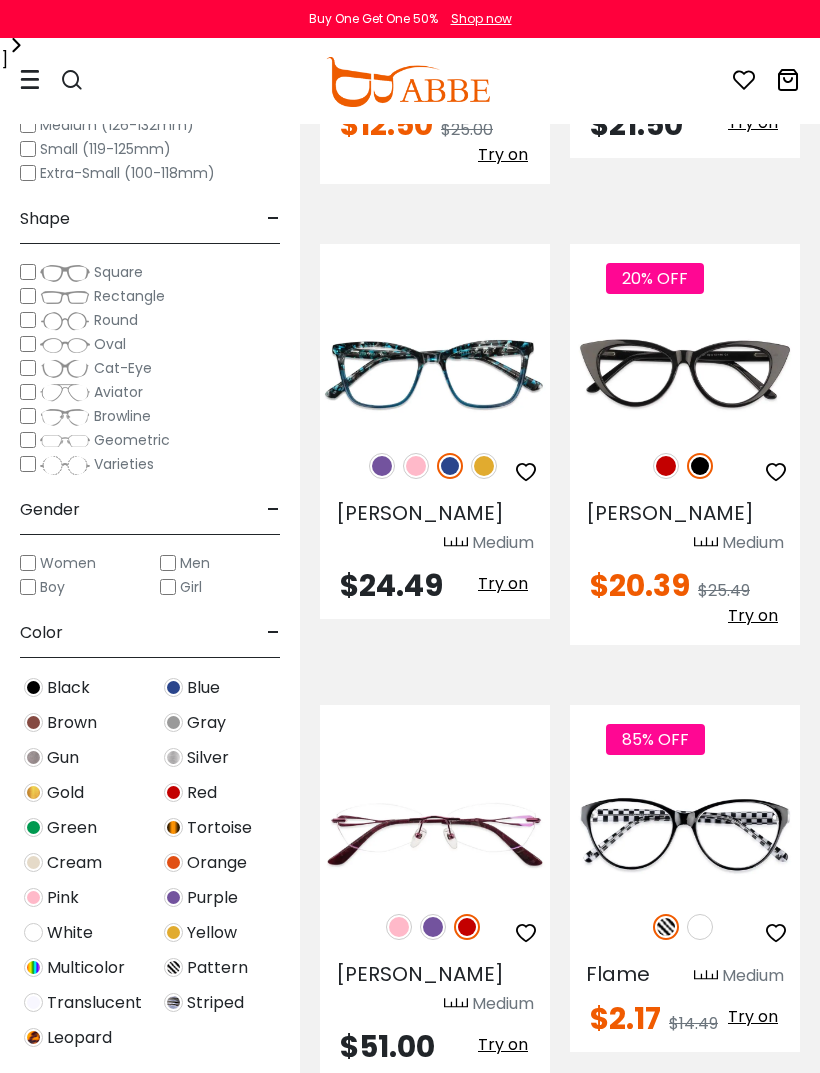 click at bounding box center [700, 927] 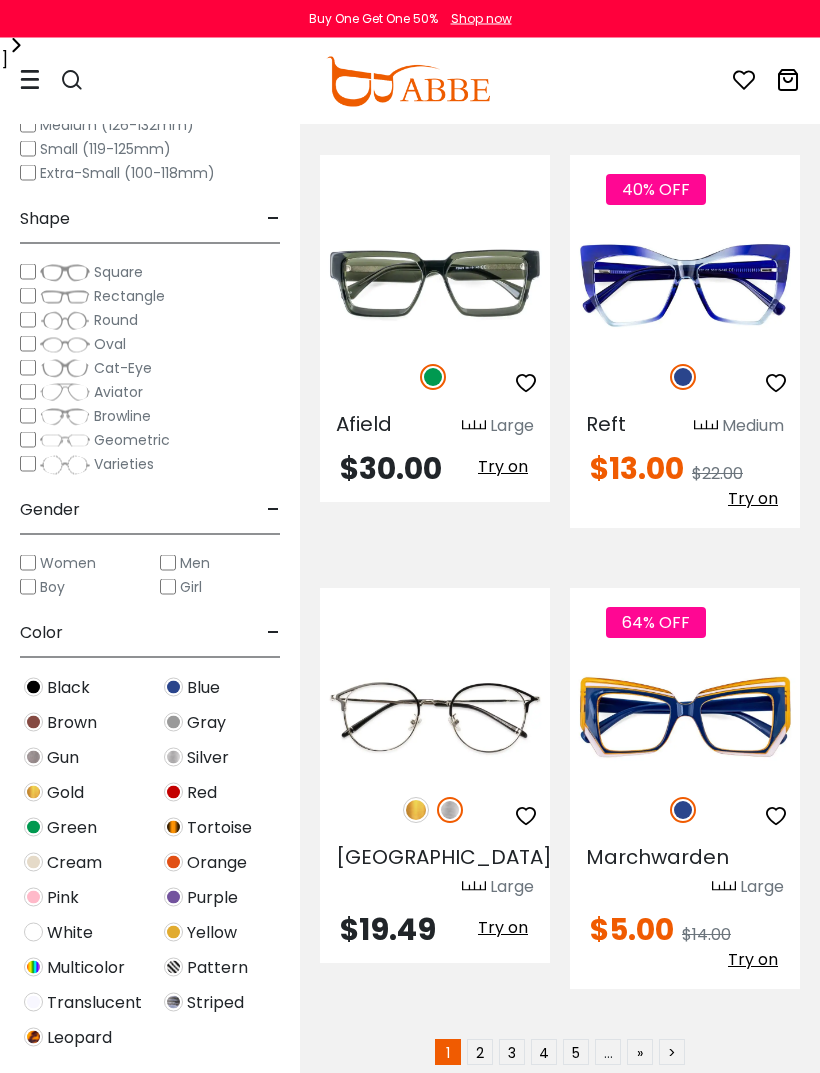 scroll, scrollTop: 12474, scrollLeft: 0, axis: vertical 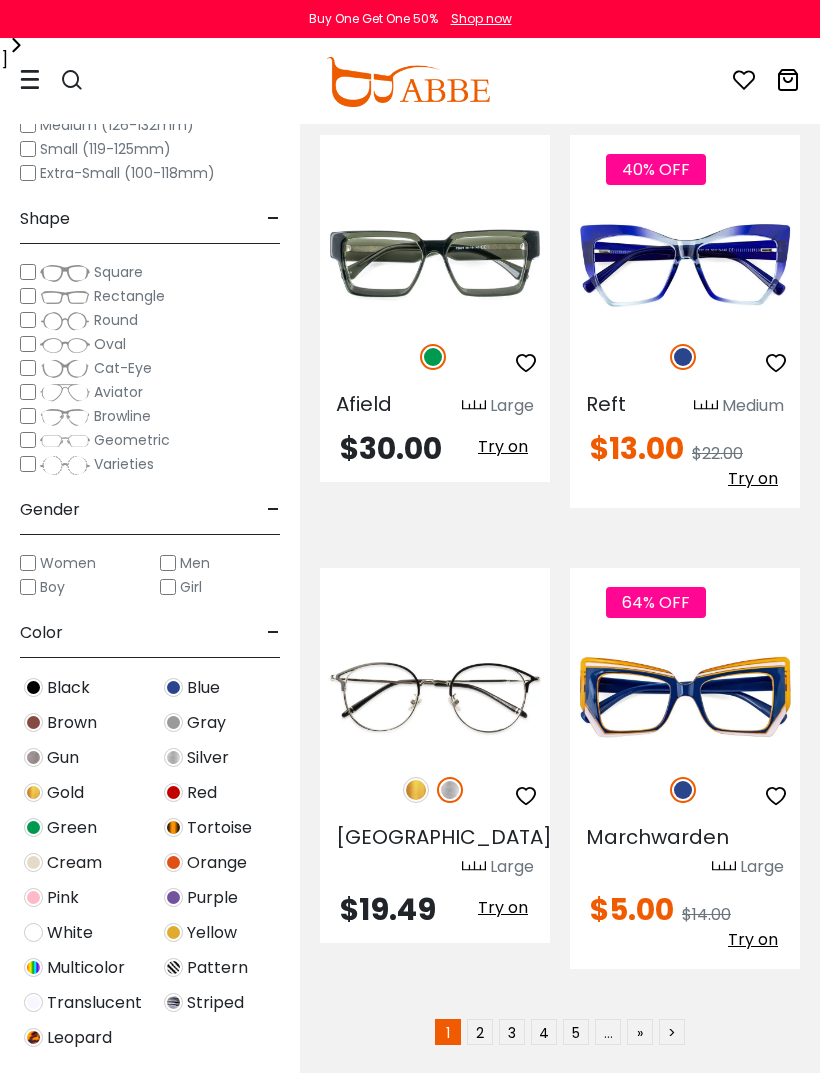 click on "2" at bounding box center (480, 1032) 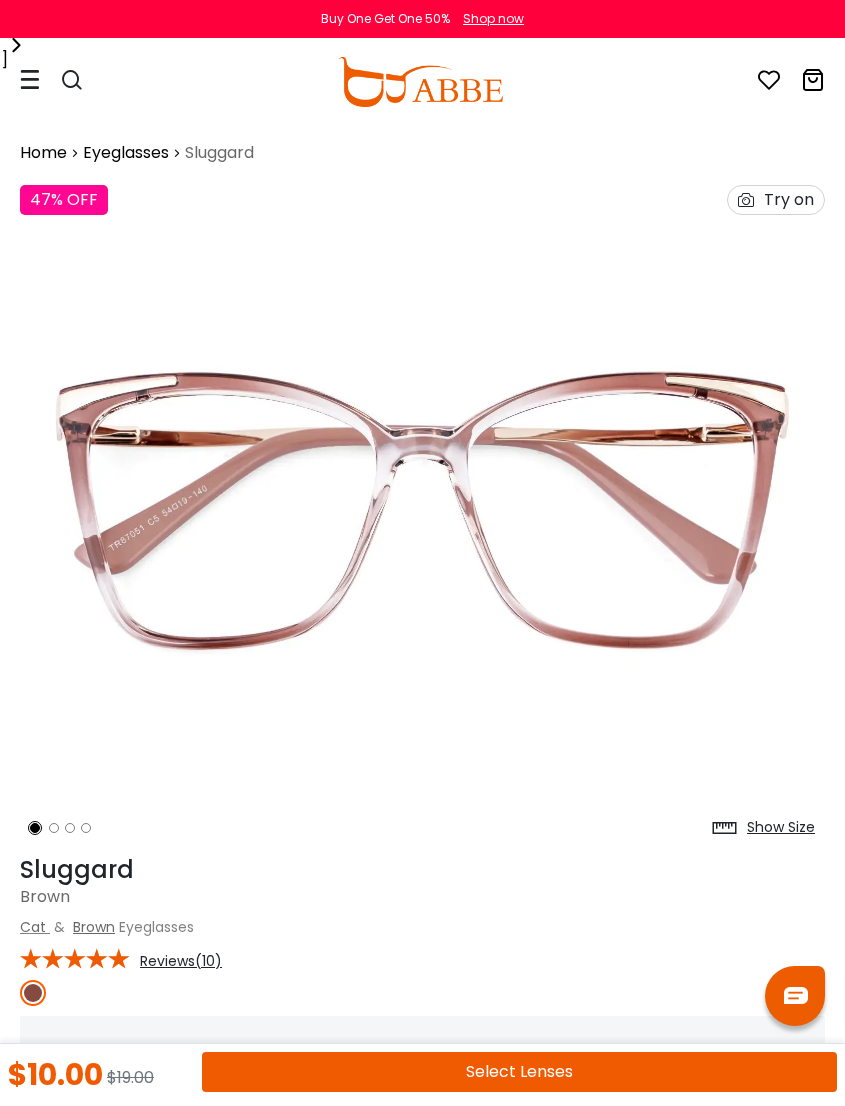 scroll, scrollTop: 0, scrollLeft: 0, axis: both 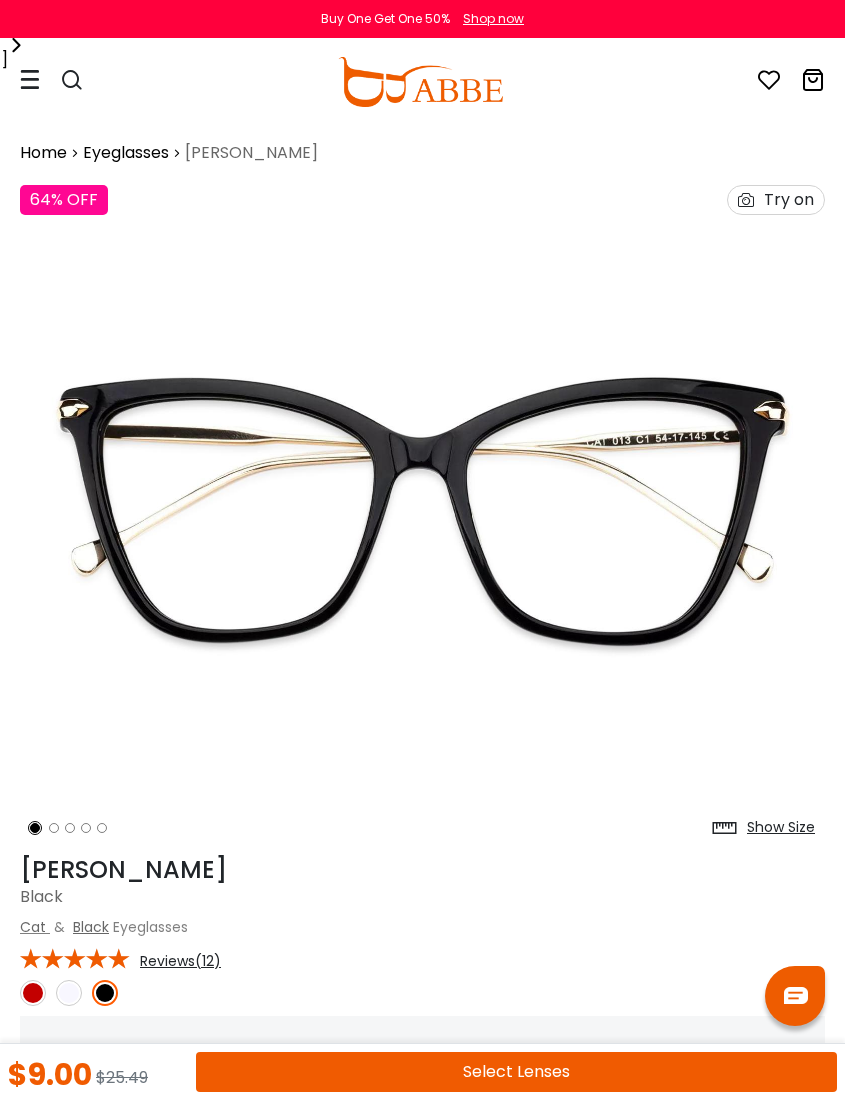 click at bounding box center [69, 993] 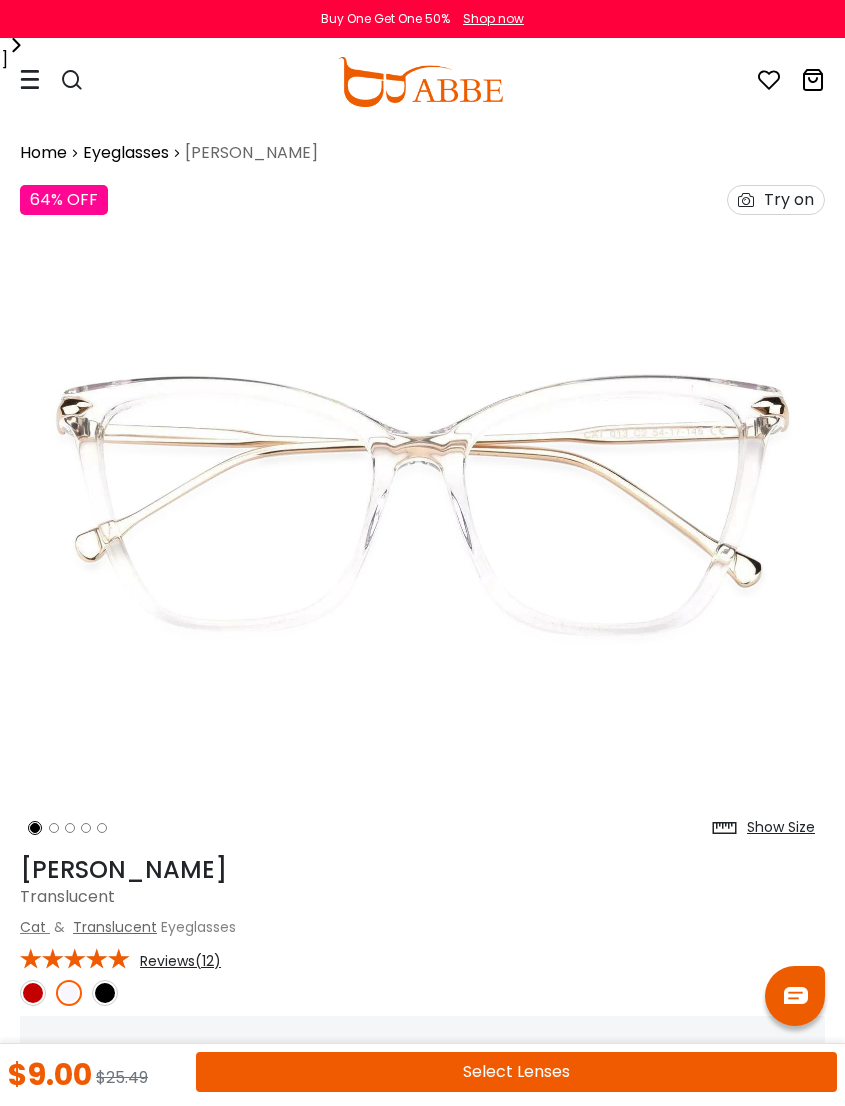 click at bounding box center (33, 993) 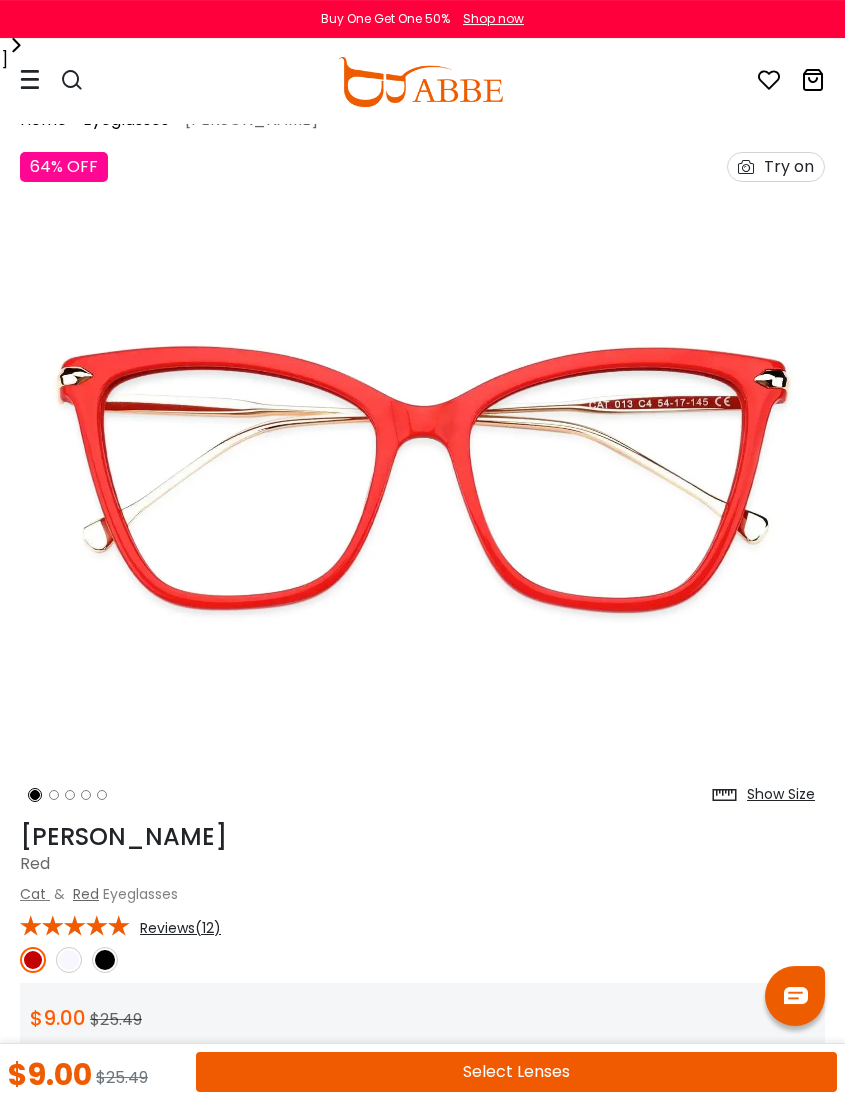 scroll, scrollTop: 0, scrollLeft: 0, axis: both 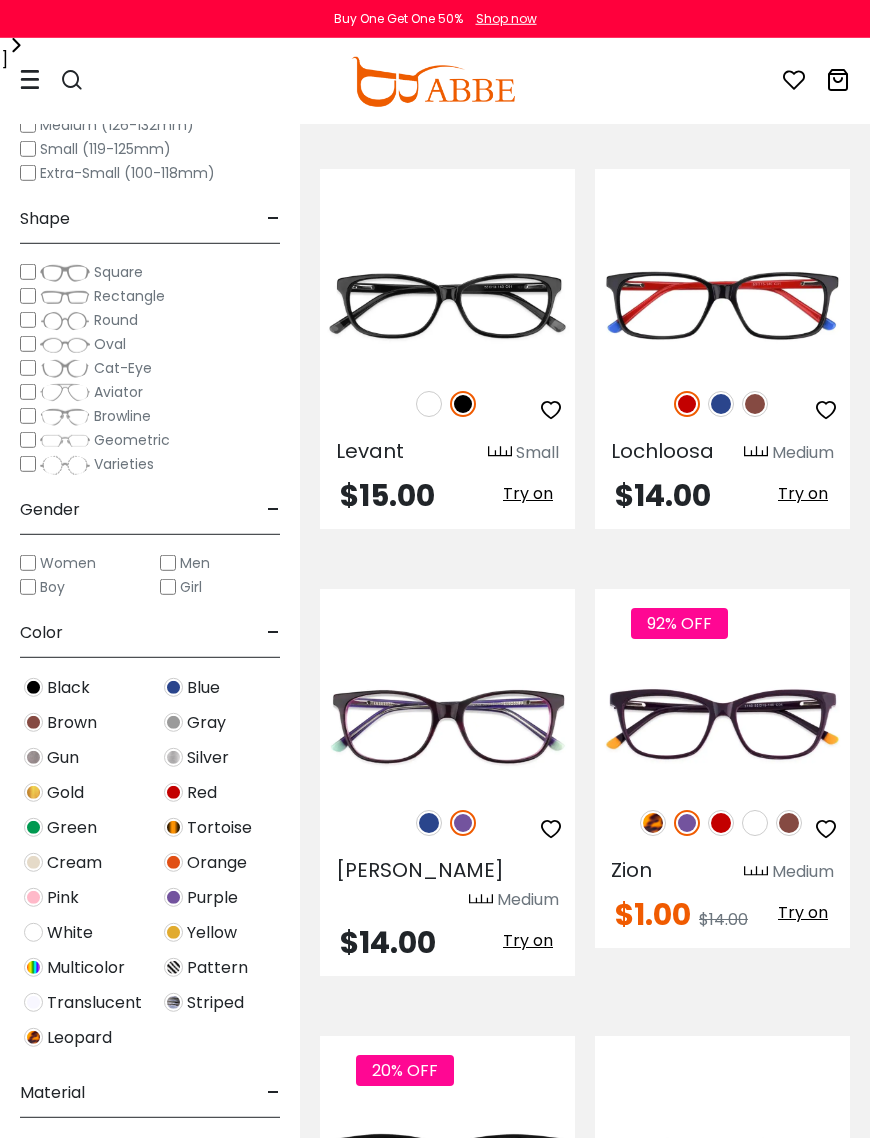 click at bounding box center [0, 0] 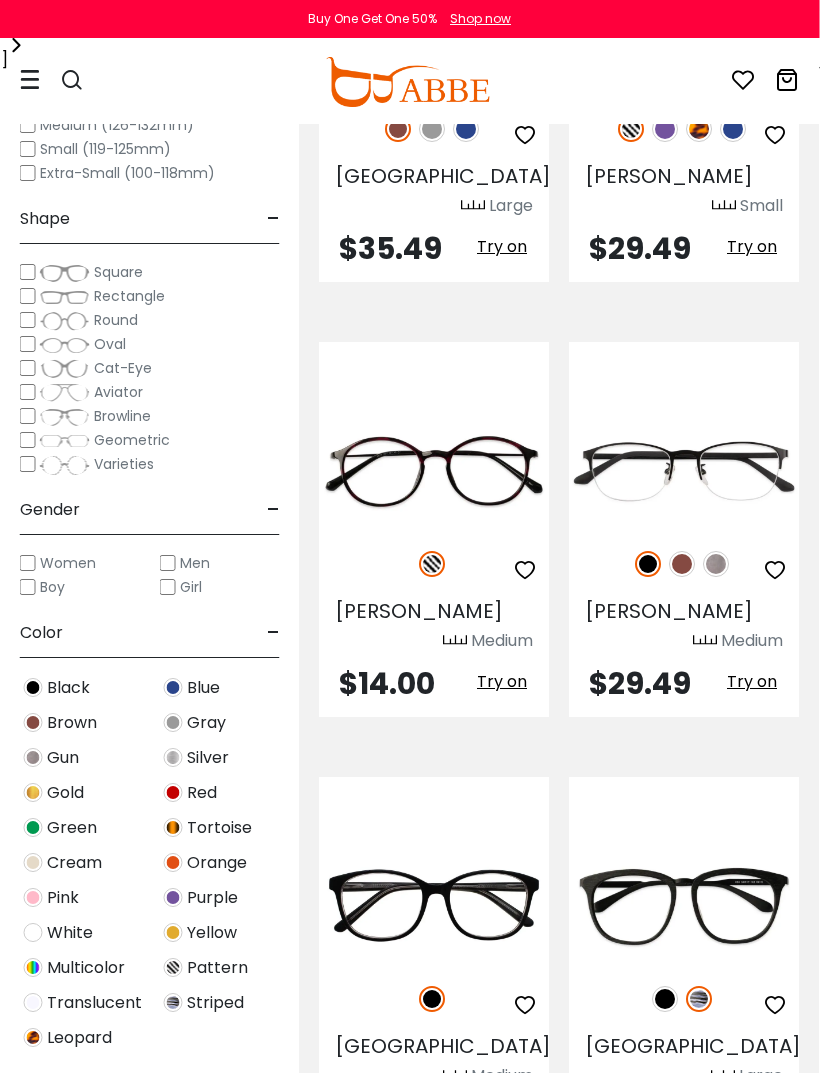 scroll, scrollTop: 12283, scrollLeft: 1, axis: both 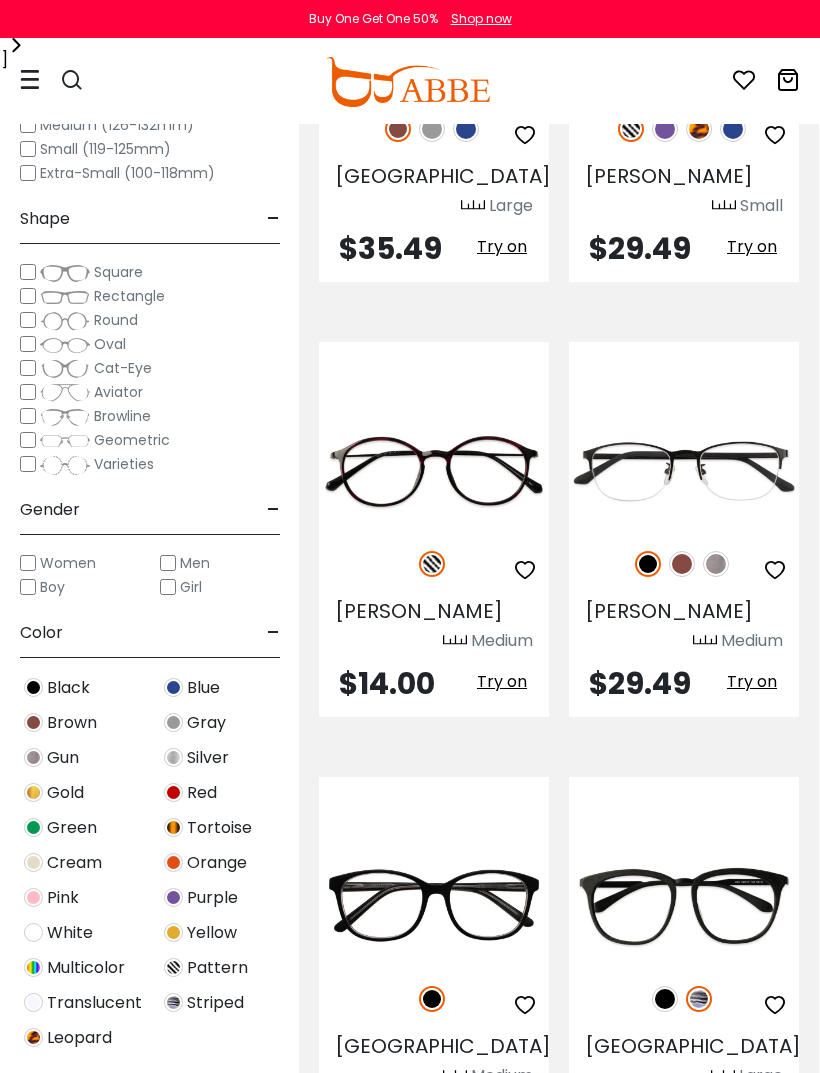 click on "3" at bounding box center (527, 1215) 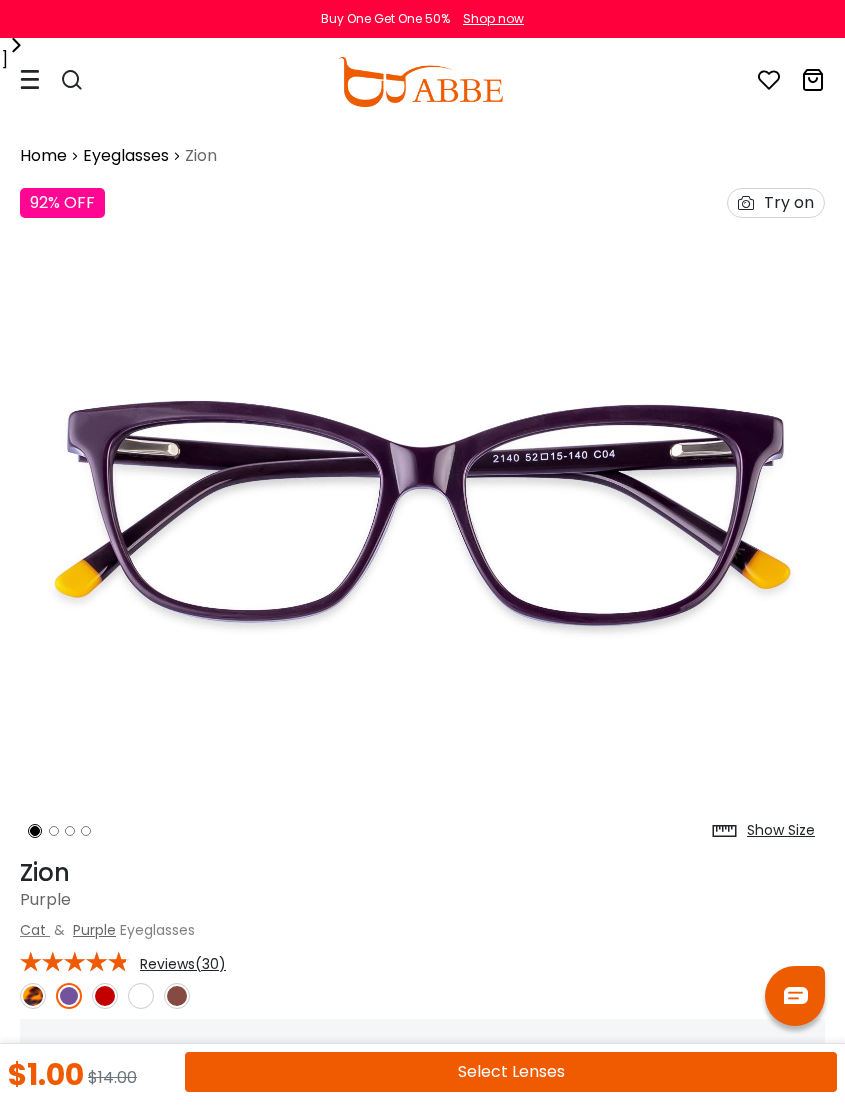 scroll, scrollTop: 3, scrollLeft: 0, axis: vertical 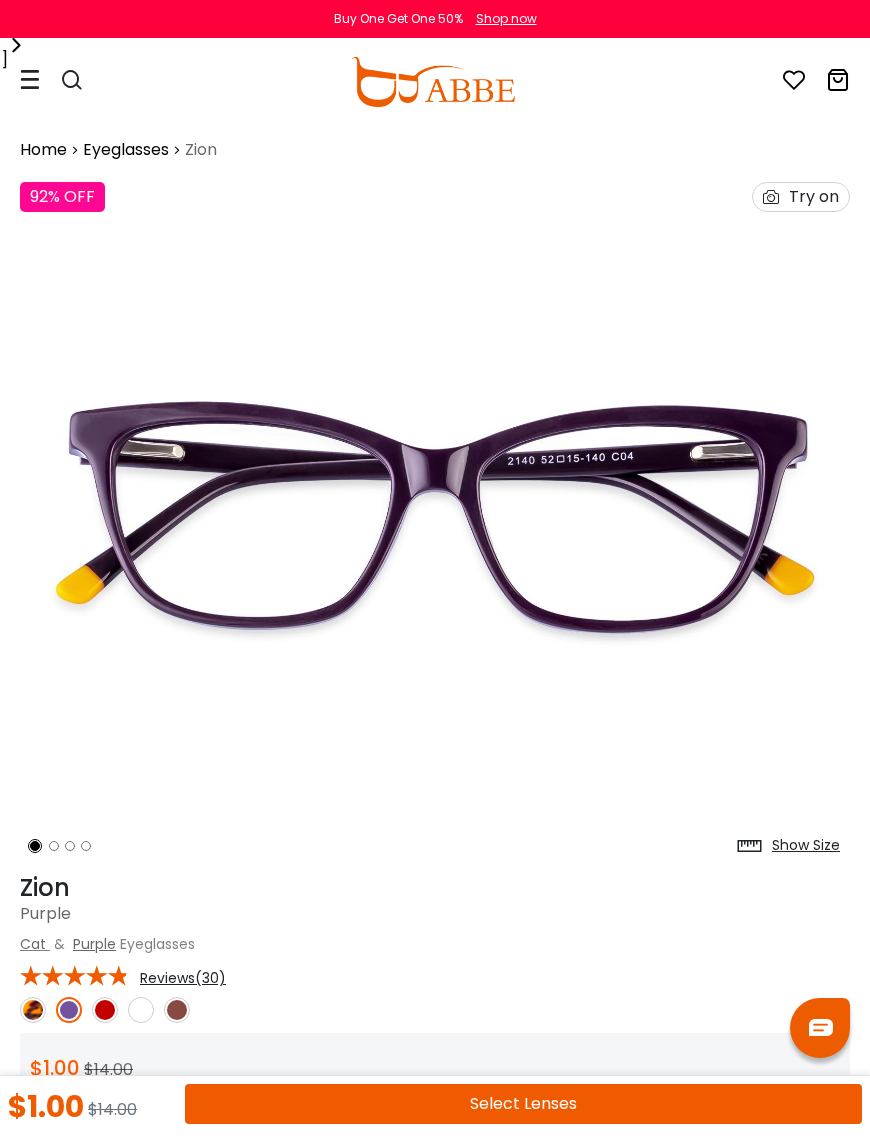 click at bounding box center (33, 1010) 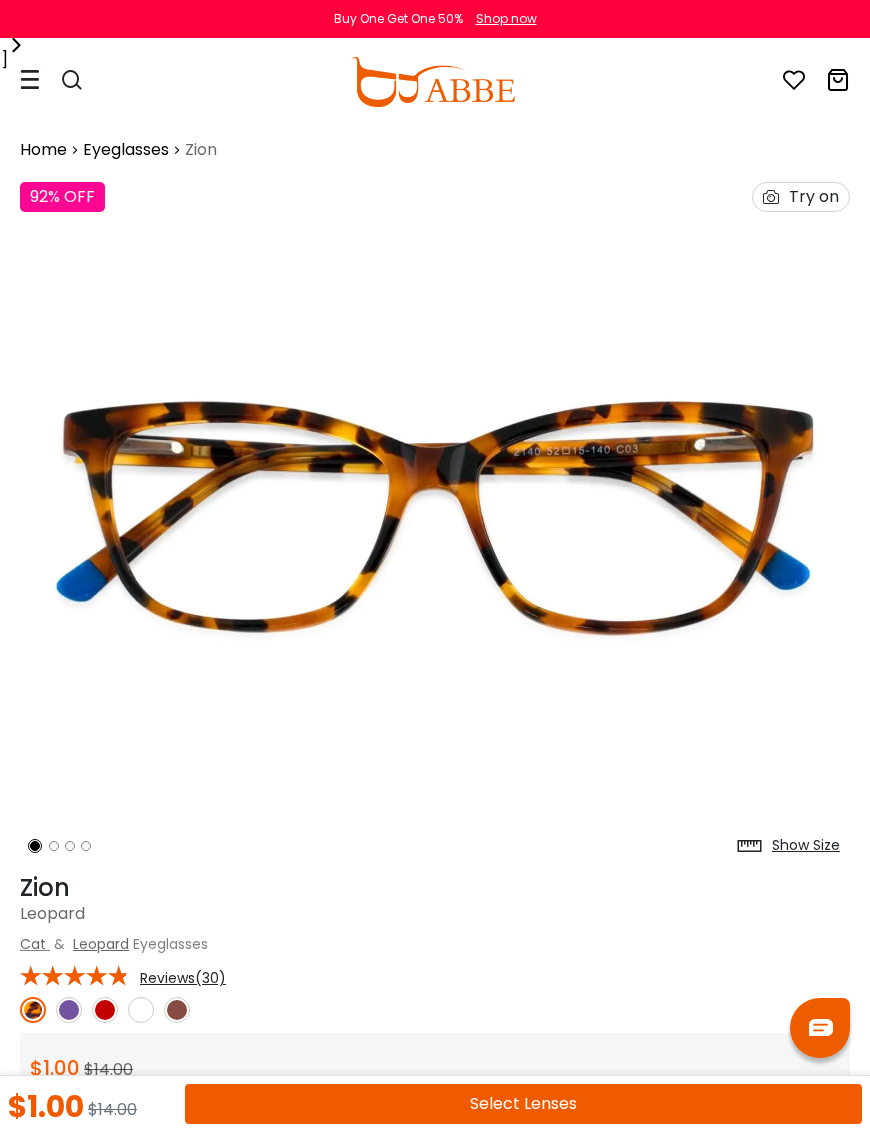 click at bounding box center [141, 1010] 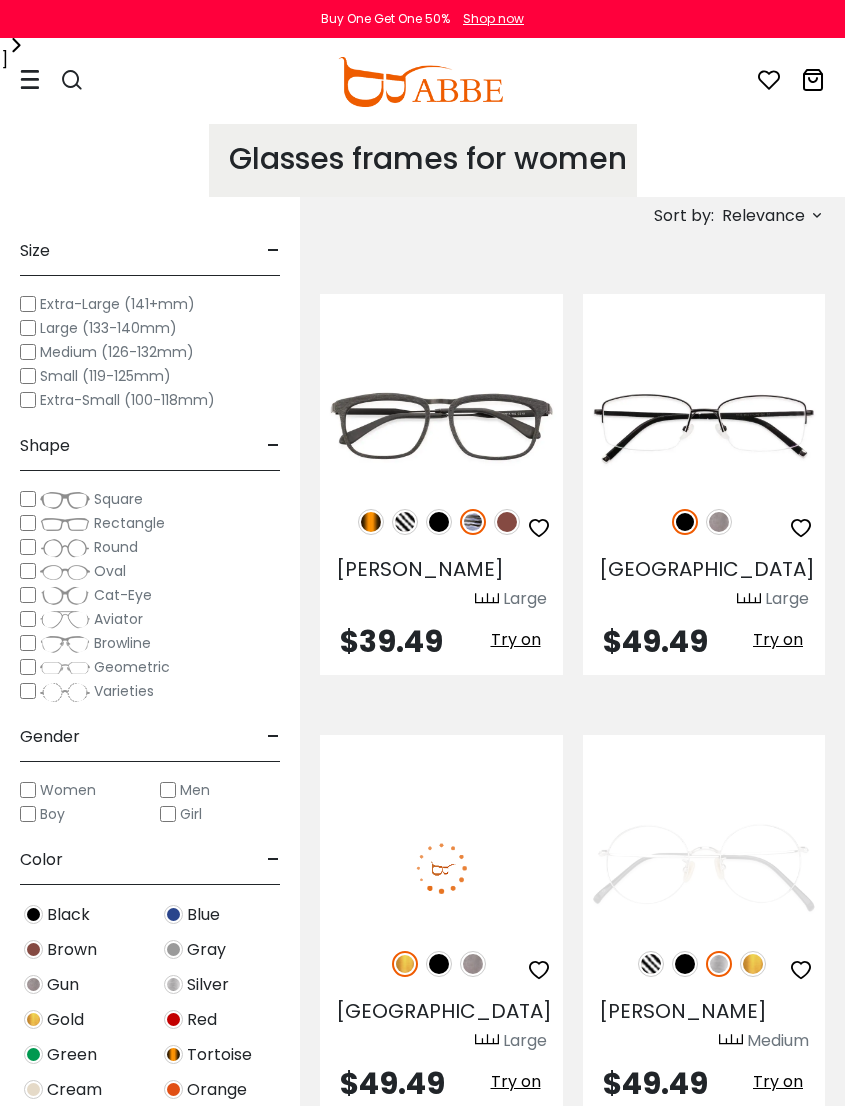 scroll, scrollTop: 0, scrollLeft: 0, axis: both 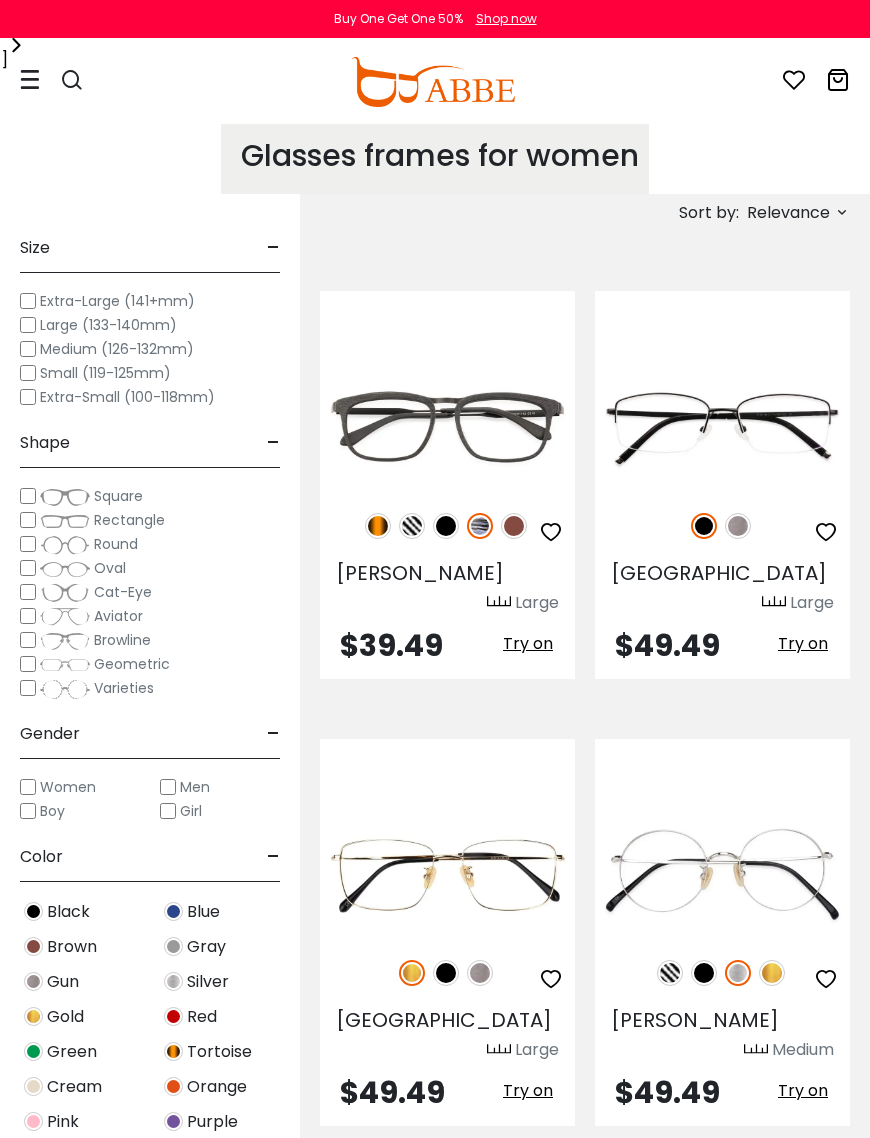 click on "Women" at bounding box center (68, 787) 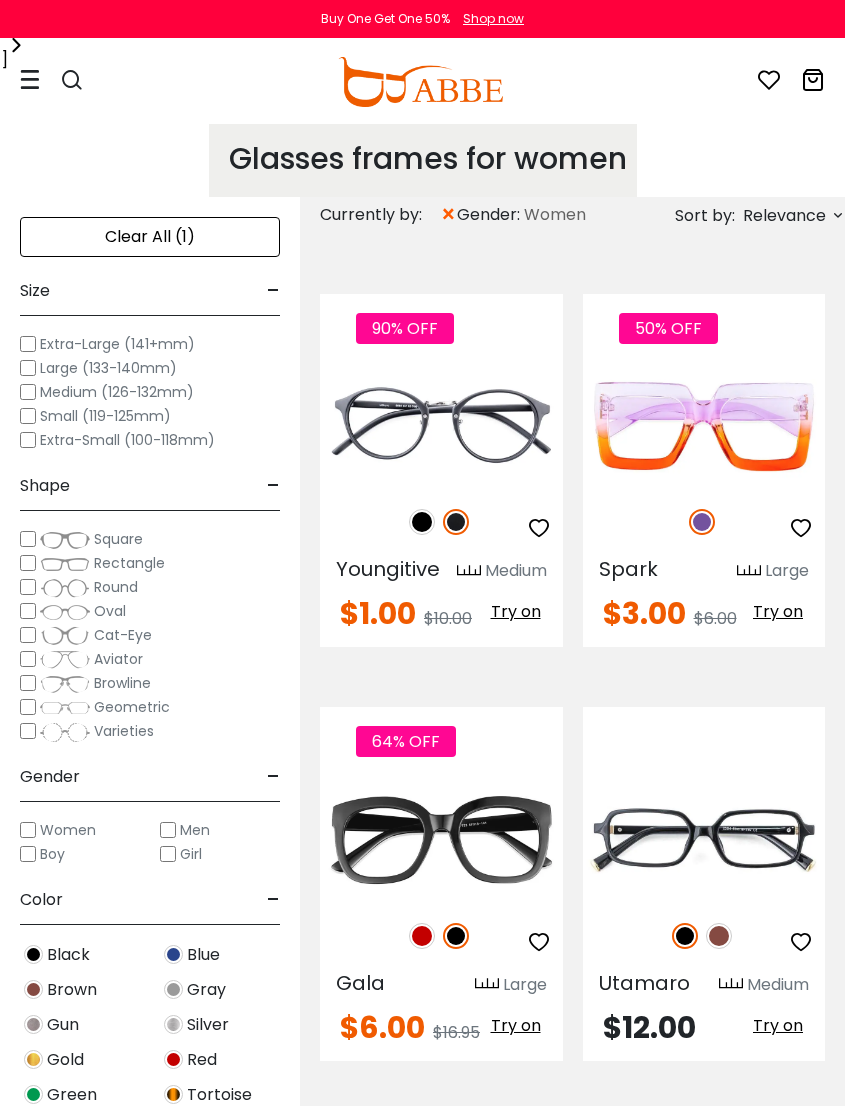 scroll, scrollTop: 0, scrollLeft: 0, axis: both 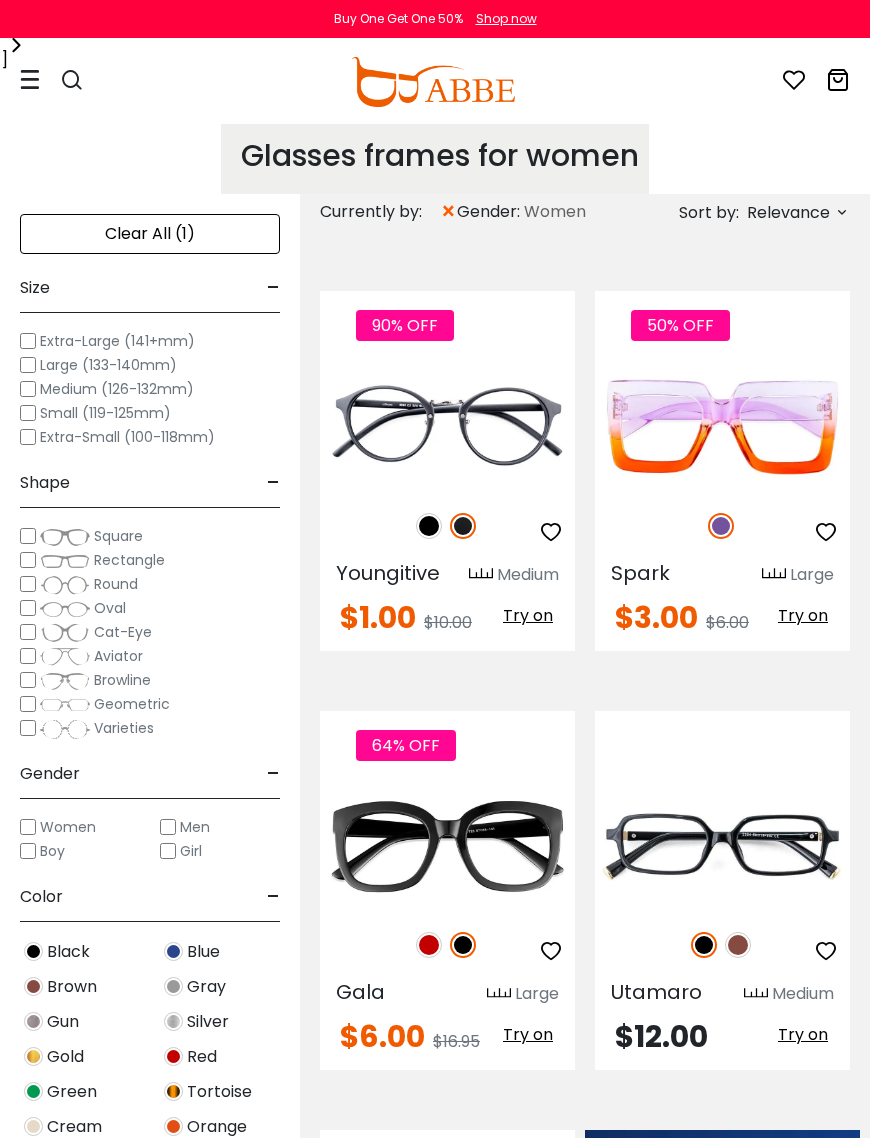 click on "Relevance" at bounding box center (788, 213) 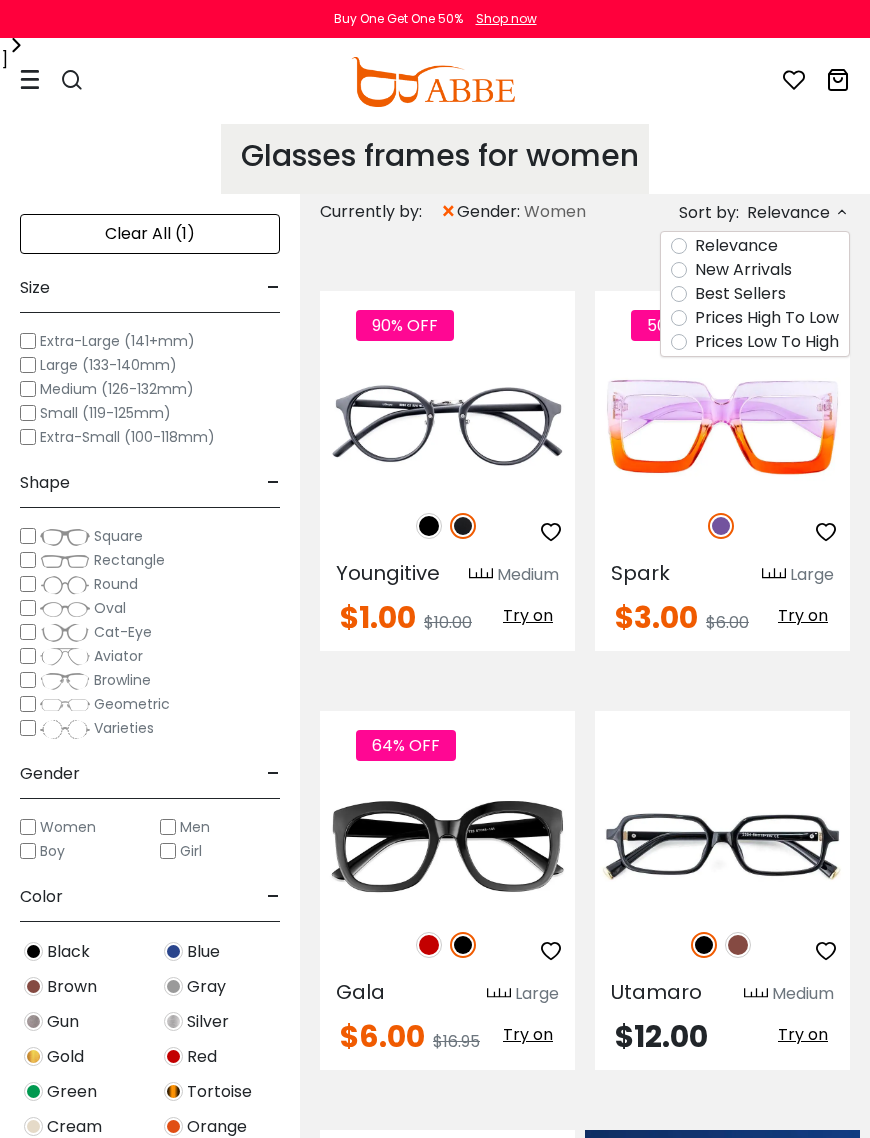 click on "Prices Low To High" at bounding box center [767, 342] 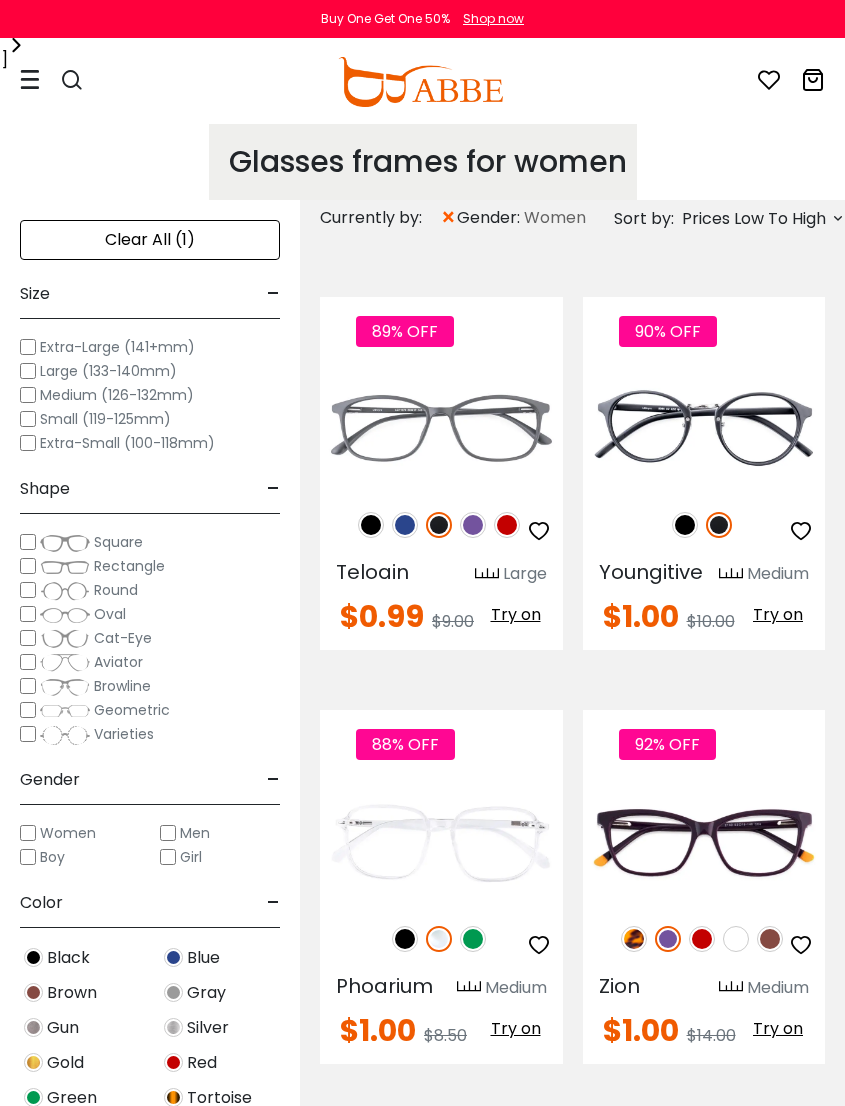 scroll, scrollTop: 3, scrollLeft: 0, axis: vertical 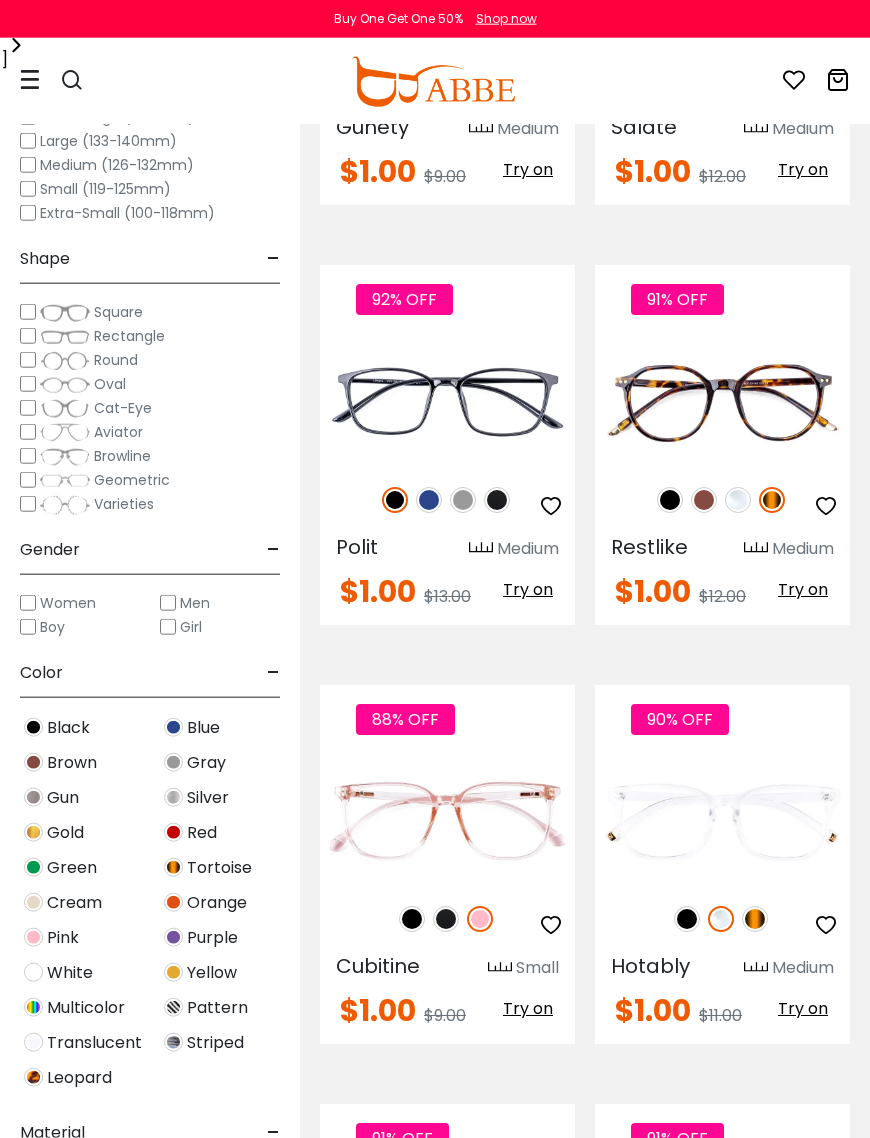 click at bounding box center (0, 0) 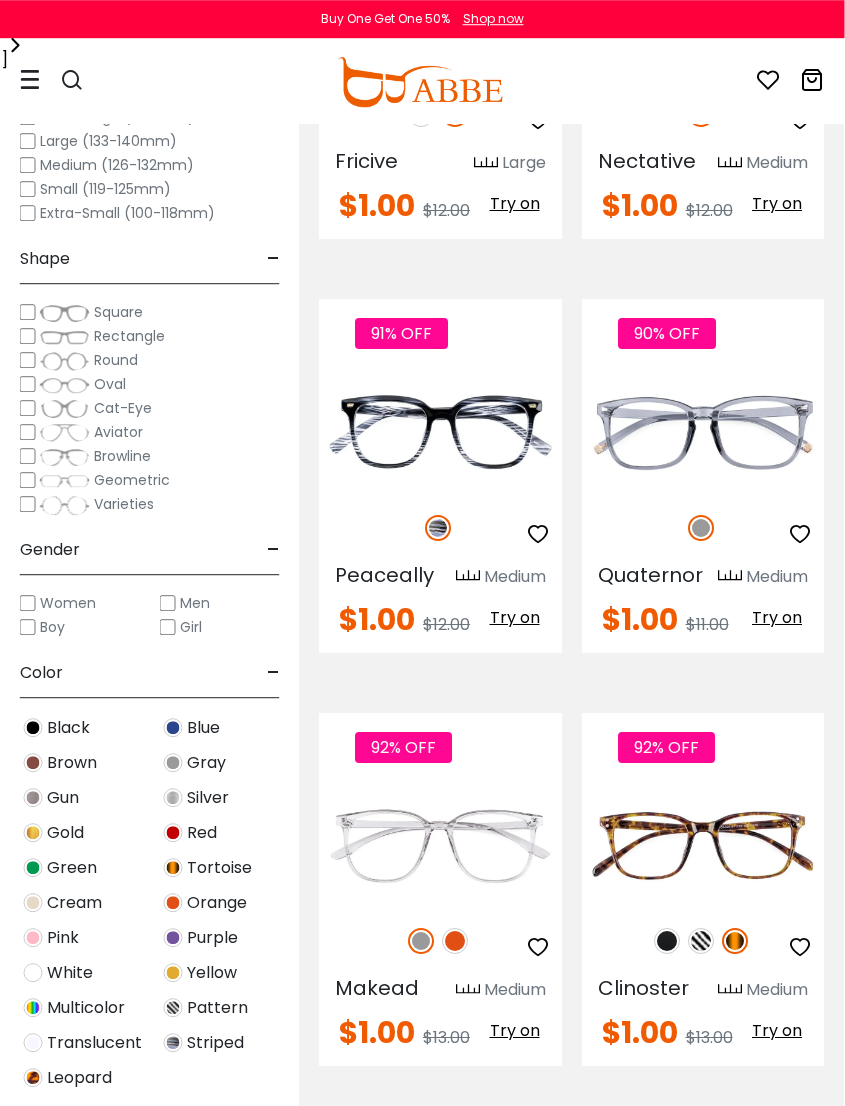 scroll, scrollTop: 5398, scrollLeft: 1, axis: both 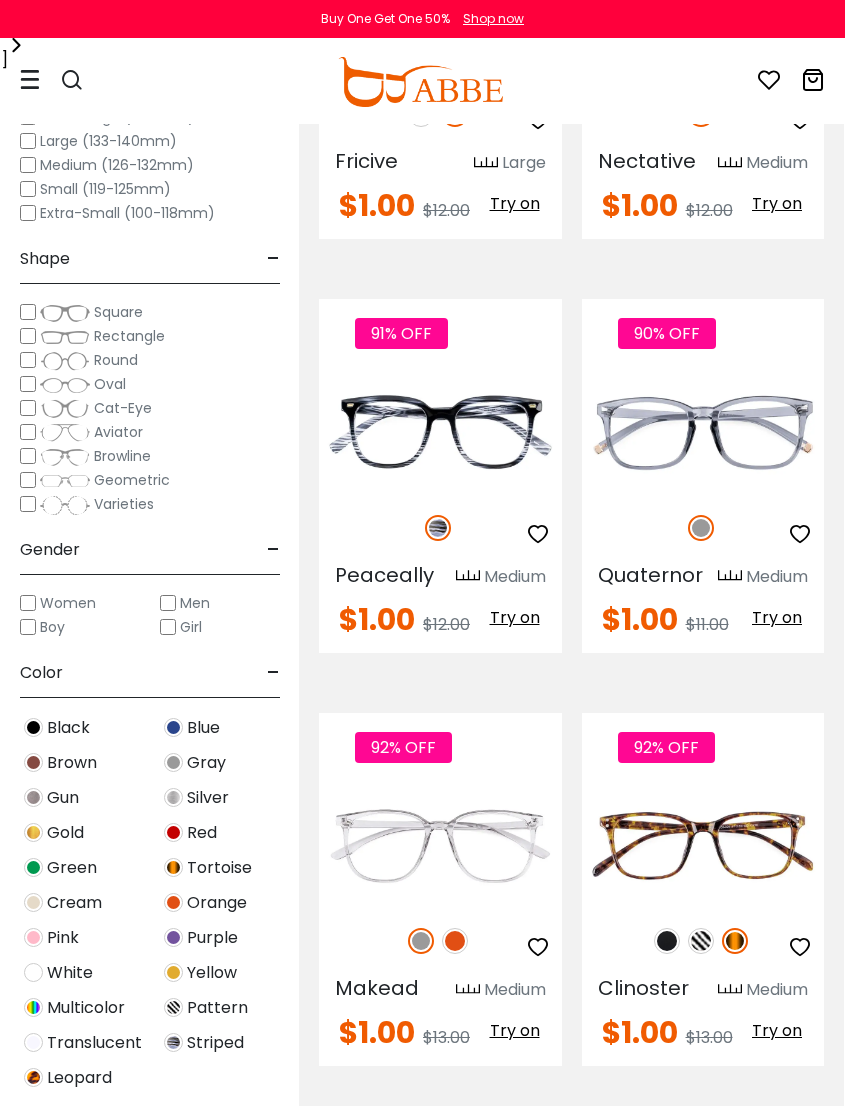 click at bounding box center [0, 0] 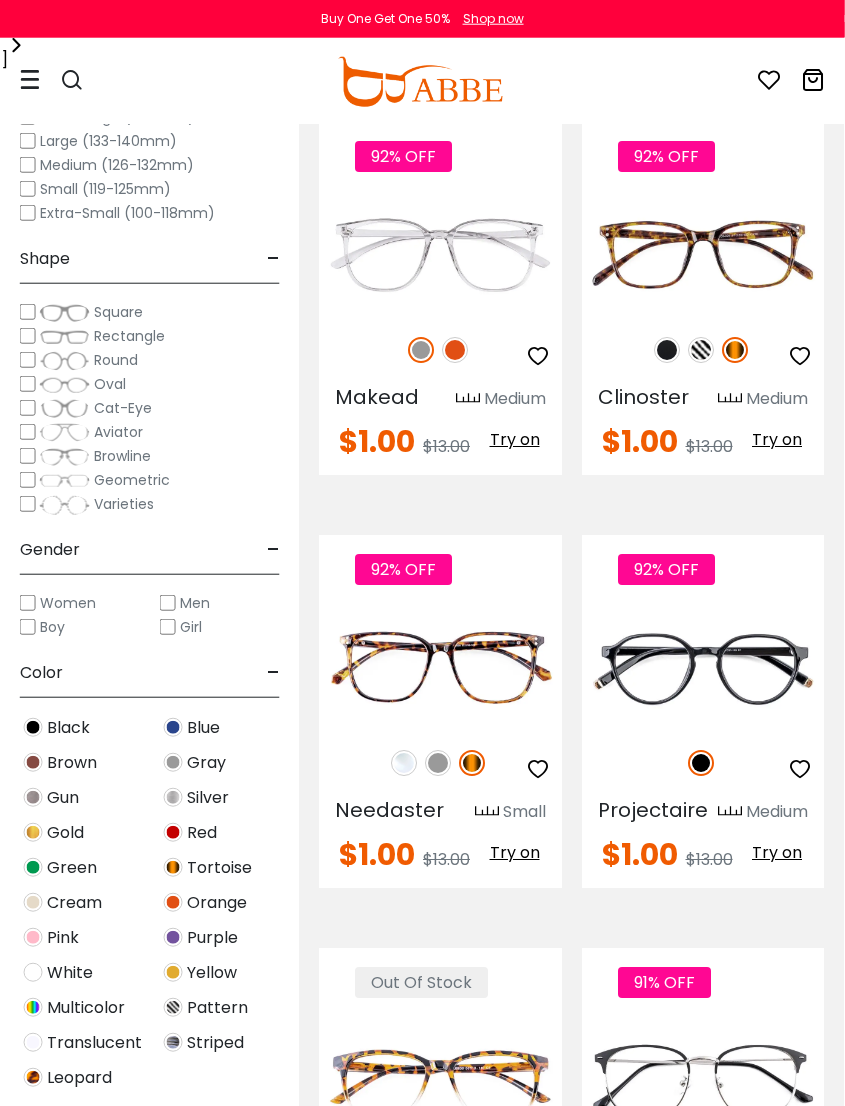 scroll, scrollTop: 5990, scrollLeft: 2, axis: both 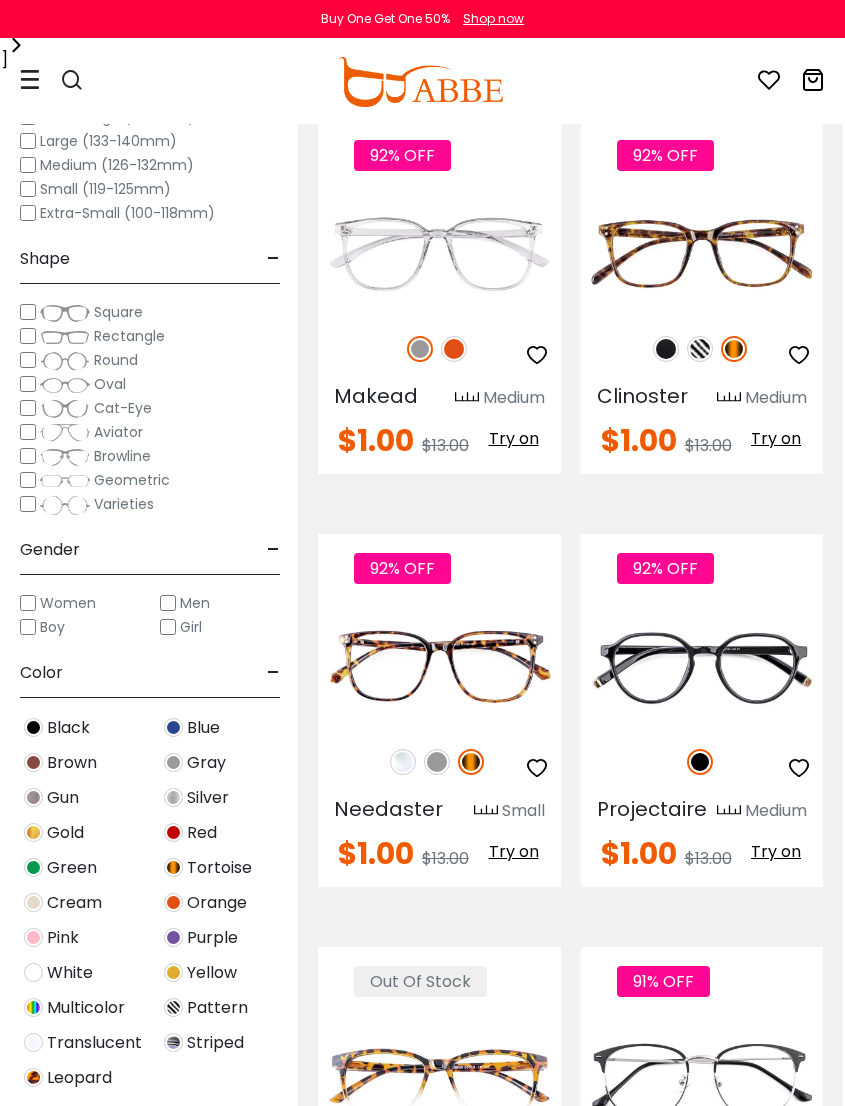 click at bounding box center (0, 0) 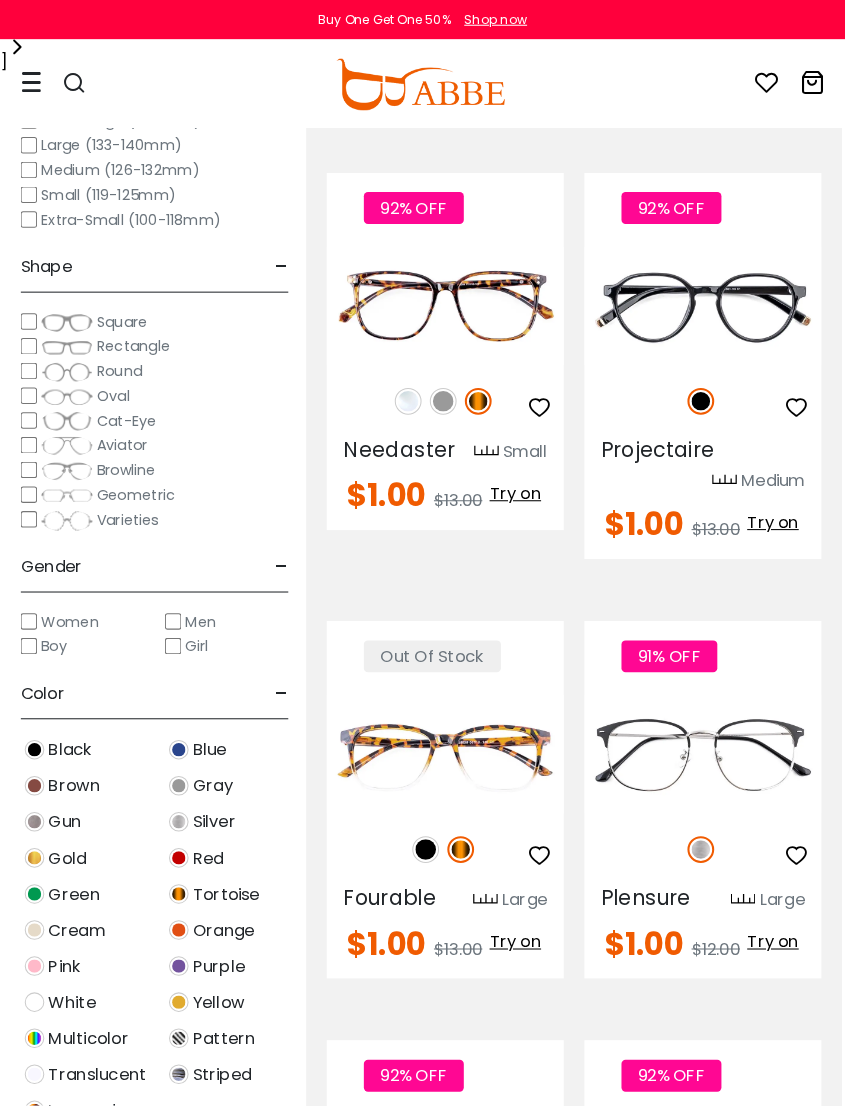 scroll, scrollTop: 6348, scrollLeft: 3, axis: both 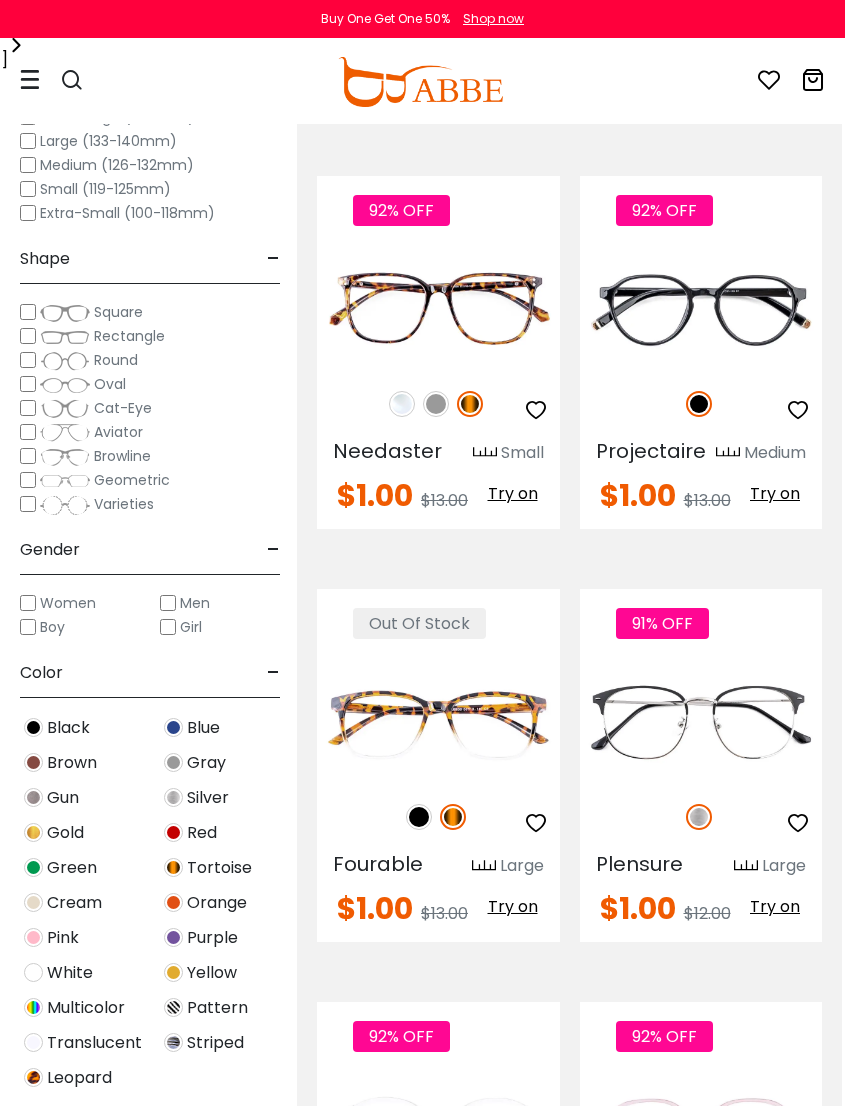click at bounding box center [0, 0] 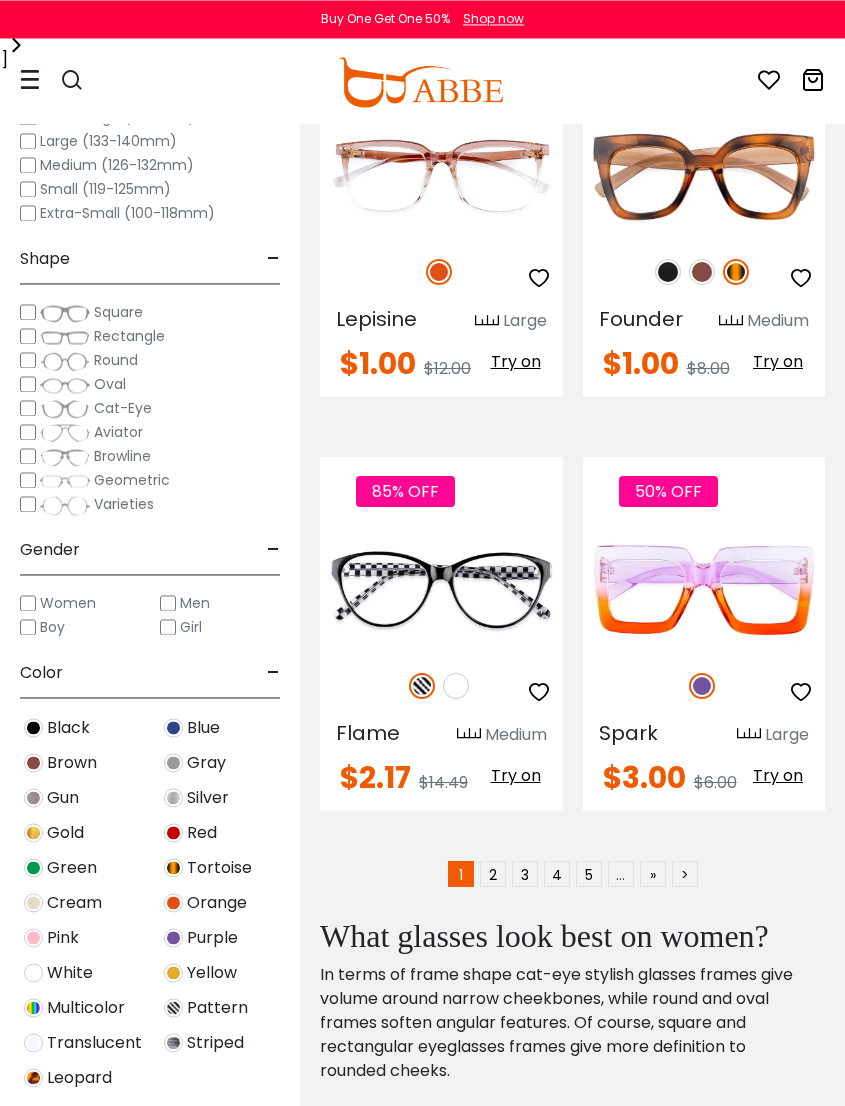 scroll, scrollTop: 11964, scrollLeft: 0, axis: vertical 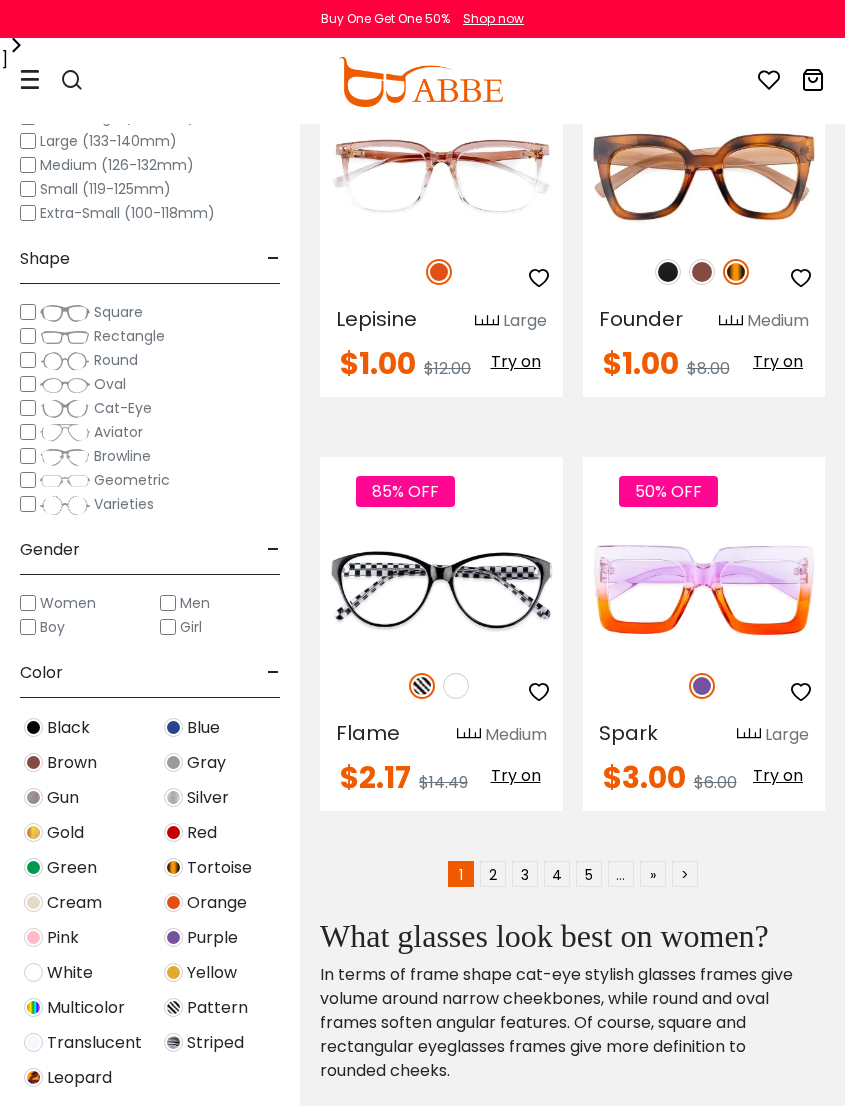 click at bounding box center (456, 686) 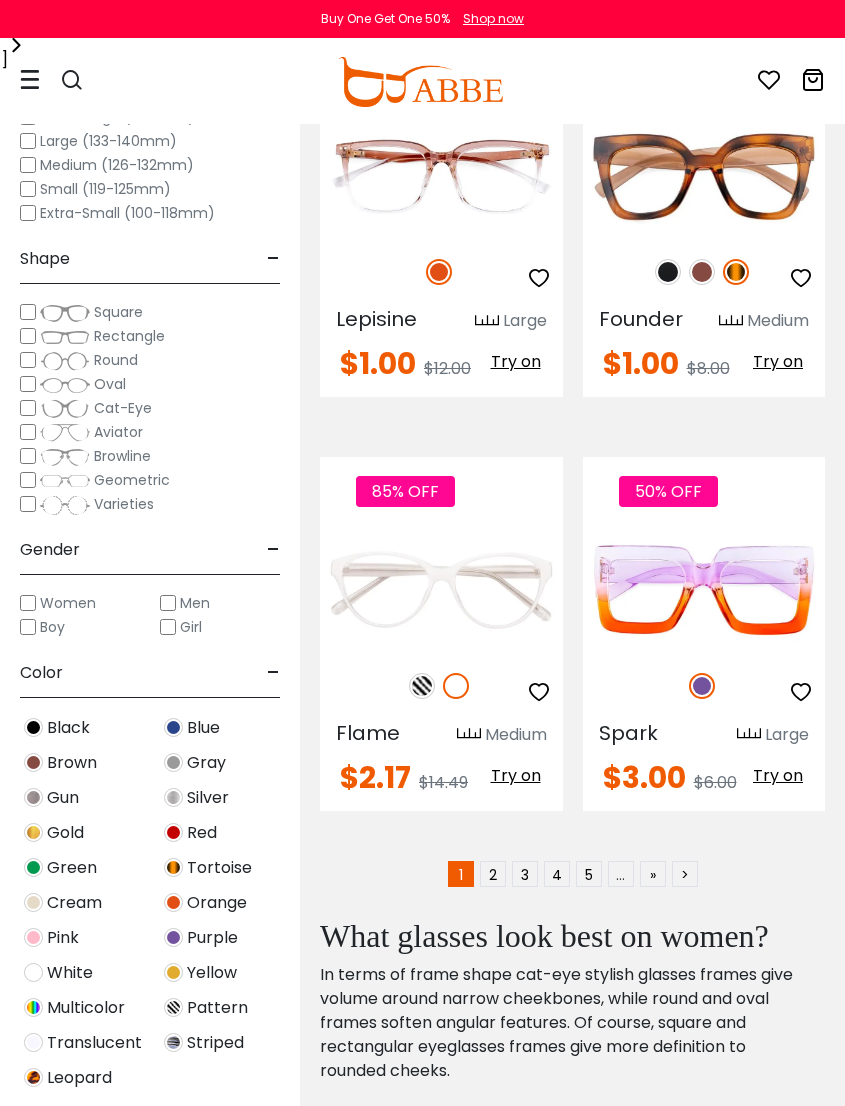 click on "89% OFF
Teloain
Large
$0.99" at bounding box center (572, -5405) 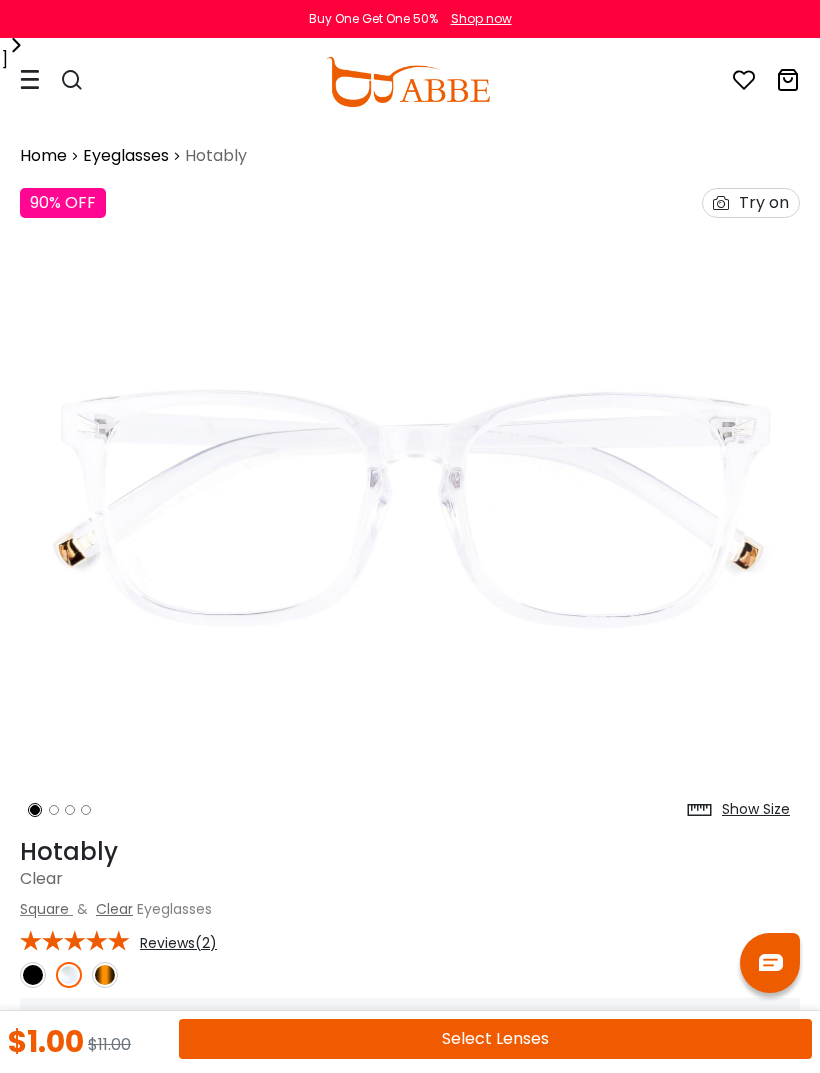 scroll, scrollTop: 0, scrollLeft: 0, axis: both 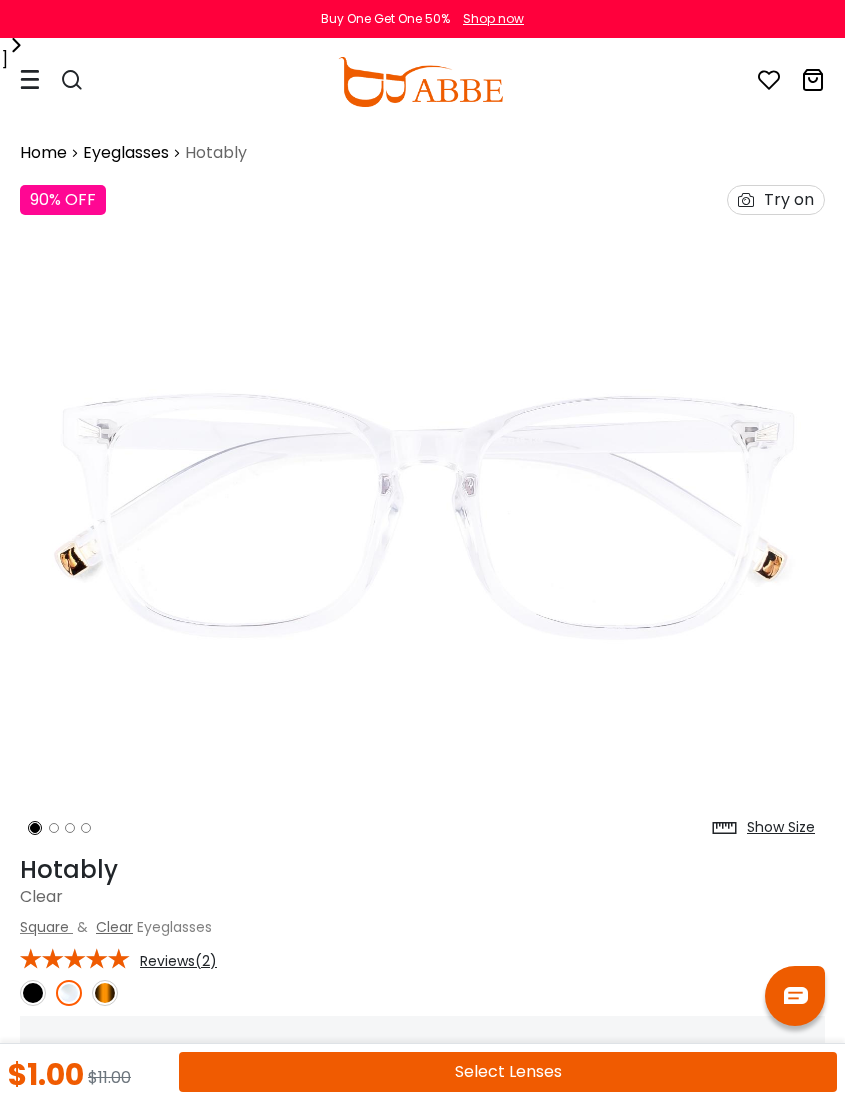 click at bounding box center [105, 993] 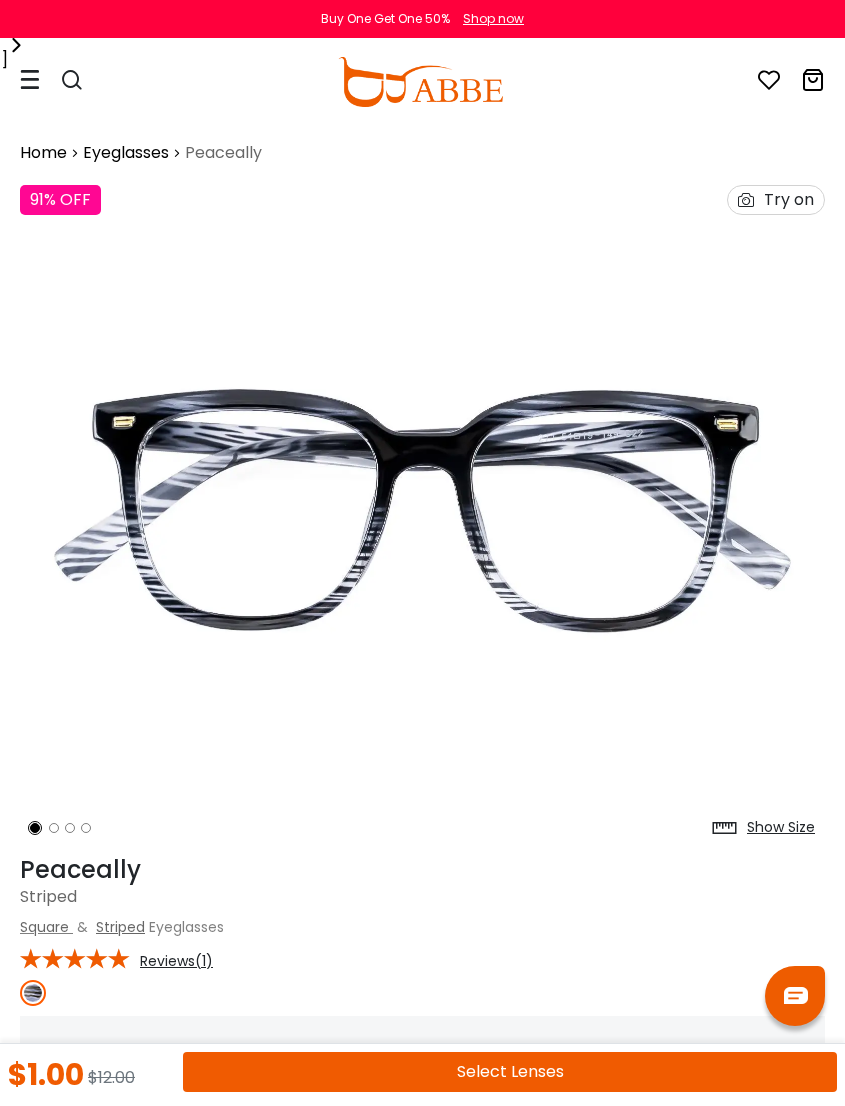 scroll, scrollTop: 0, scrollLeft: 0, axis: both 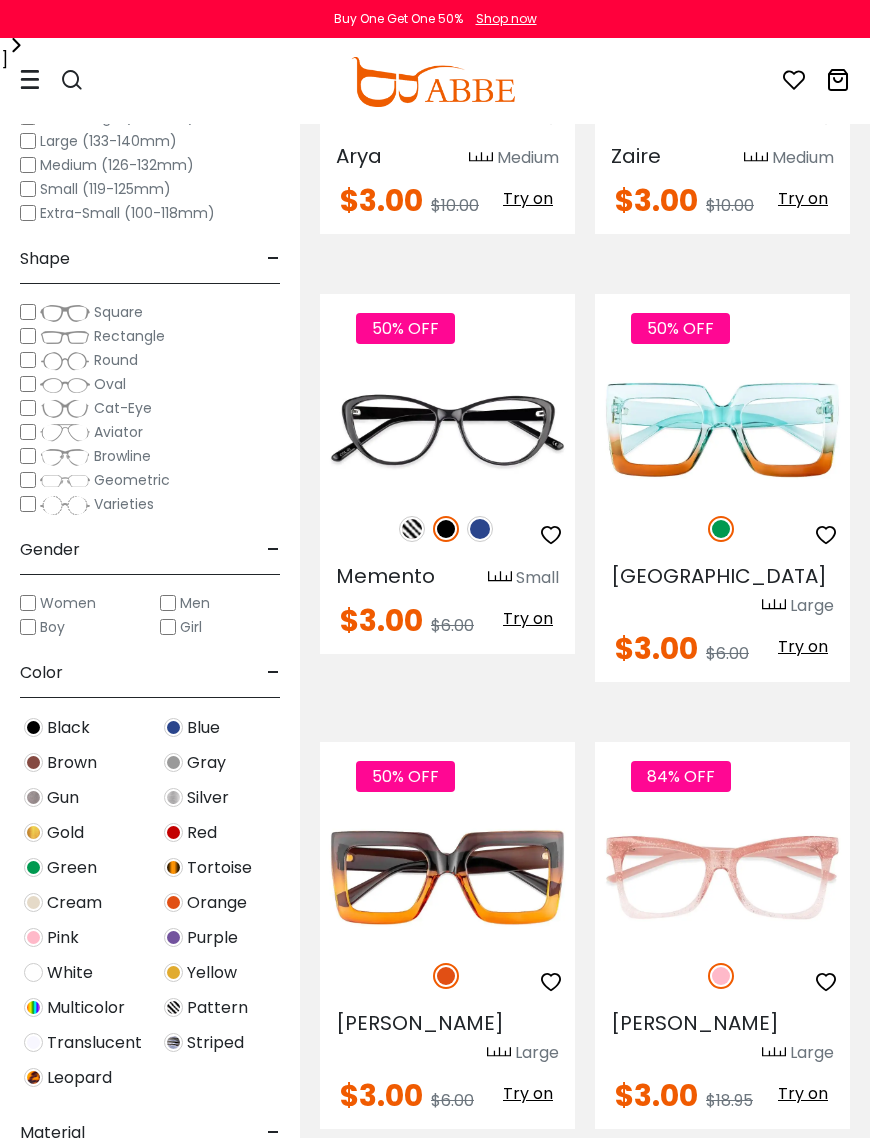 click at bounding box center [412, 529] 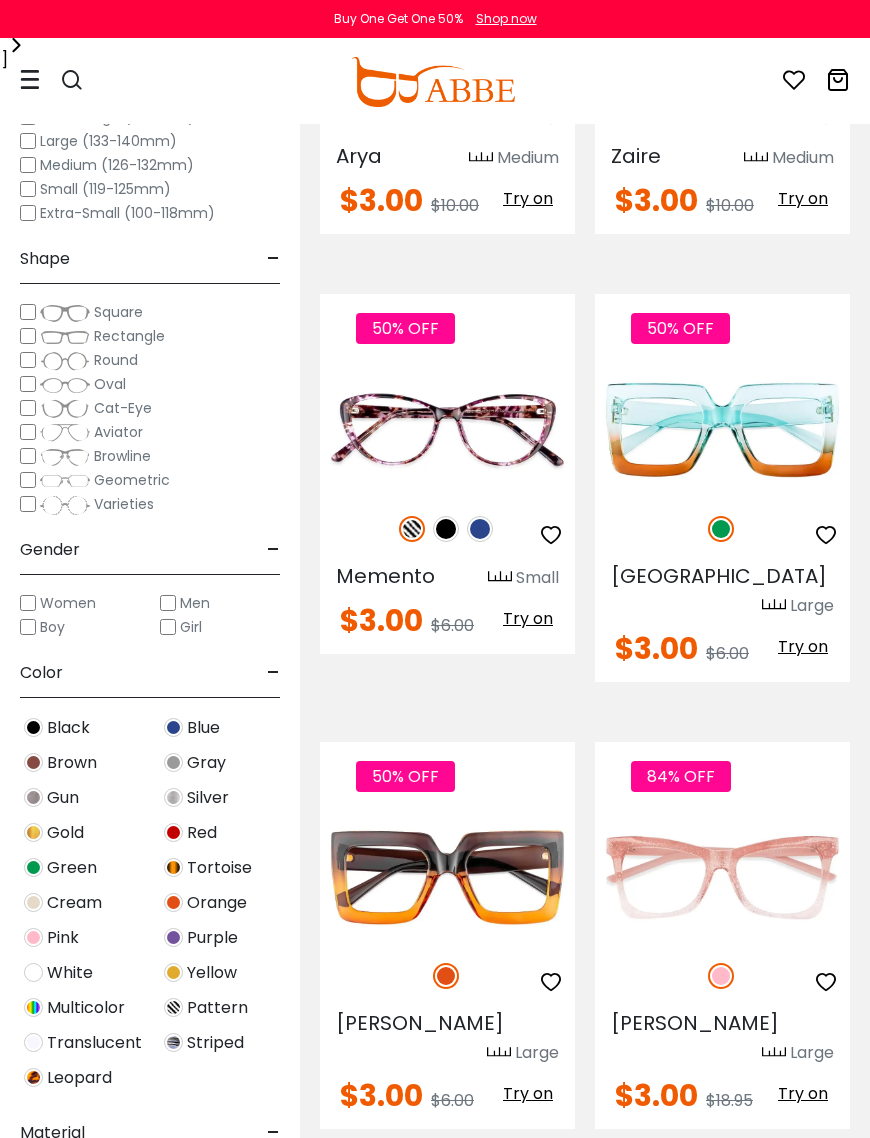 click at bounding box center [480, 529] 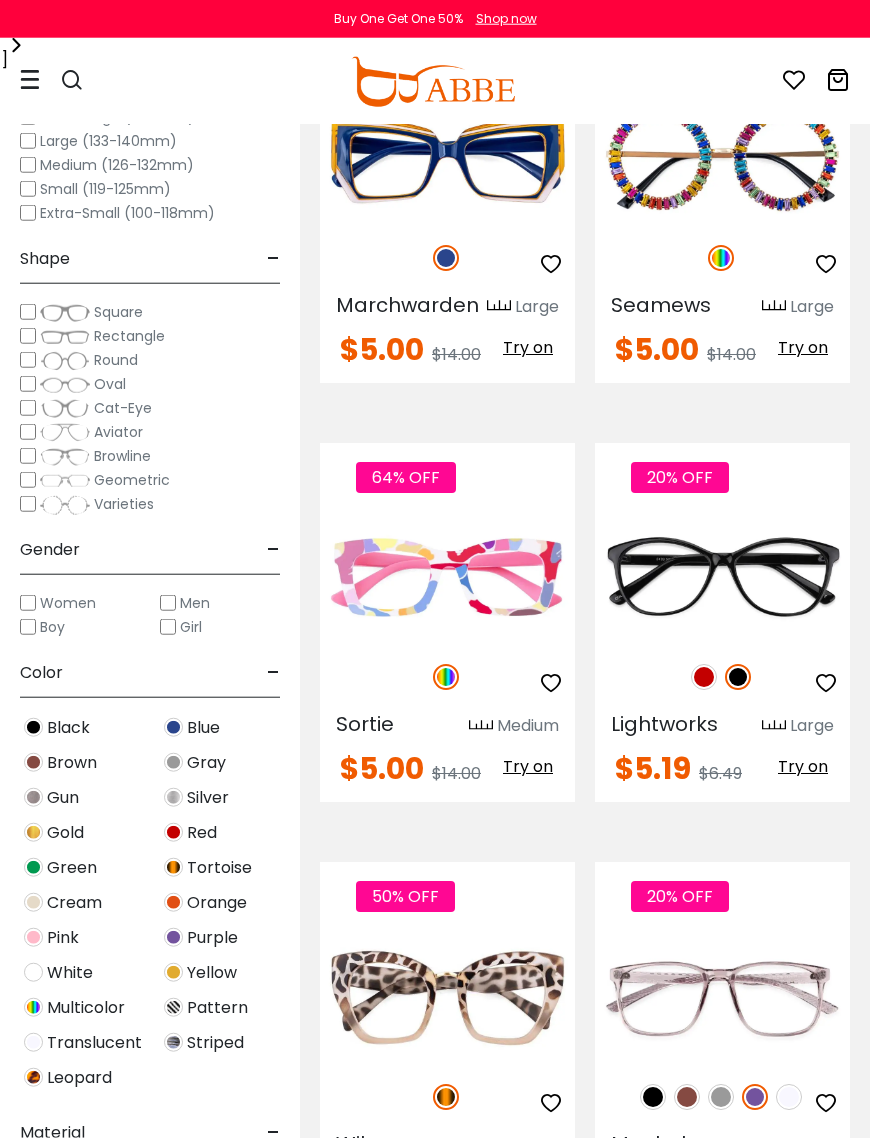 scroll, scrollTop: 4554, scrollLeft: 0, axis: vertical 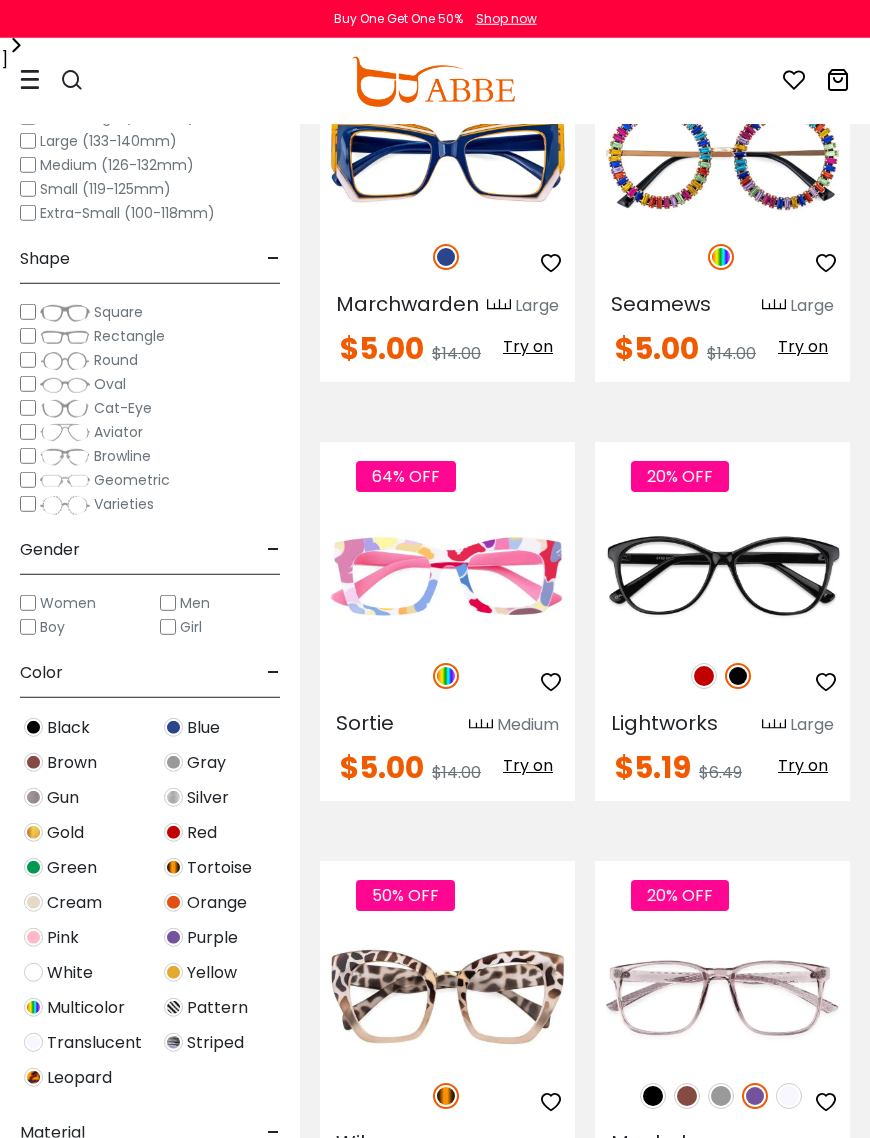 click at bounding box center (0, 0) 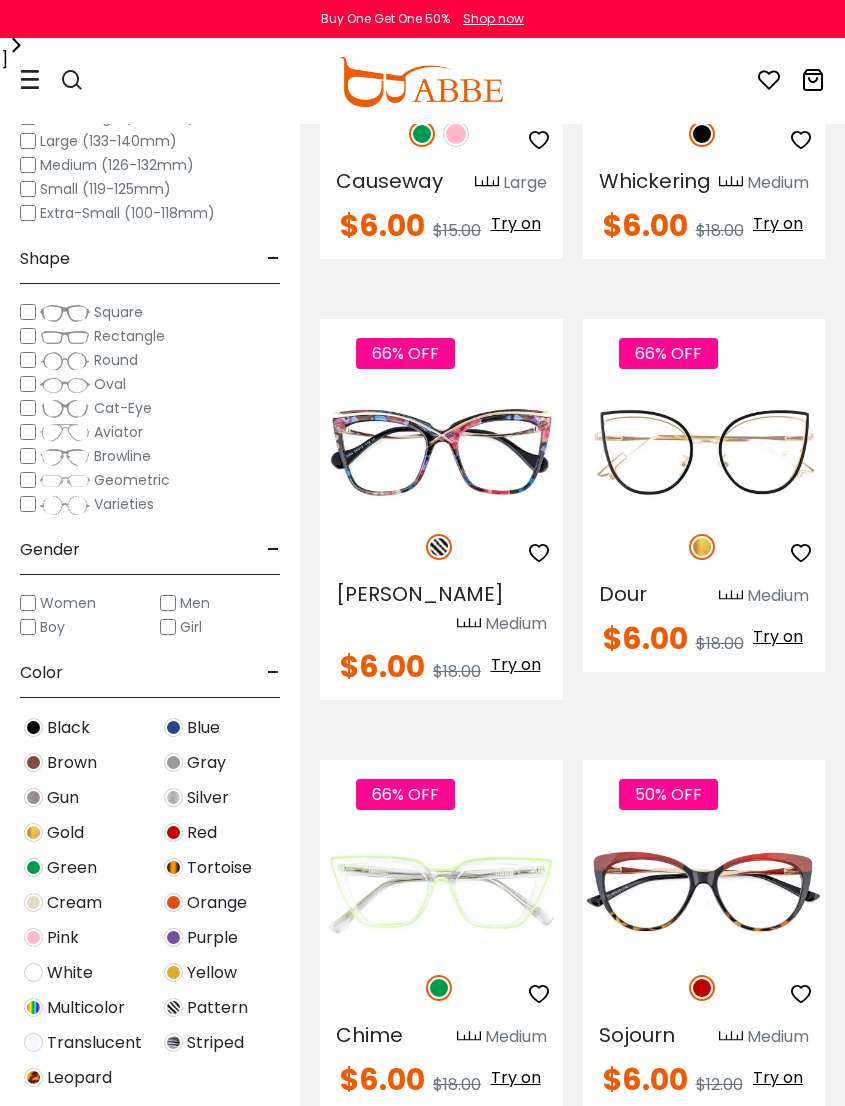 scroll, scrollTop: 7642, scrollLeft: 0, axis: vertical 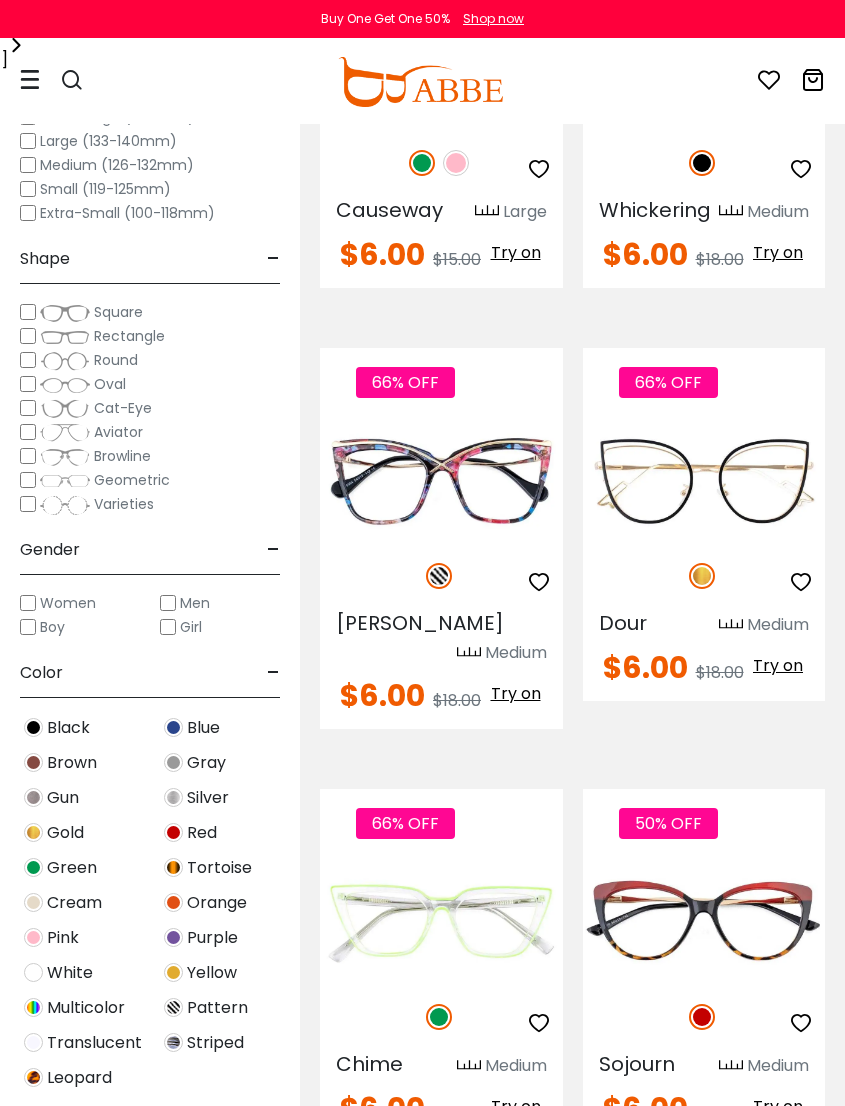 click at bounding box center (0, 0) 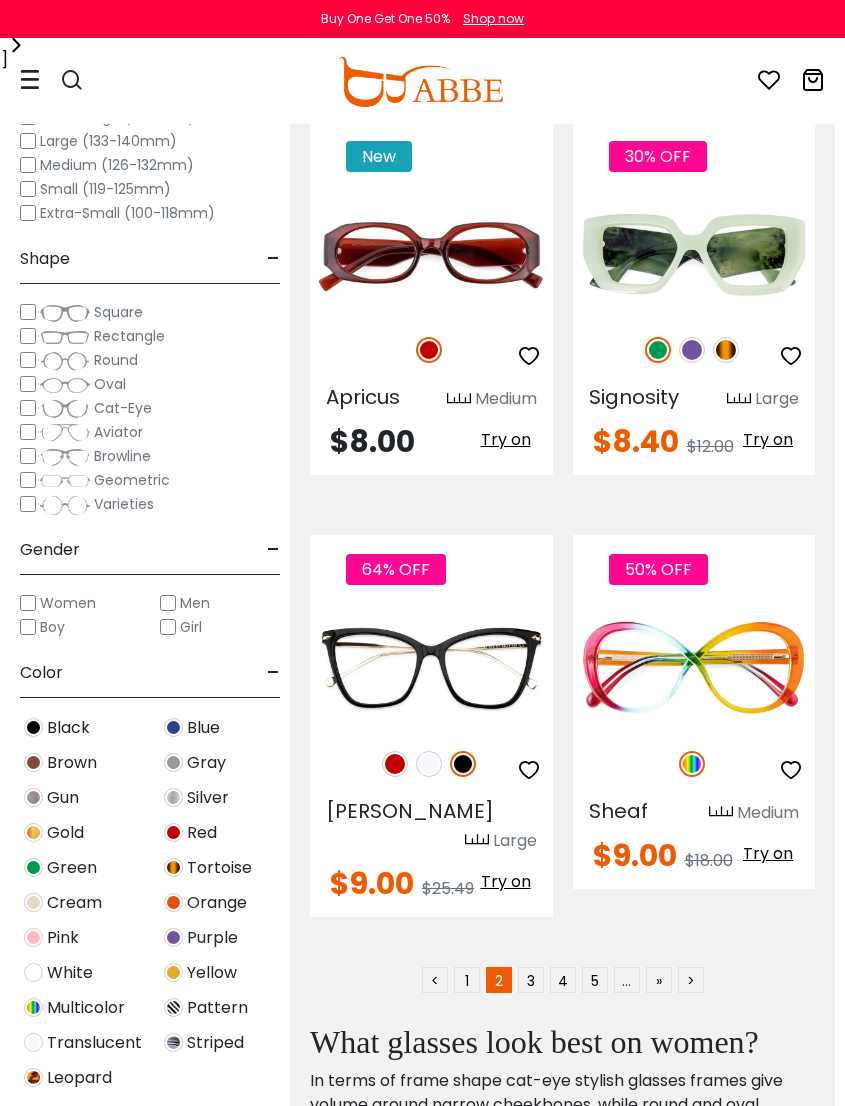 scroll, scrollTop: 12055, scrollLeft: 10, axis: both 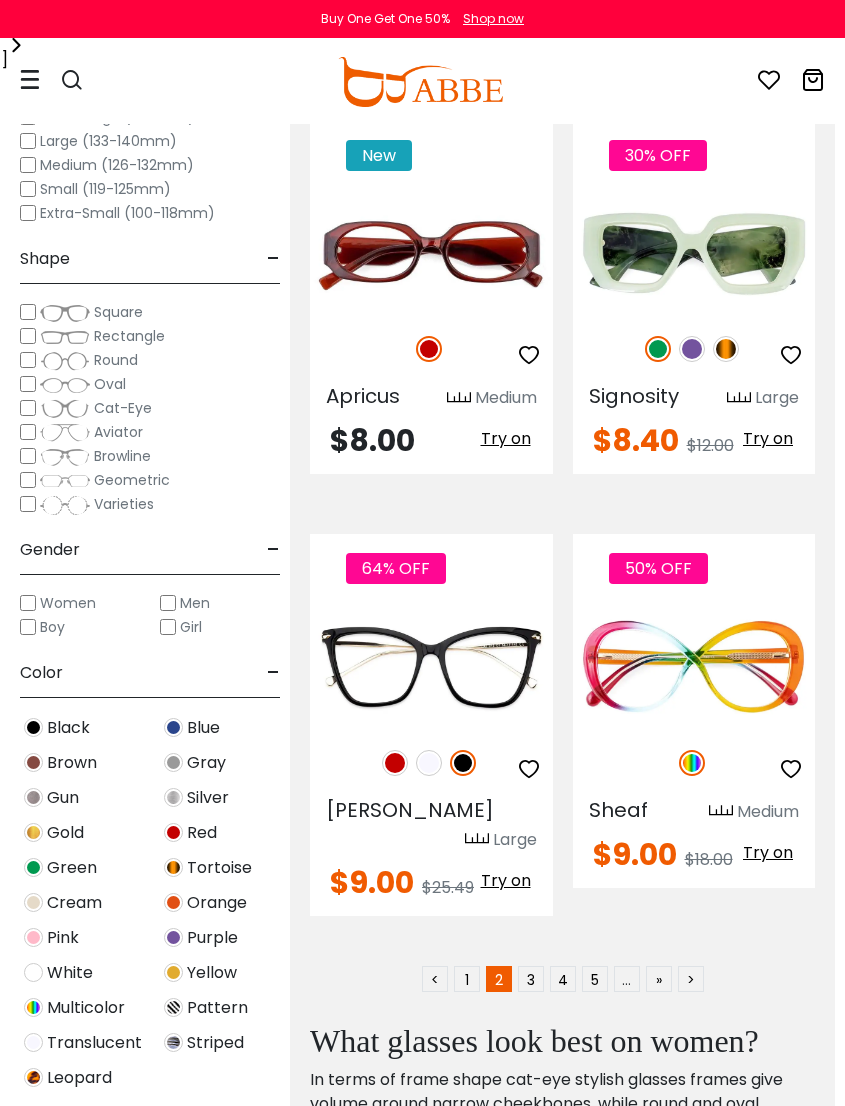 click on "3" at bounding box center (531, 979) 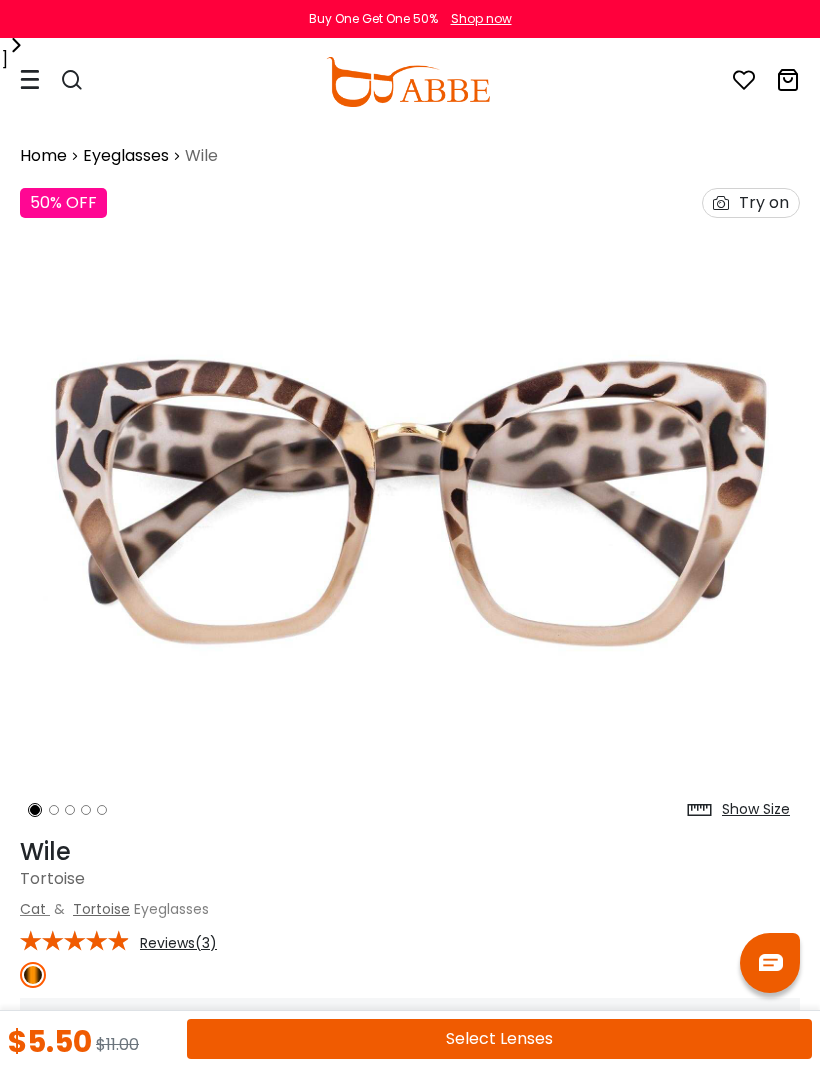 scroll, scrollTop: 0, scrollLeft: 0, axis: both 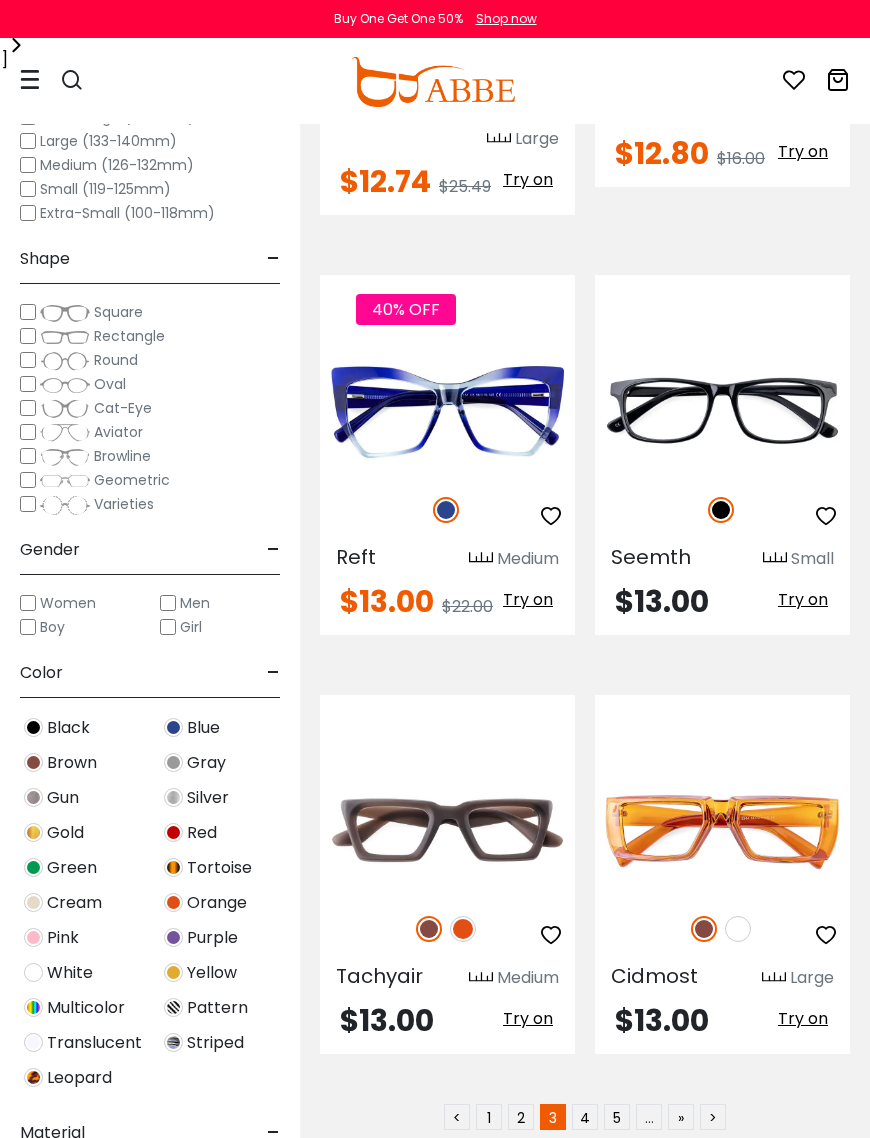 click on "4" at bounding box center [585, 1117] 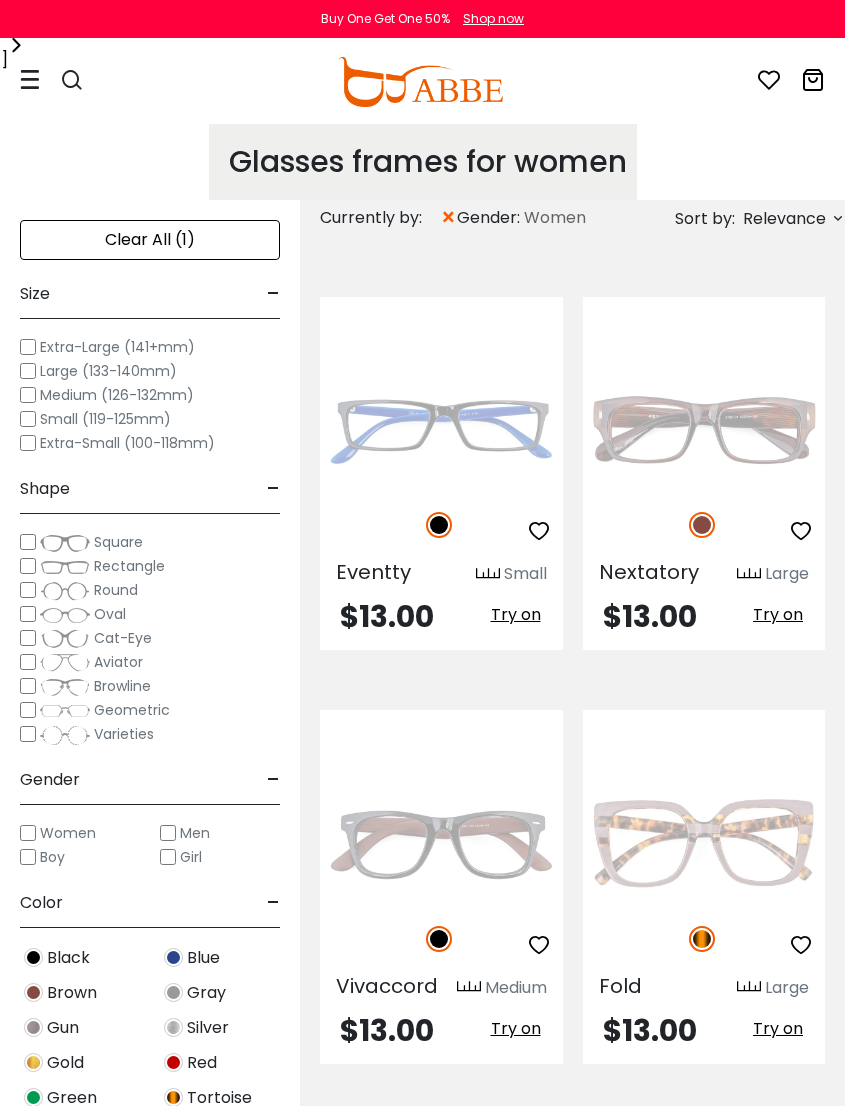 scroll, scrollTop: 3, scrollLeft: 0, axis: vertical 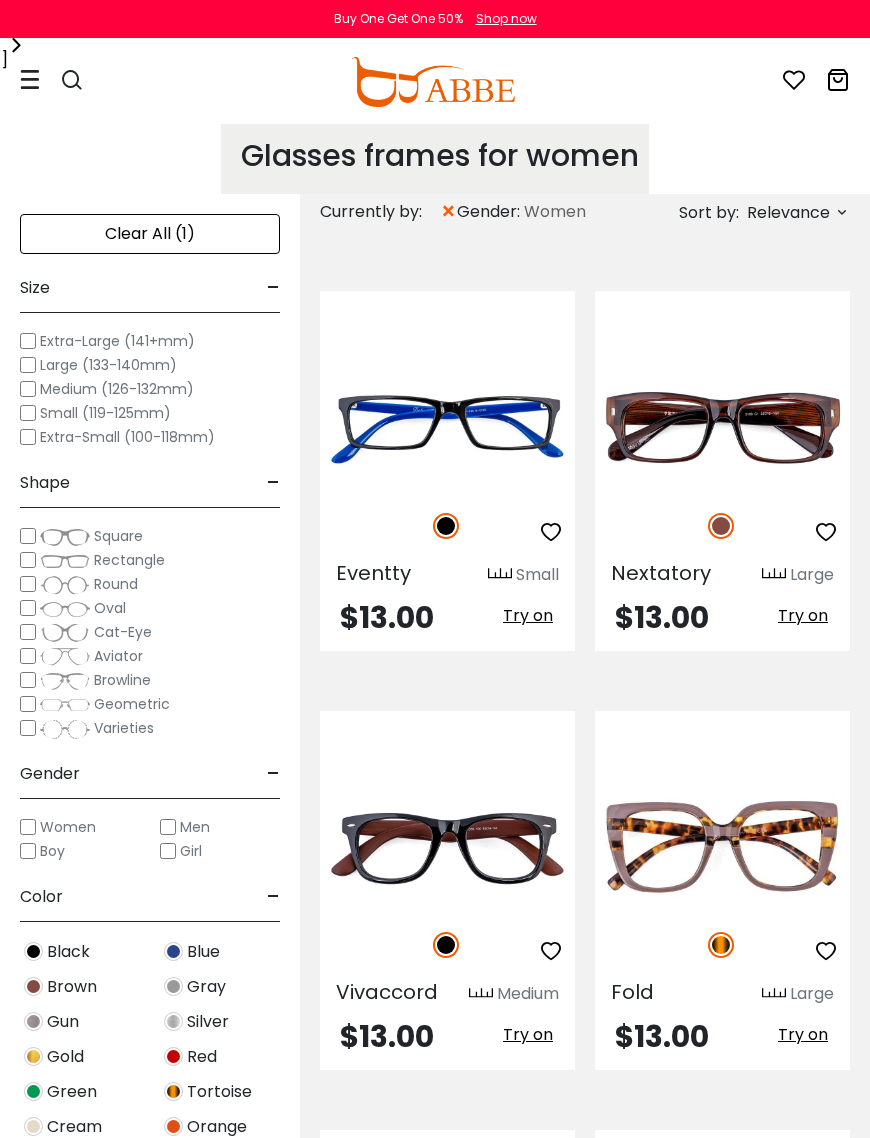 click at bounding box center (0, 0) 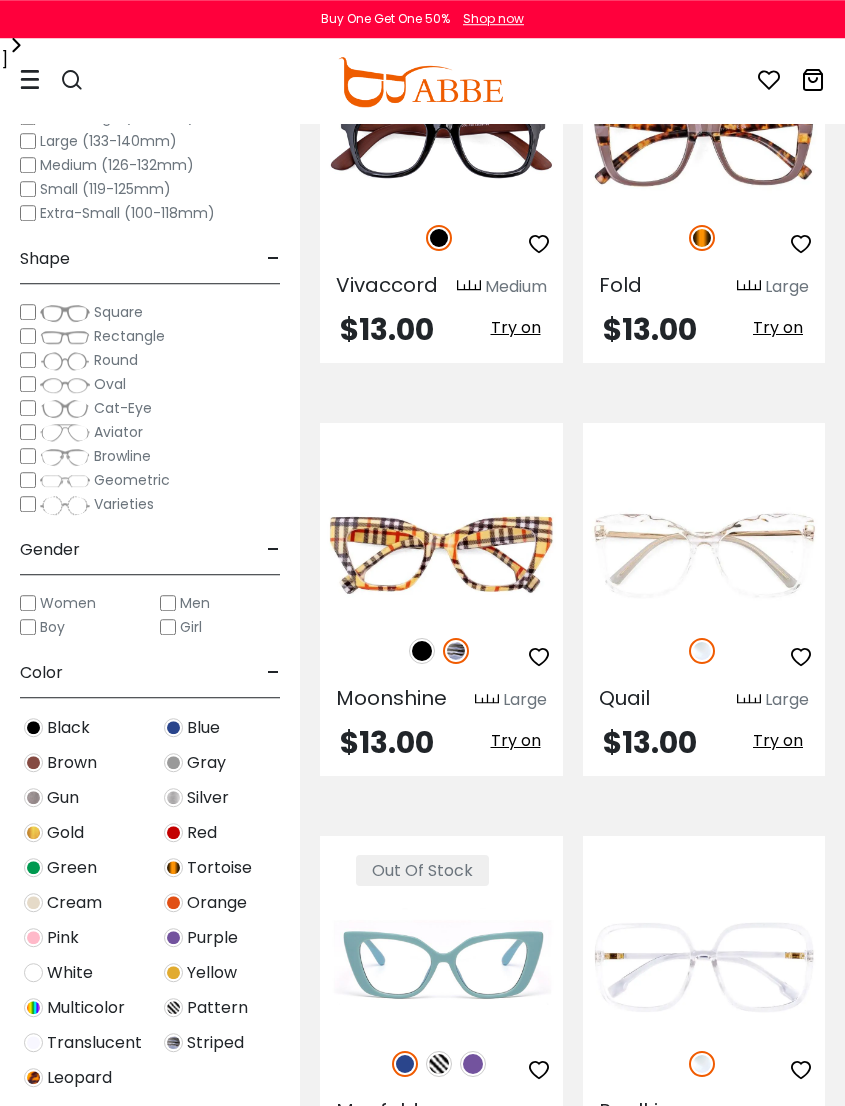 scroll, scrollTop: 701, scrollLeft: 0, axis: vertical 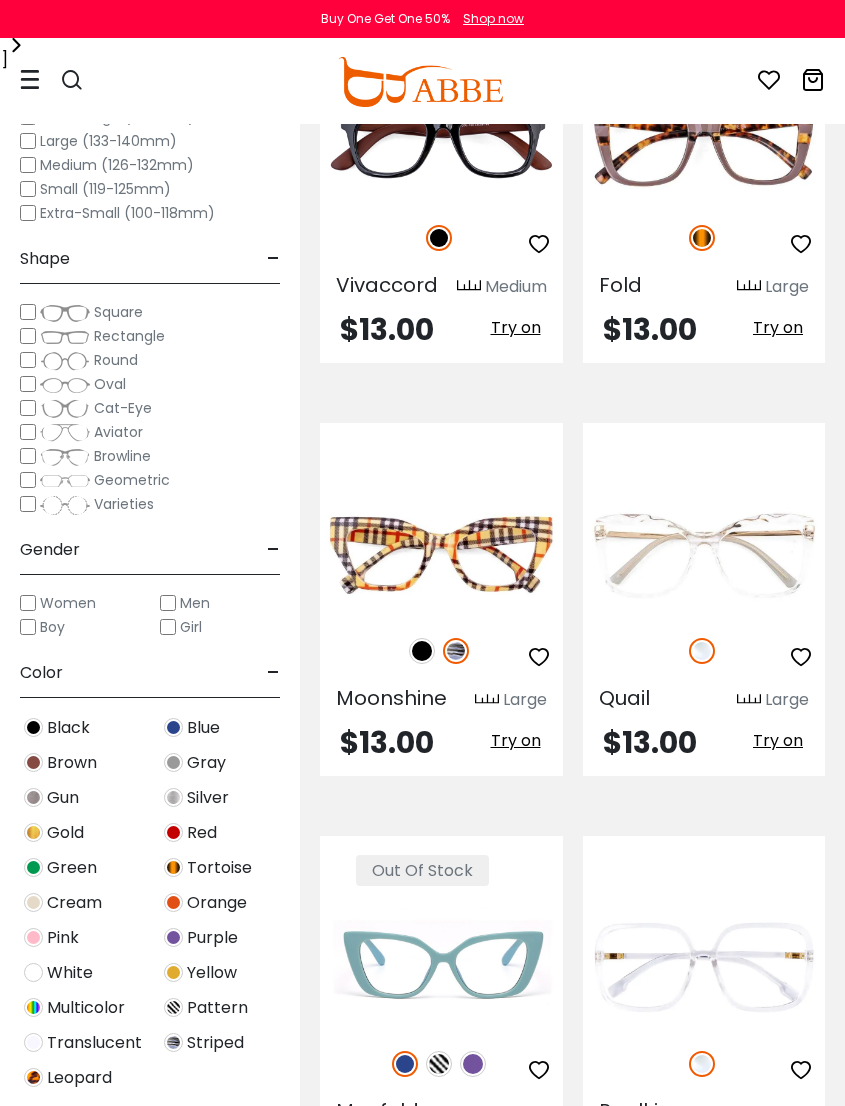 click at bounding box center (0, 0) 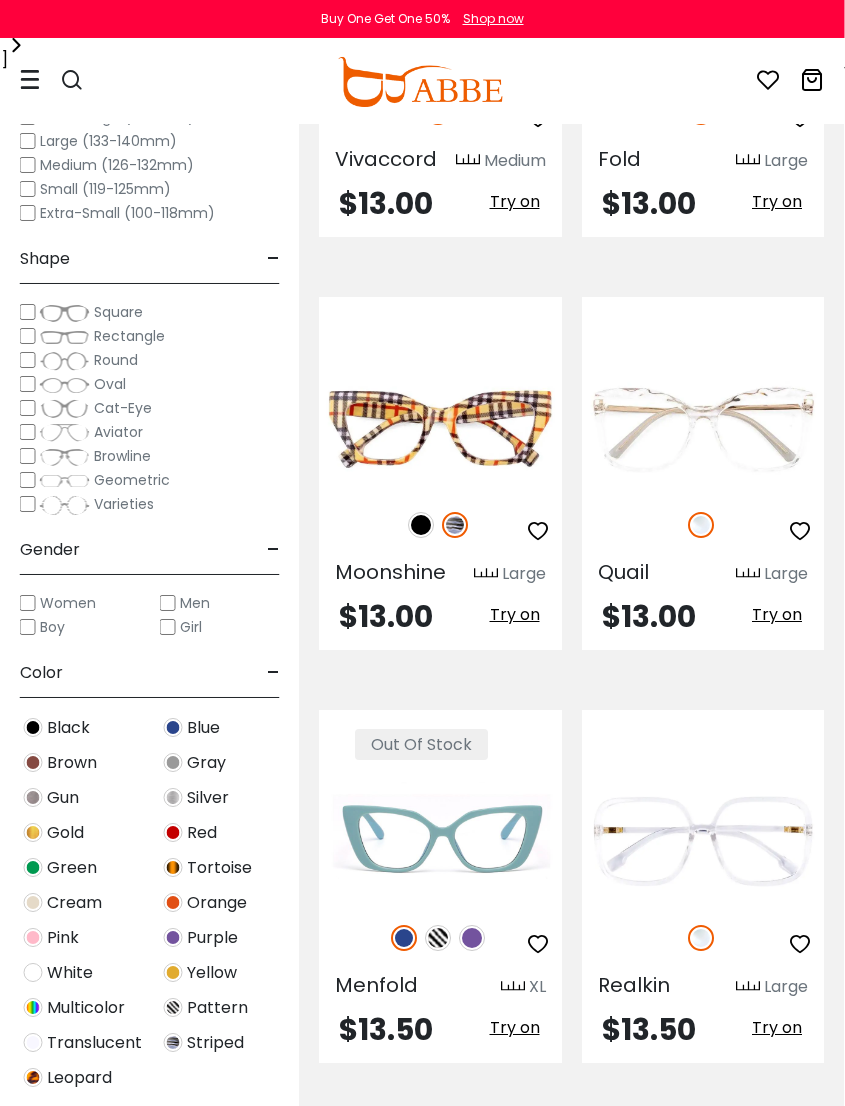 scroll, scrollTop: 830, scrollLeft: 1, axis: both 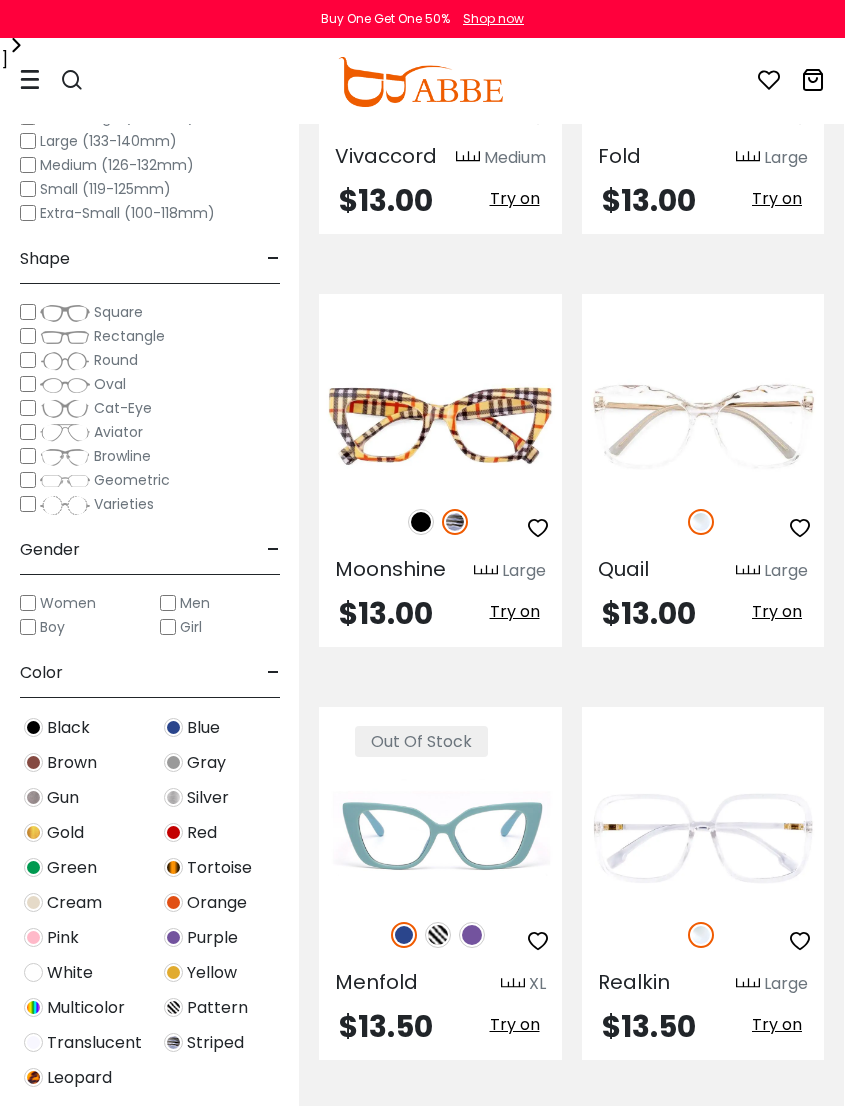 click at bounding box center [472, 935] 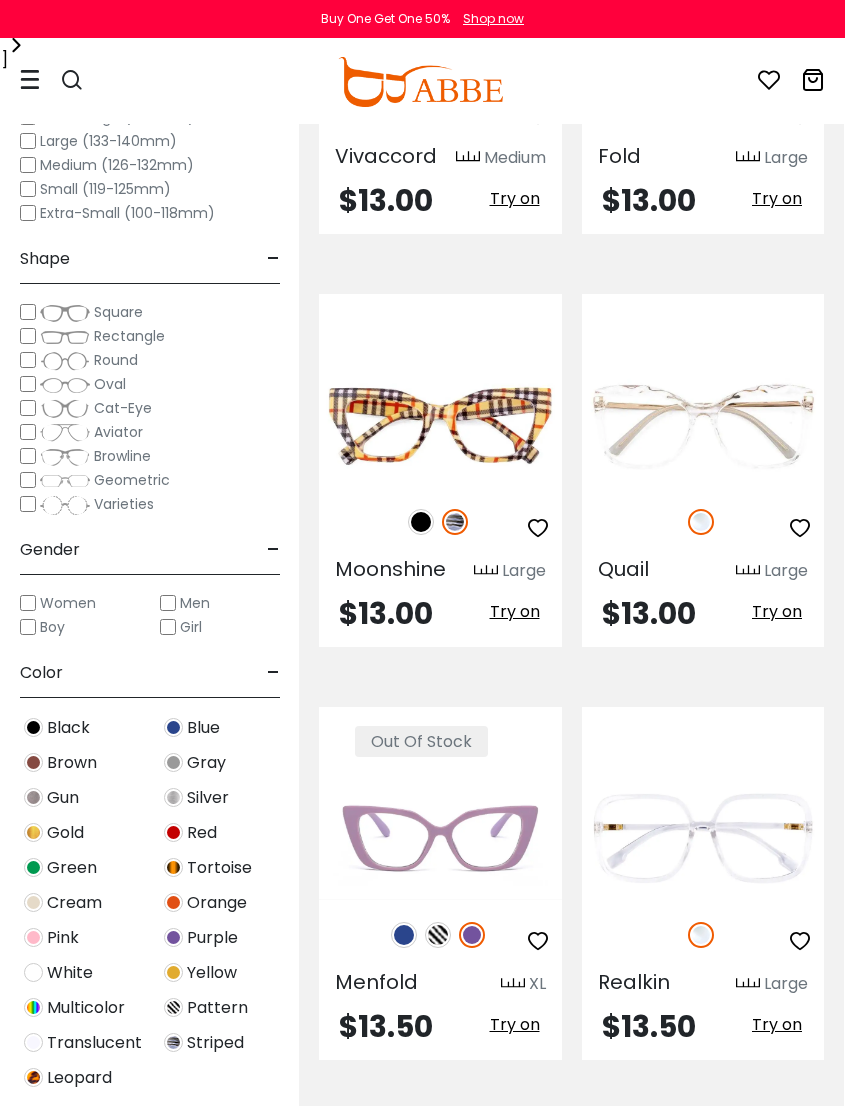 click at bounding box center (438, 935) 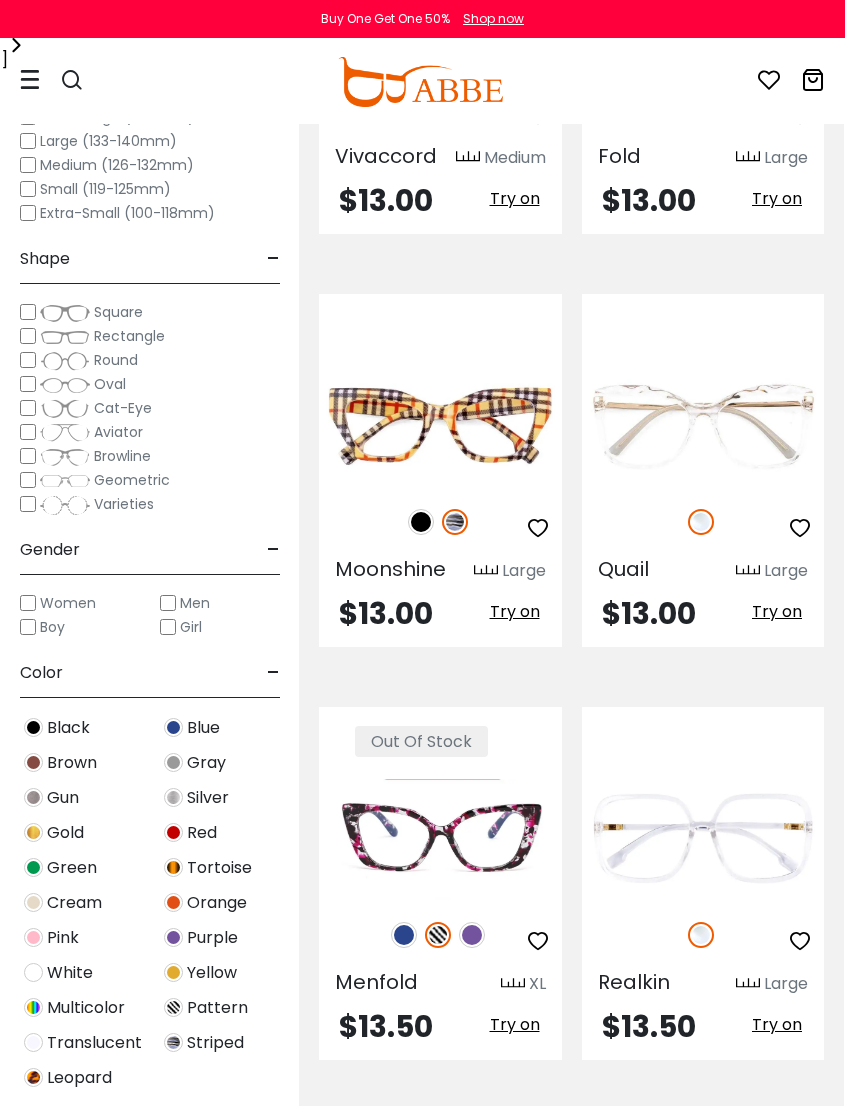 click at bounding box center (404, 935) 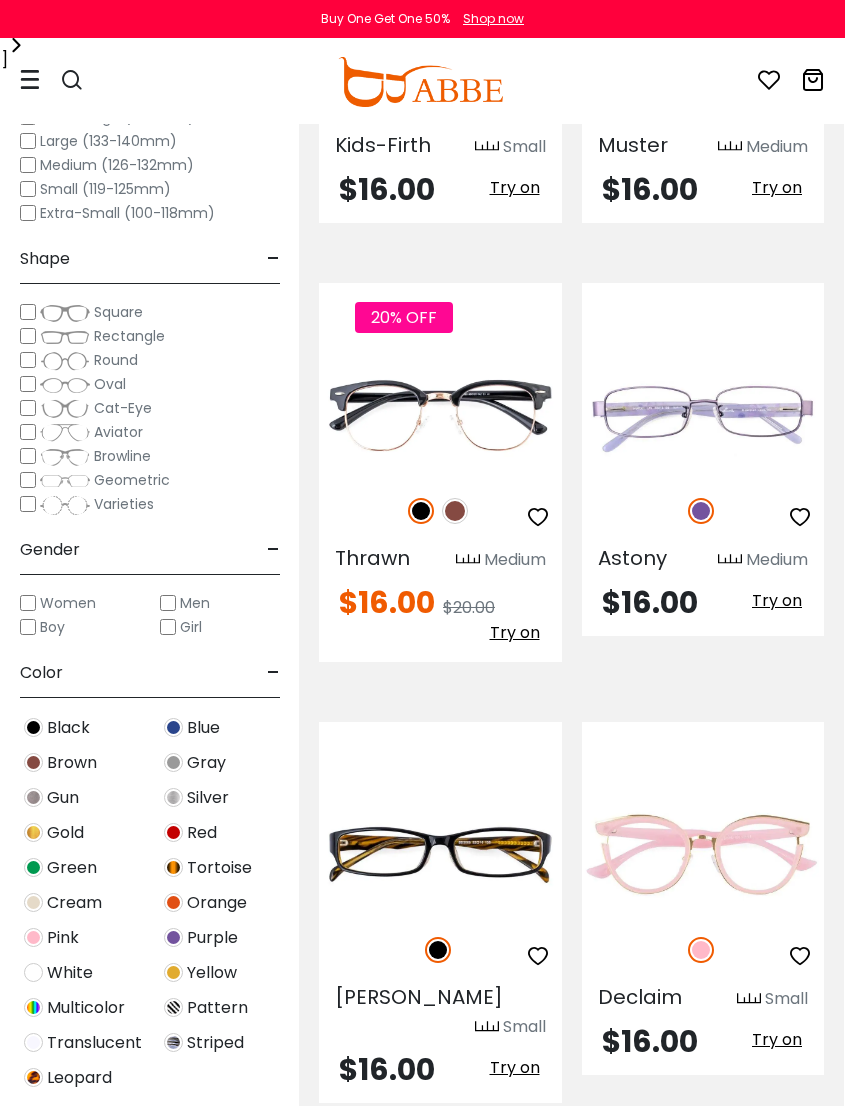 scroll, scrollTop: 9953, scrollLeft: 0, axis: vertical 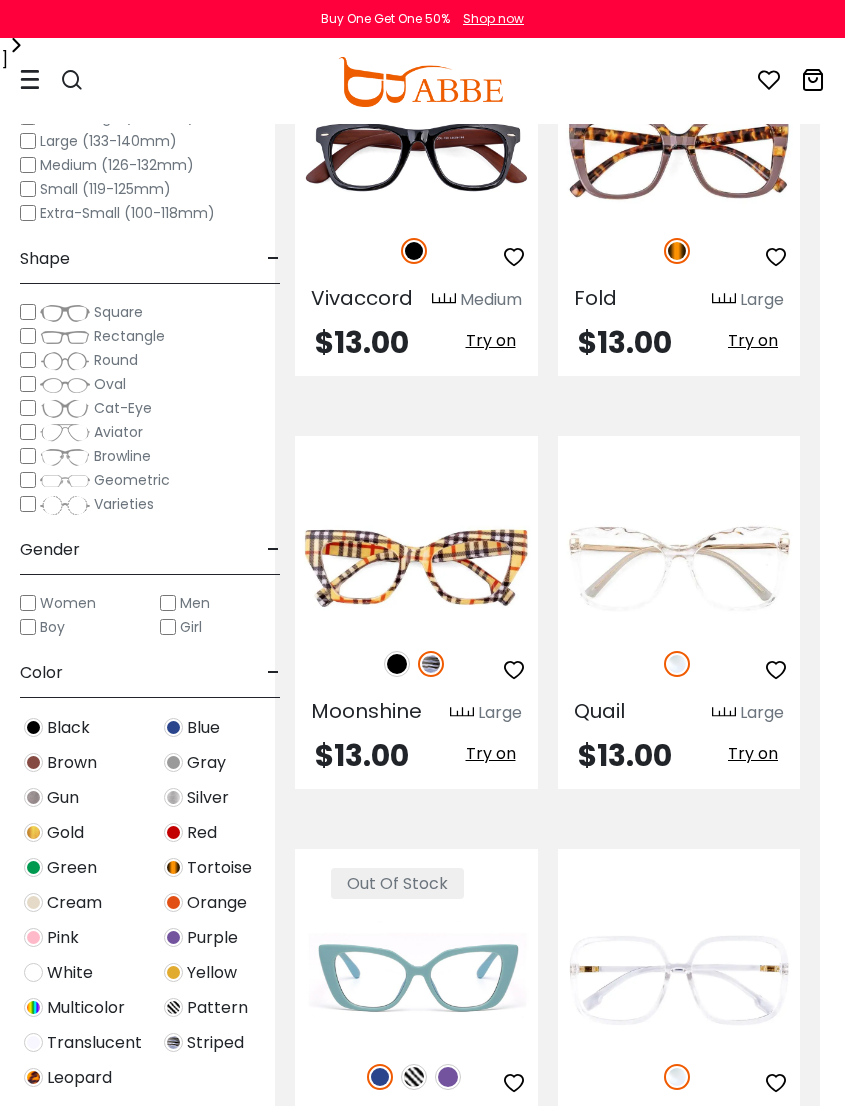 click at bounding box center [0, 0] 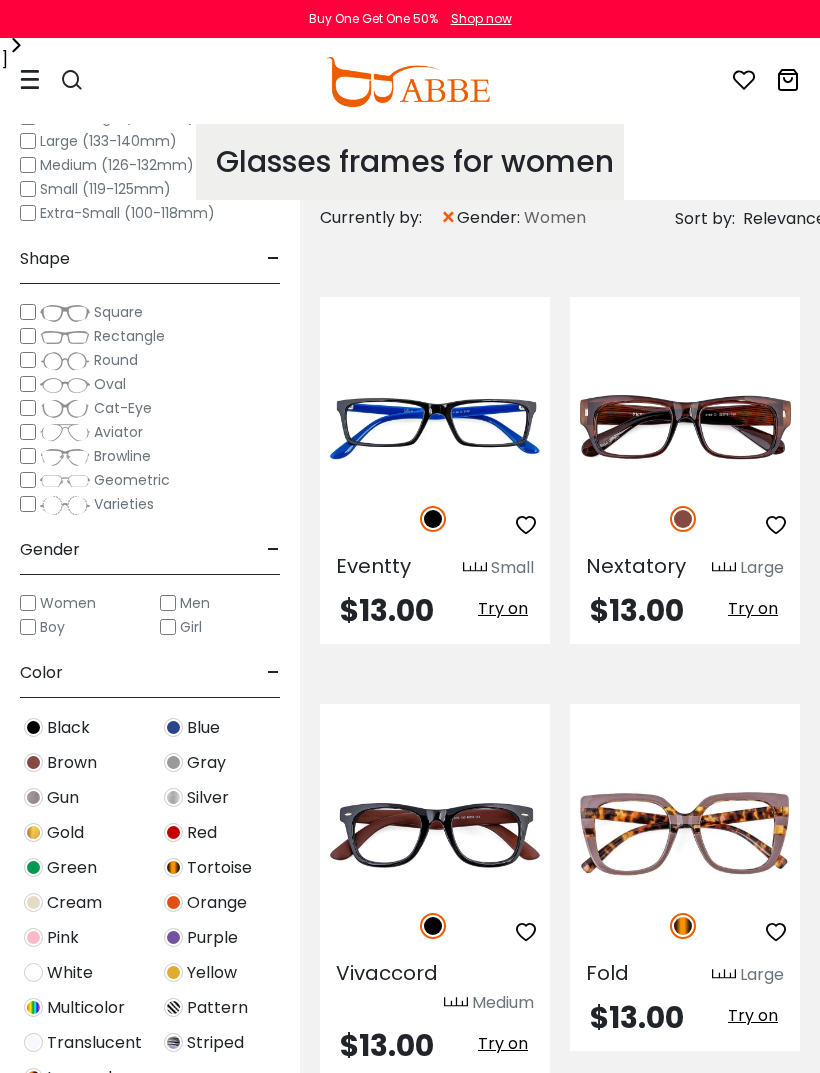 scroll, scrollTop: 699, scrollLeft: 25, axis: both 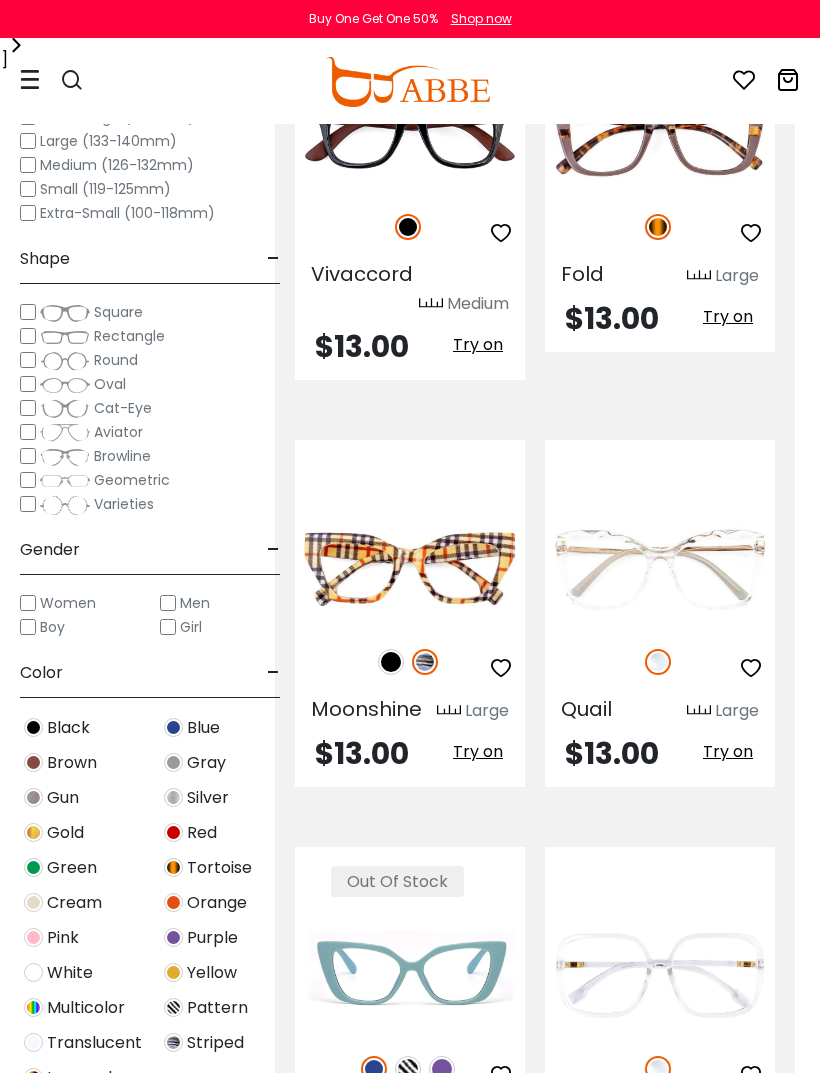 click on "Try on" at bounding box center (728, 752) 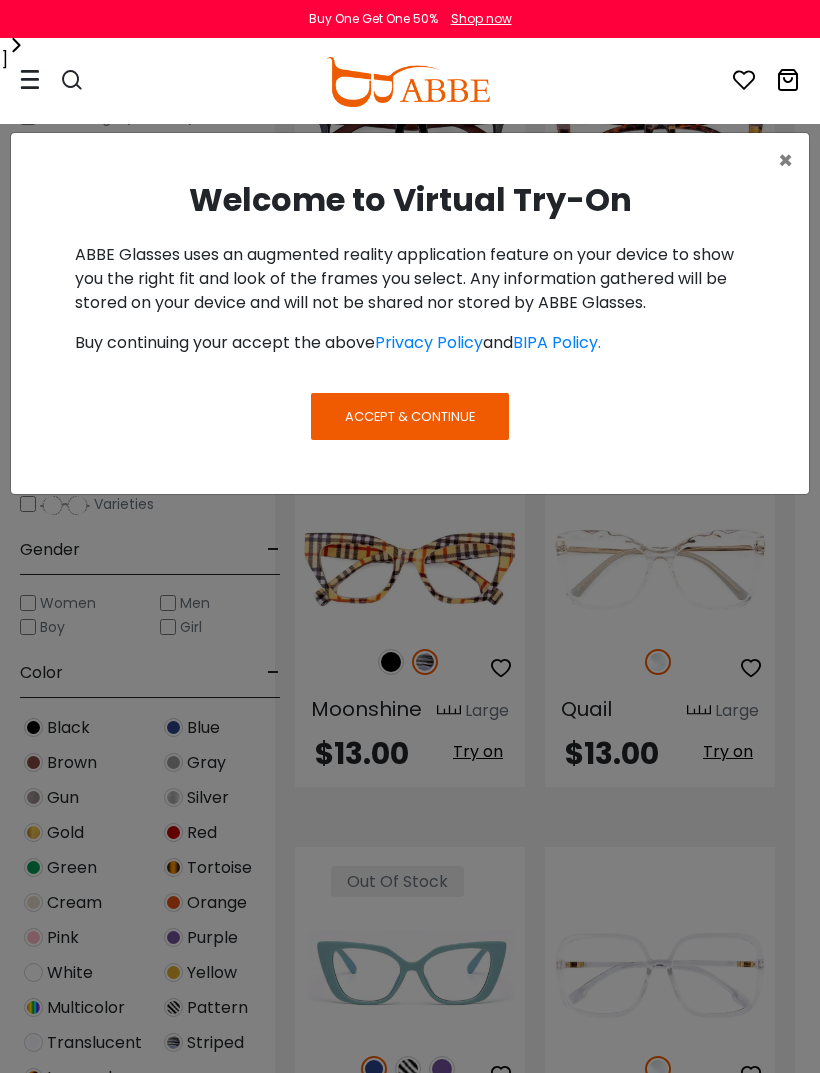 click on "×" at bounding box center (785, 161) 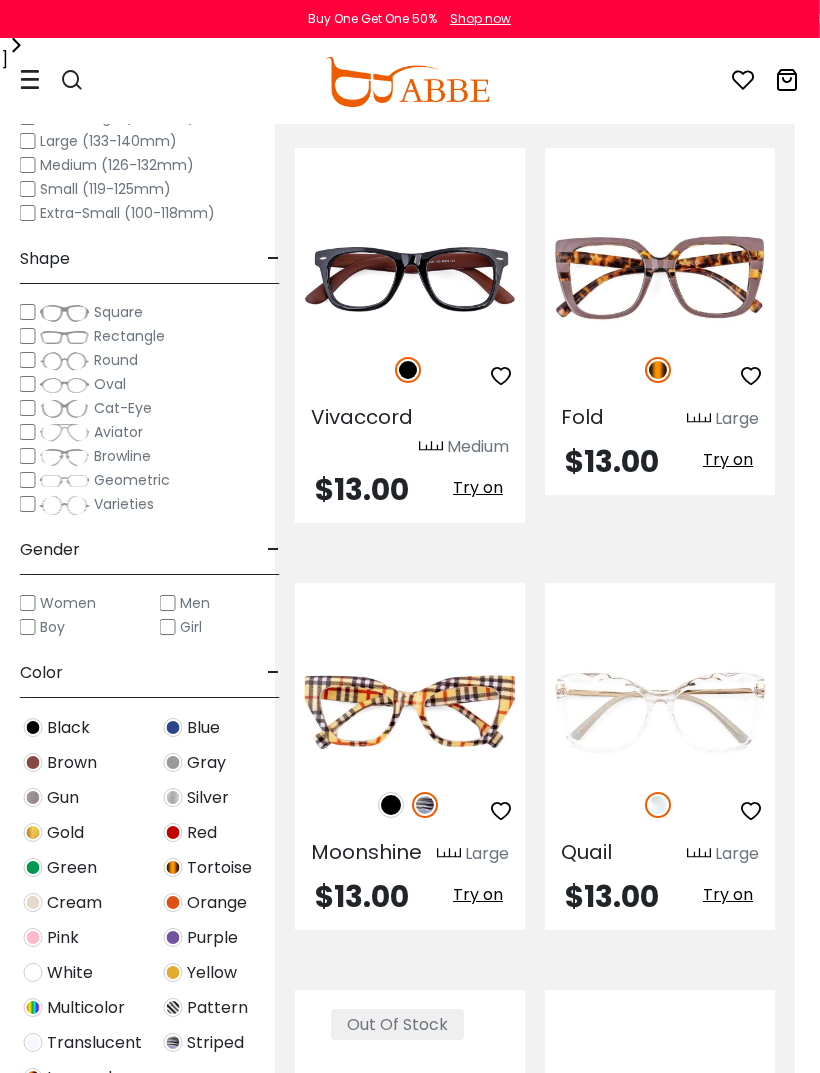 scroll, scrollTop: 555, scrollLeft: 25, axis: both 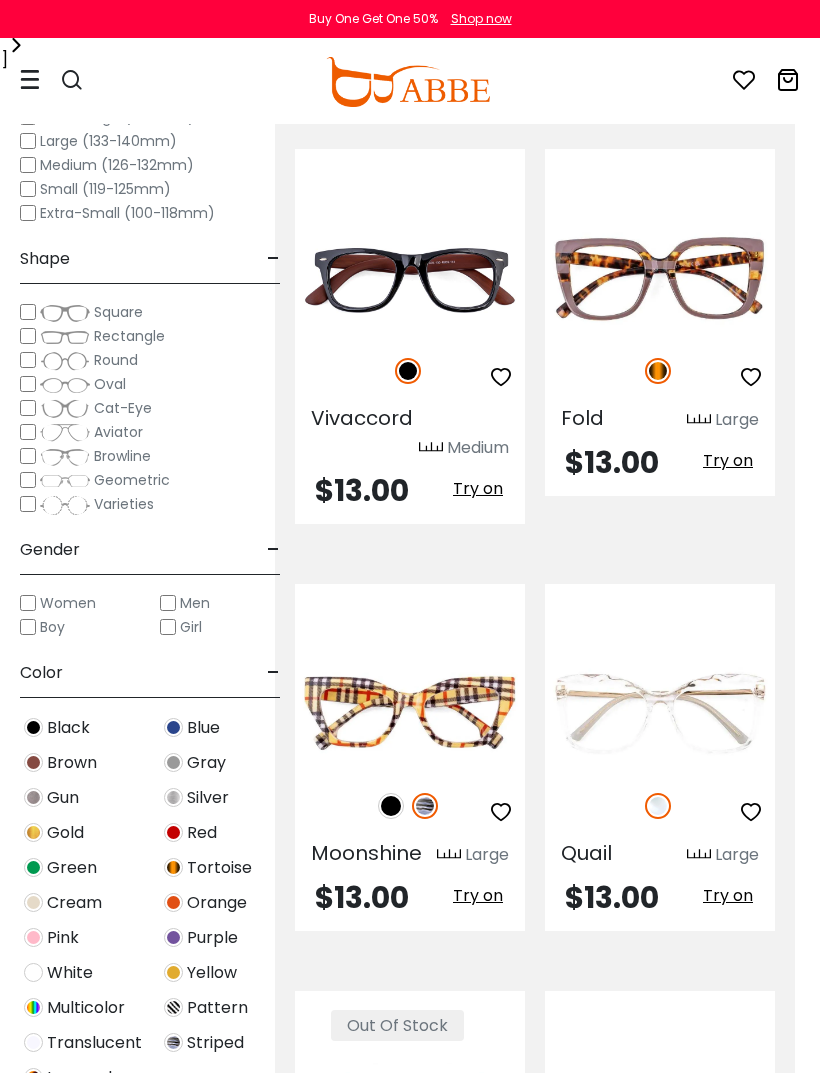 click at bounding box center [0, 0] 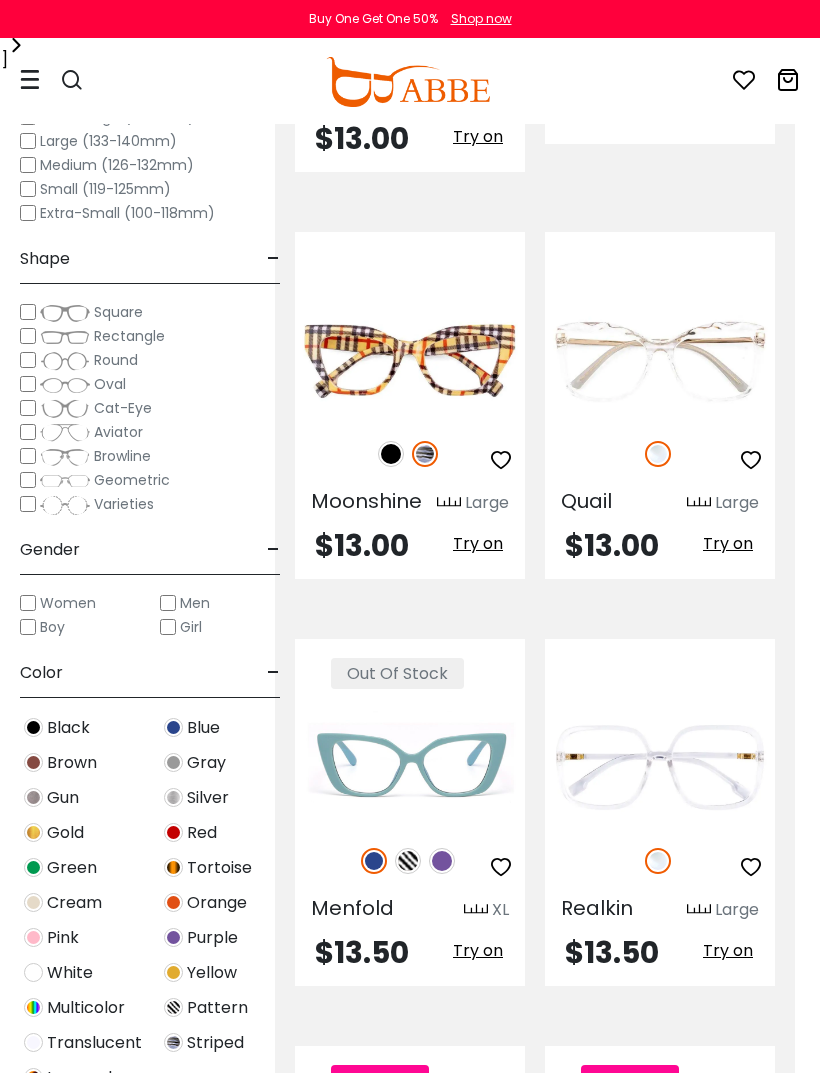 scroll, scrollTop: 906, scrollLeft: 25, axis: both 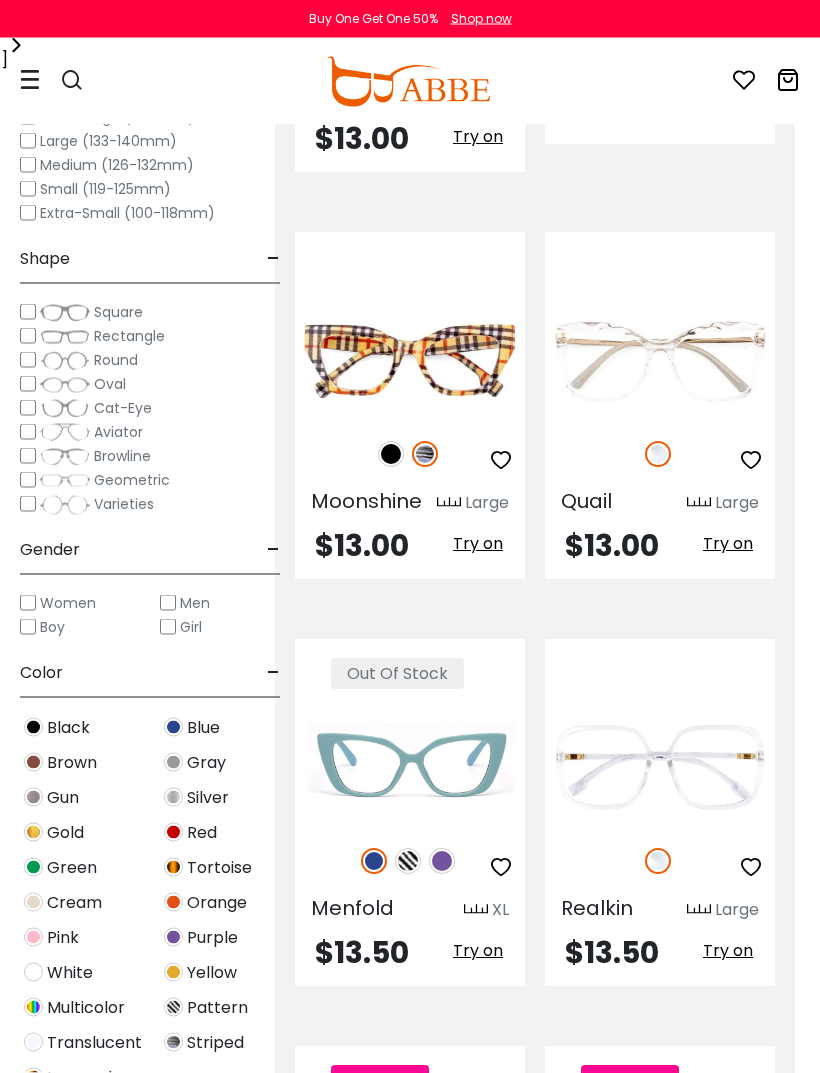 click at bounding box center [0, 0] 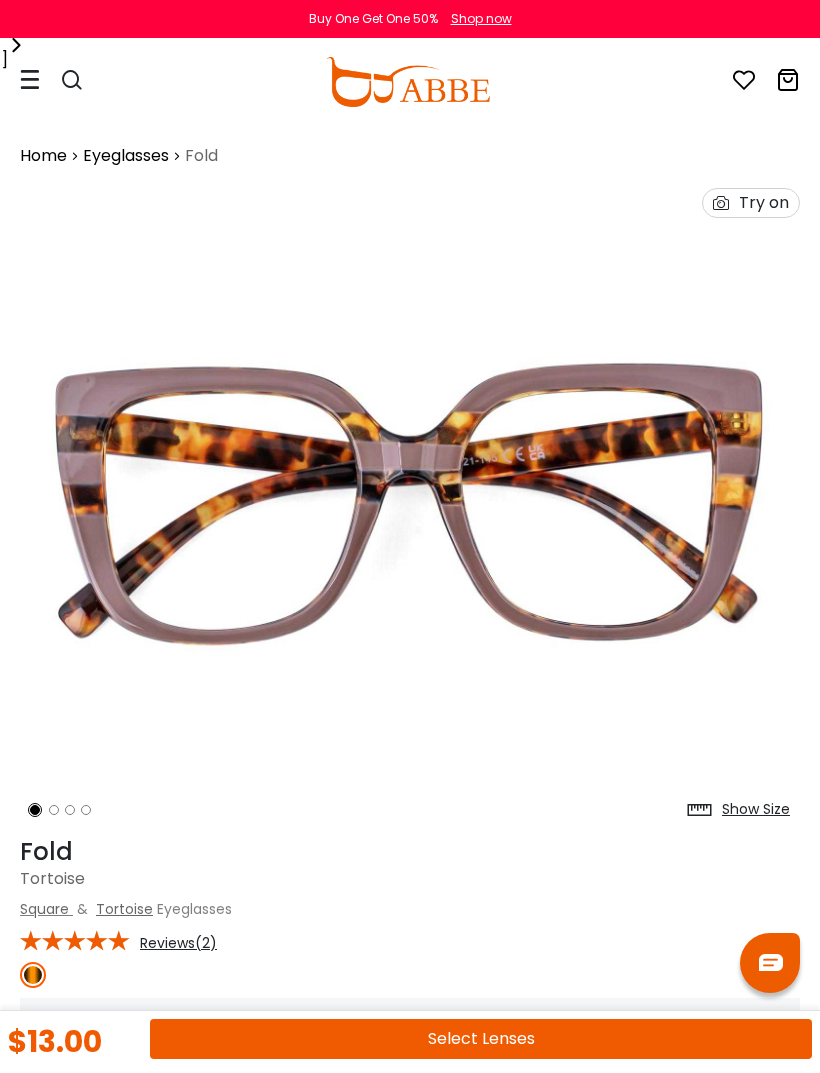 scroll, scrollTop: 0, scrollLeft: 0, axis: both 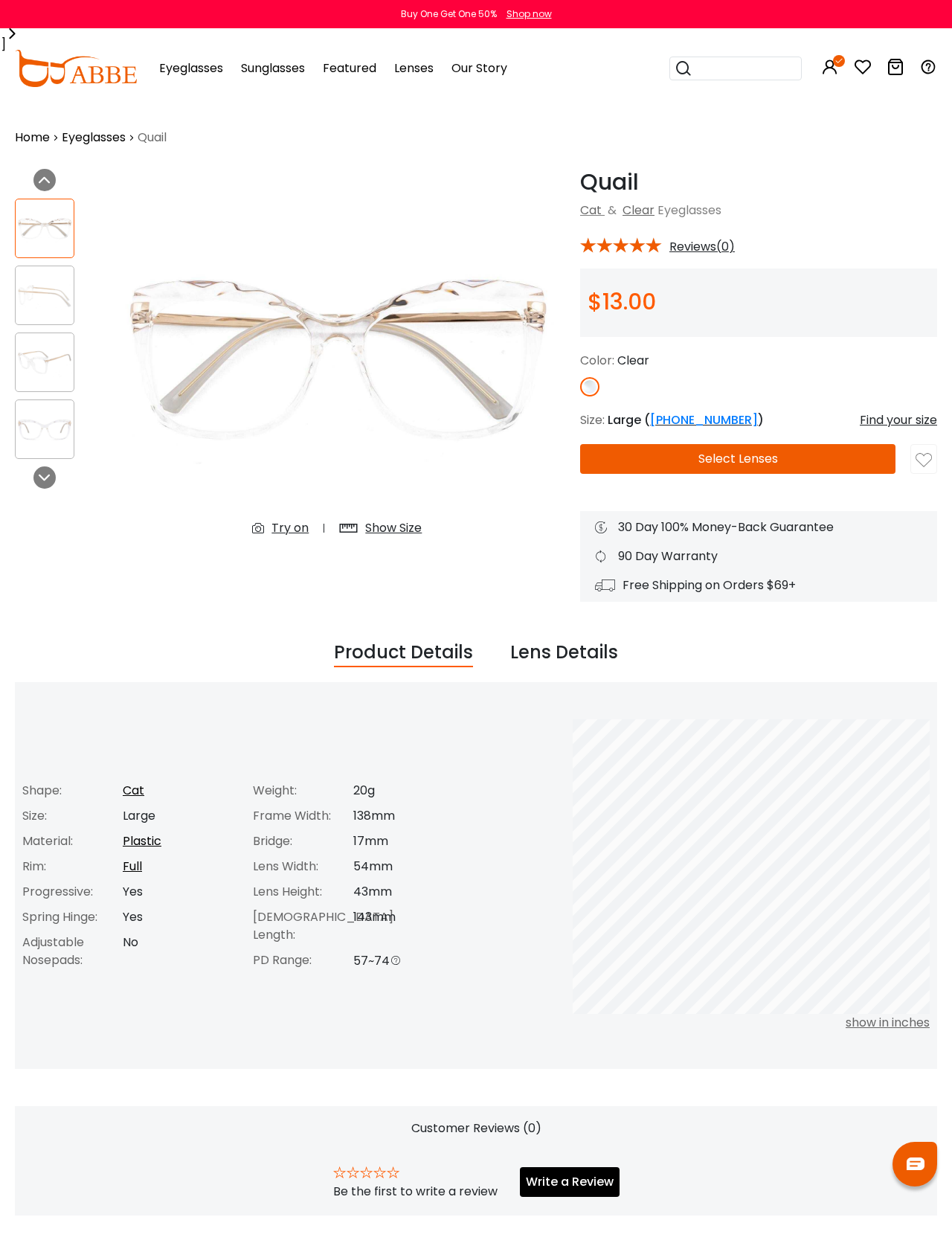 click on "Select Lenses" at bounding box center [738, 459] 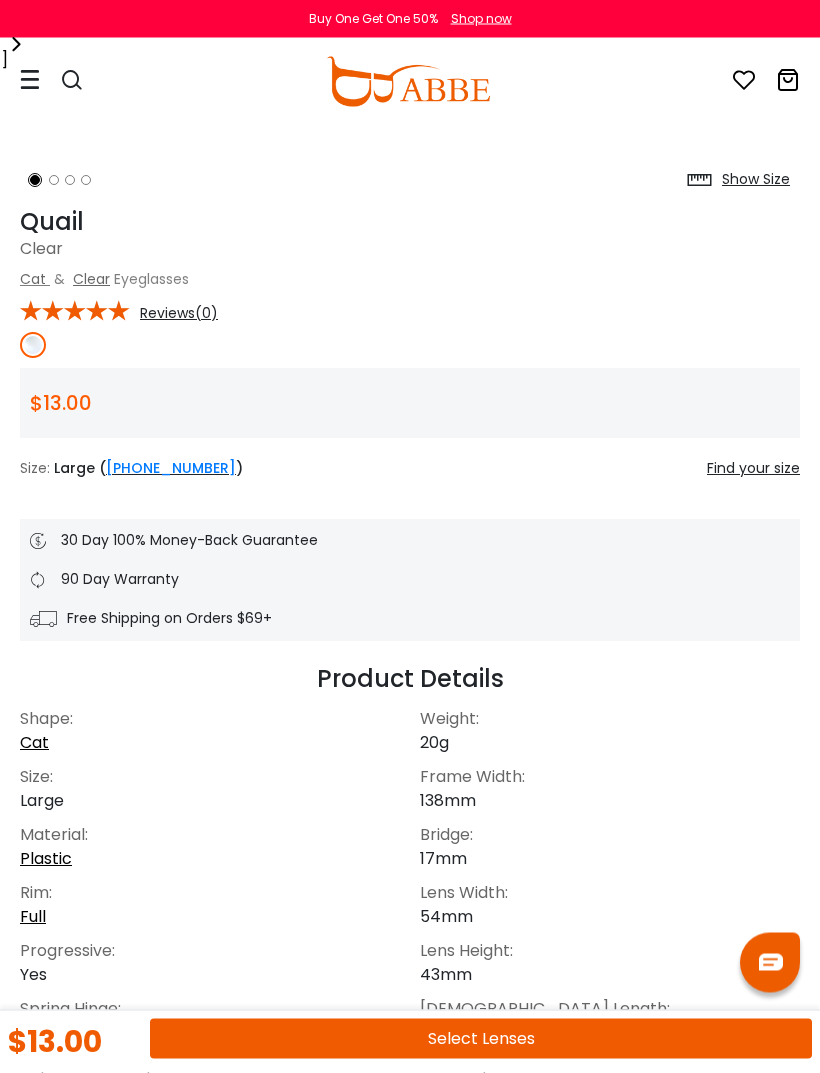 scroll, scrollTop: 638, scrollLeft: 0, axis: vertical 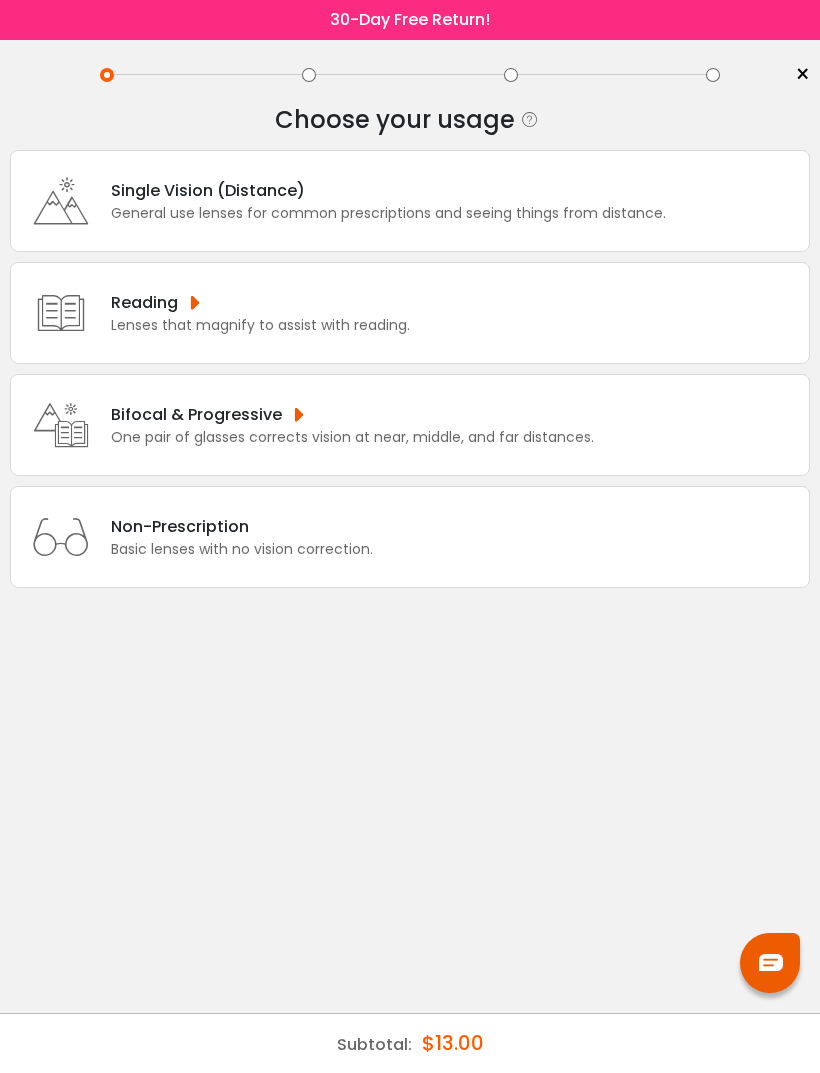 click on "General use lenses for common prescriptions and seeing things from distance." at bounding box center (388, 213) 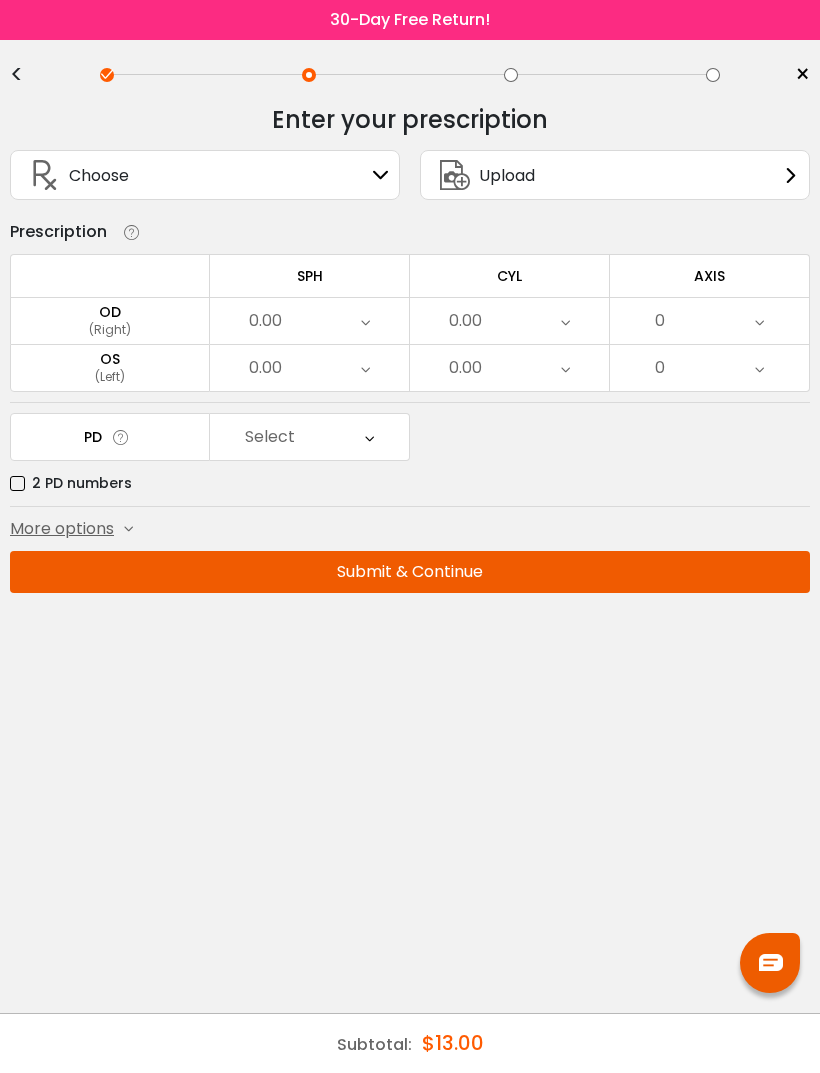 click at bounding box center (365, 321) 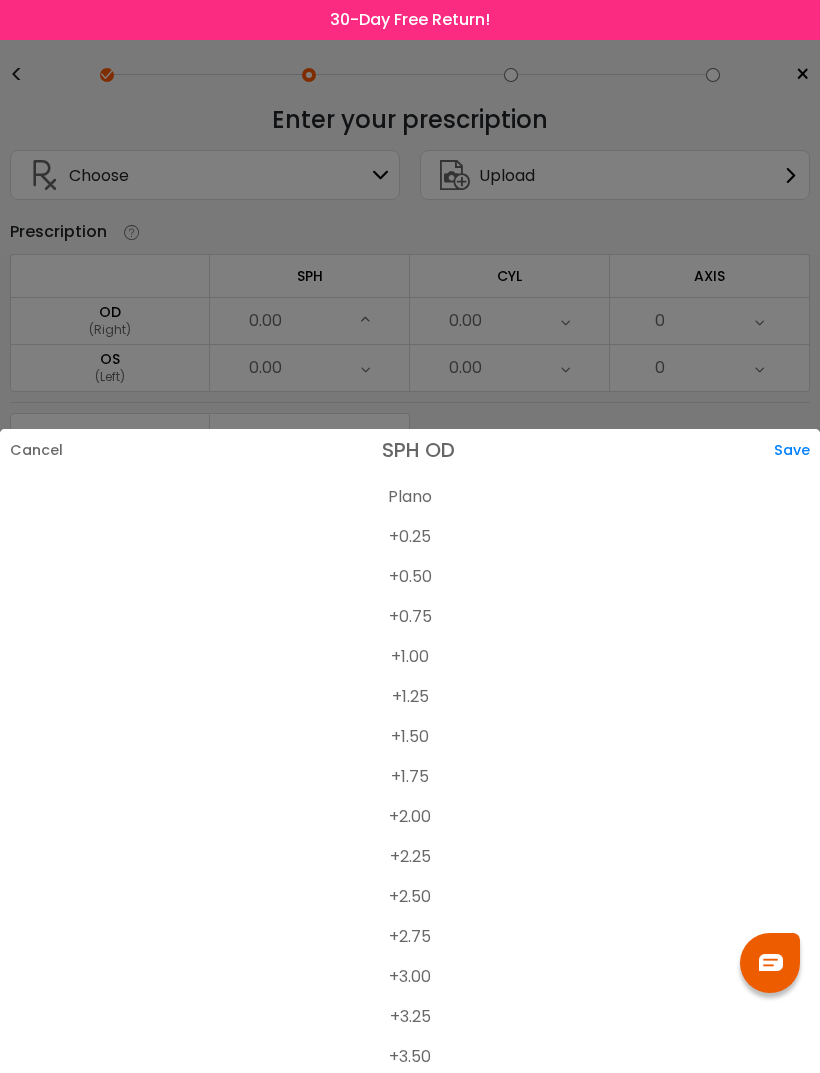 scroll, scrollTop: 3259, scrollLeft: 0, axis: vertical 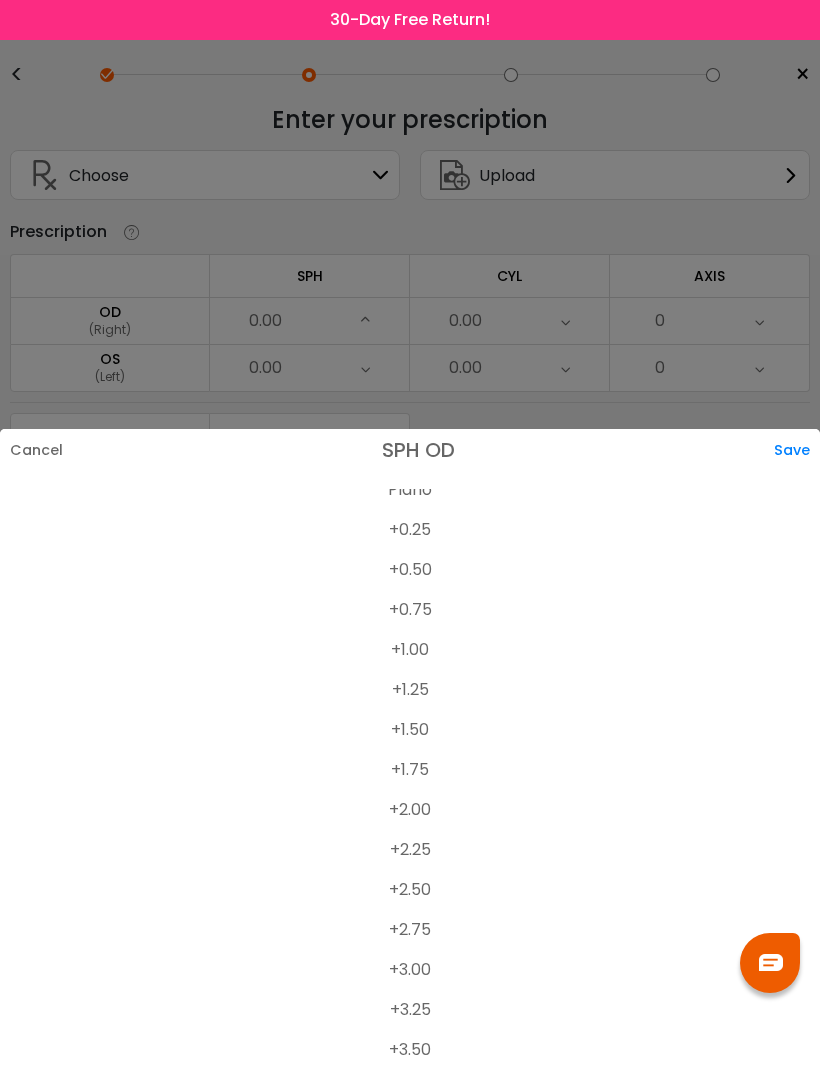 click on "+1.50" at bounding box center [410, 730] 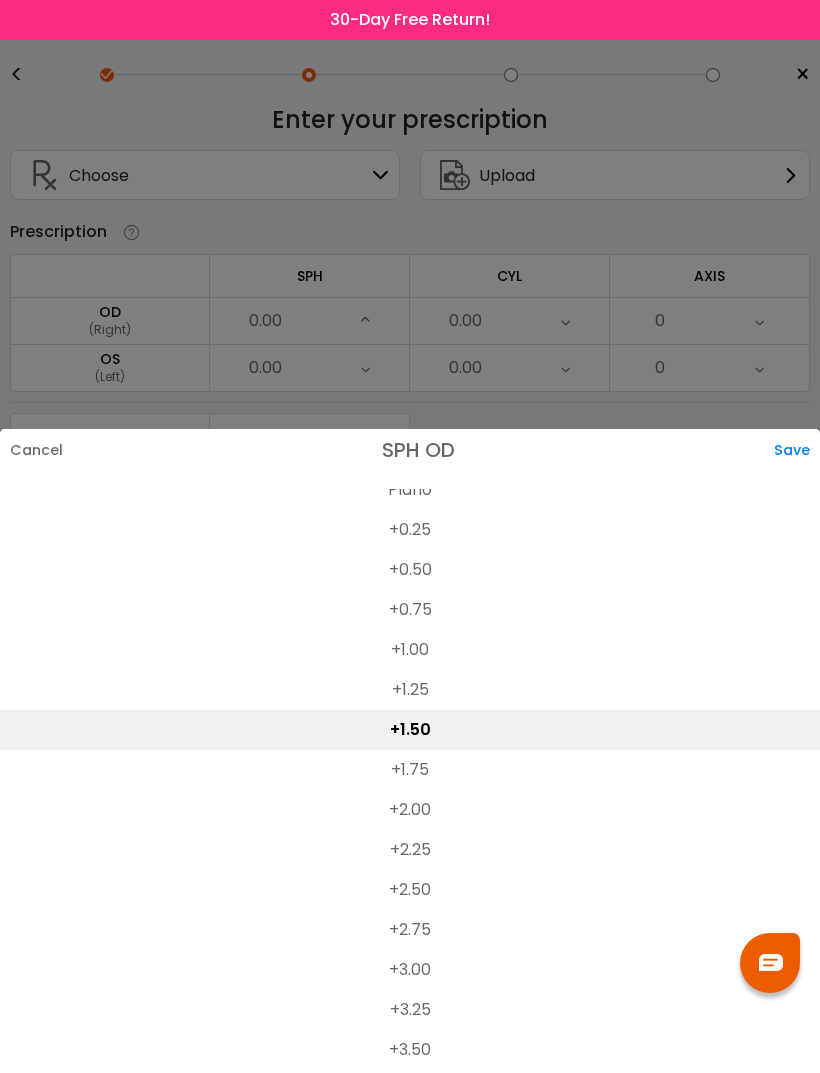 click on "Save" at bounding box center [797, 450] 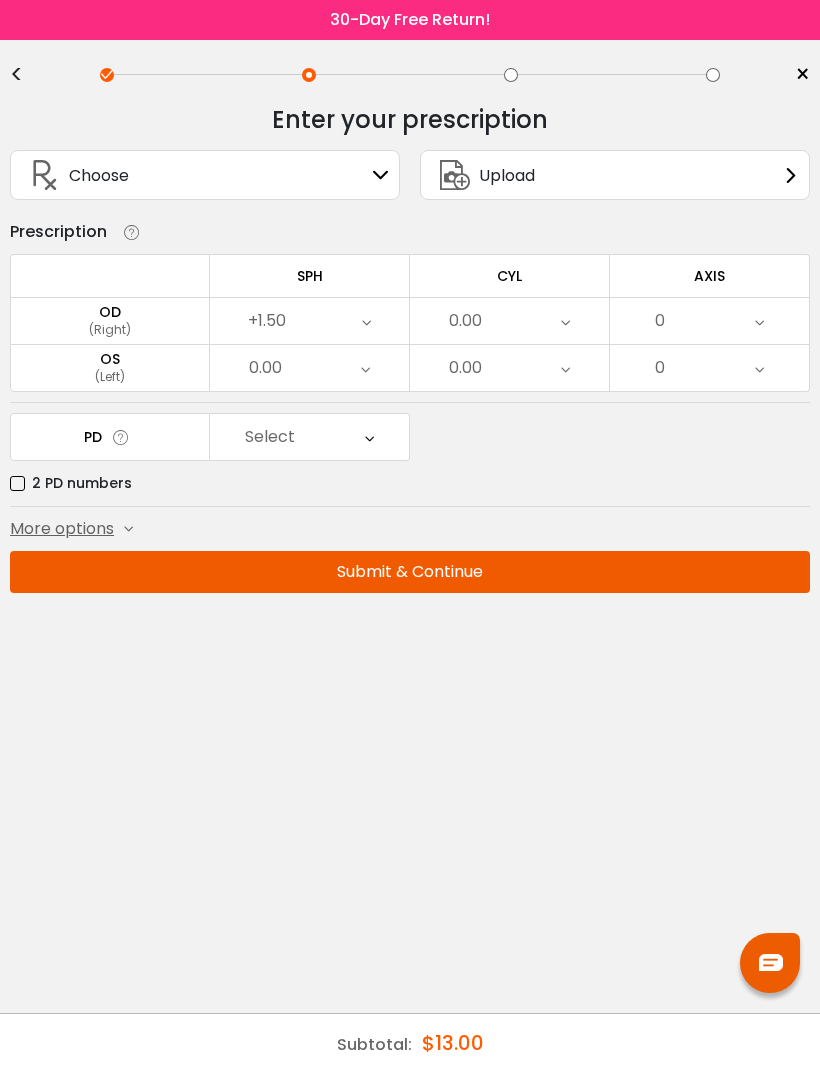 click on "0.00" at bounding box center (309, 368) 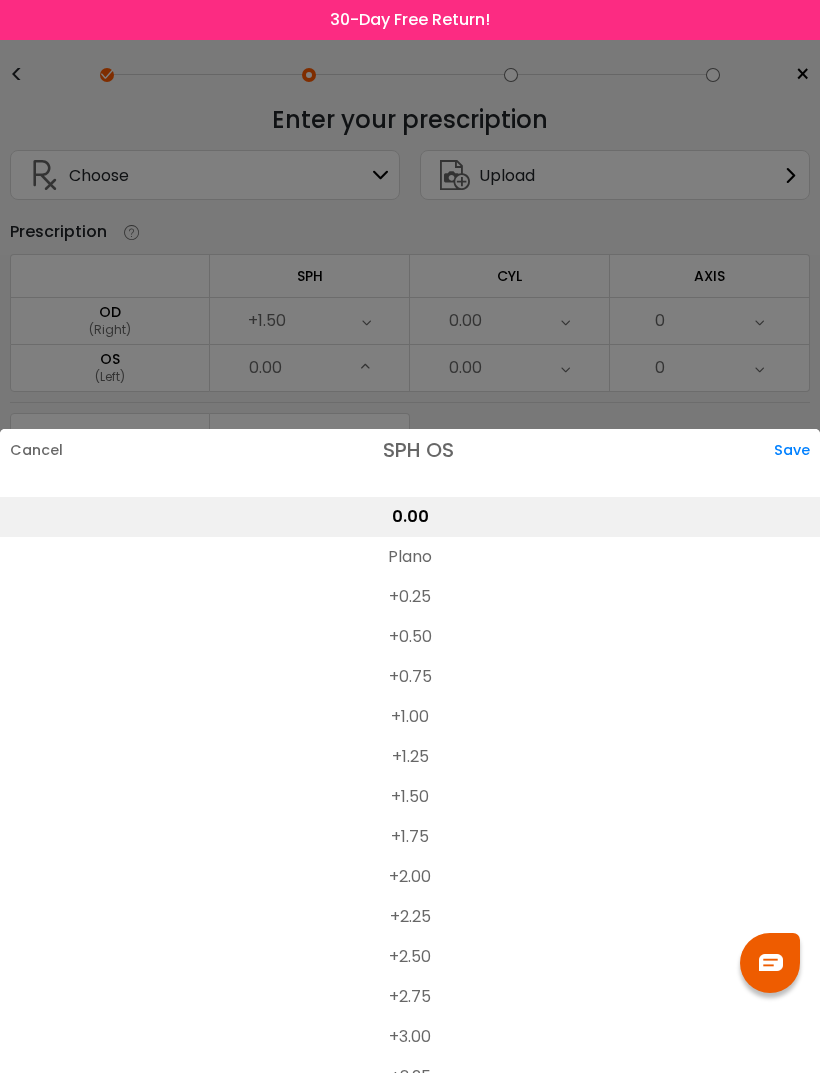 scroll, scrollTop: 3192, scrollLeft: 0, axis: vertical 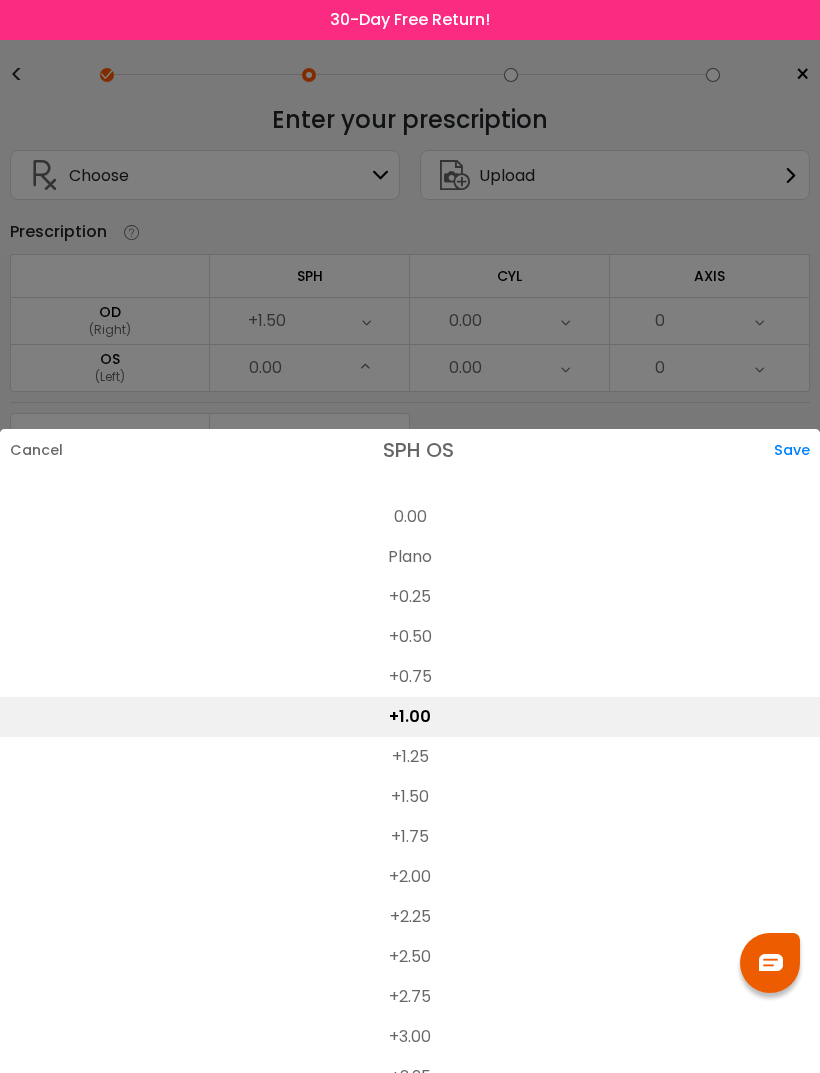 click on "Save" at bounding box center [797, 450] 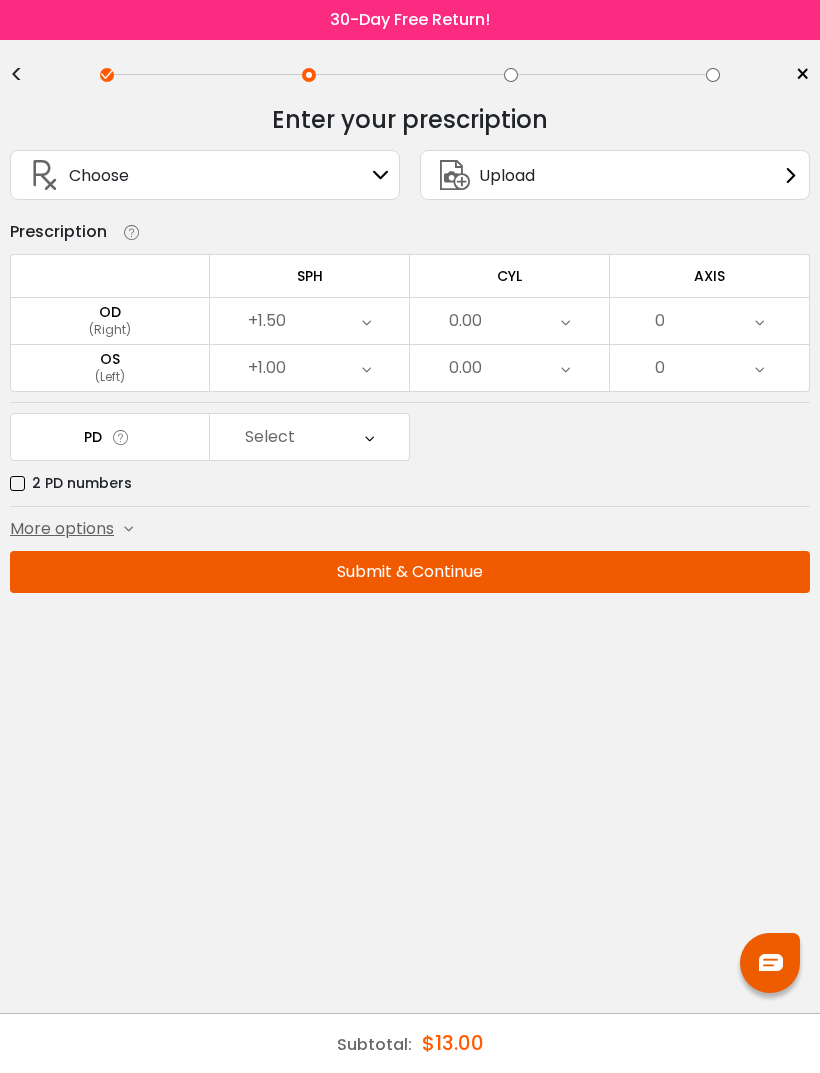 click on "0.00" at bounding box center [509, 321] 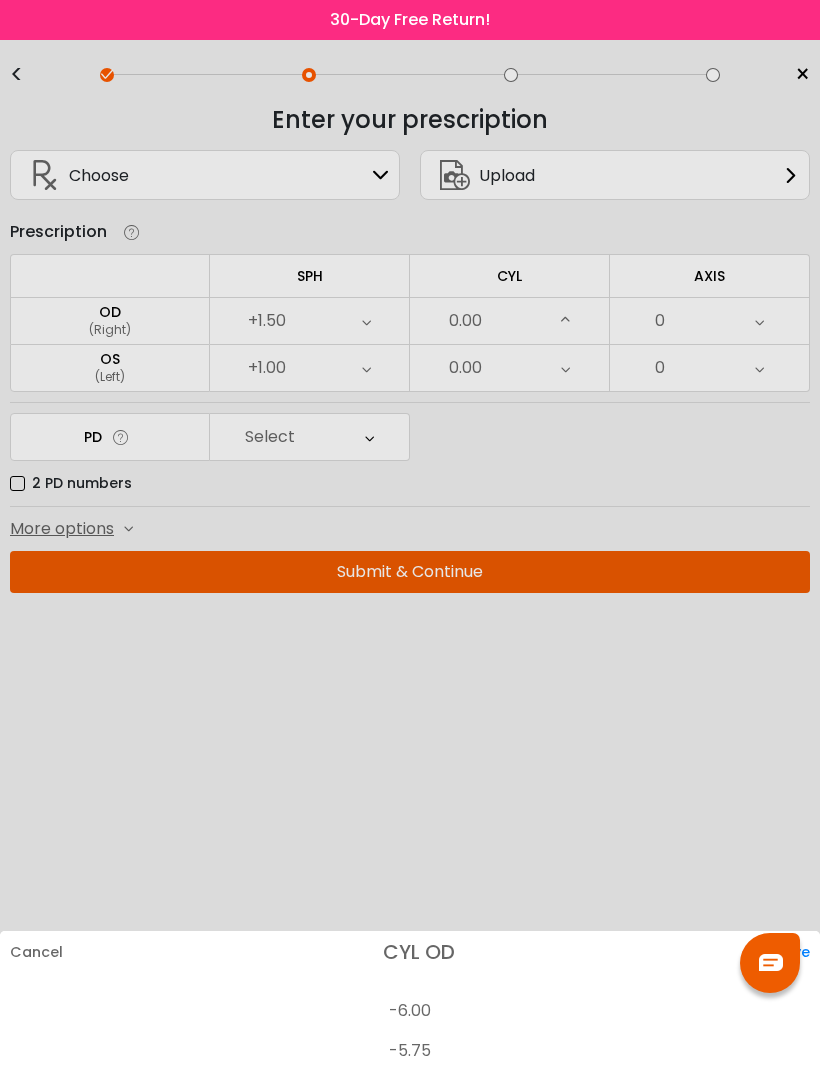 scroll, scrollTop: 678, scrollLeft: 0, axis: vertical 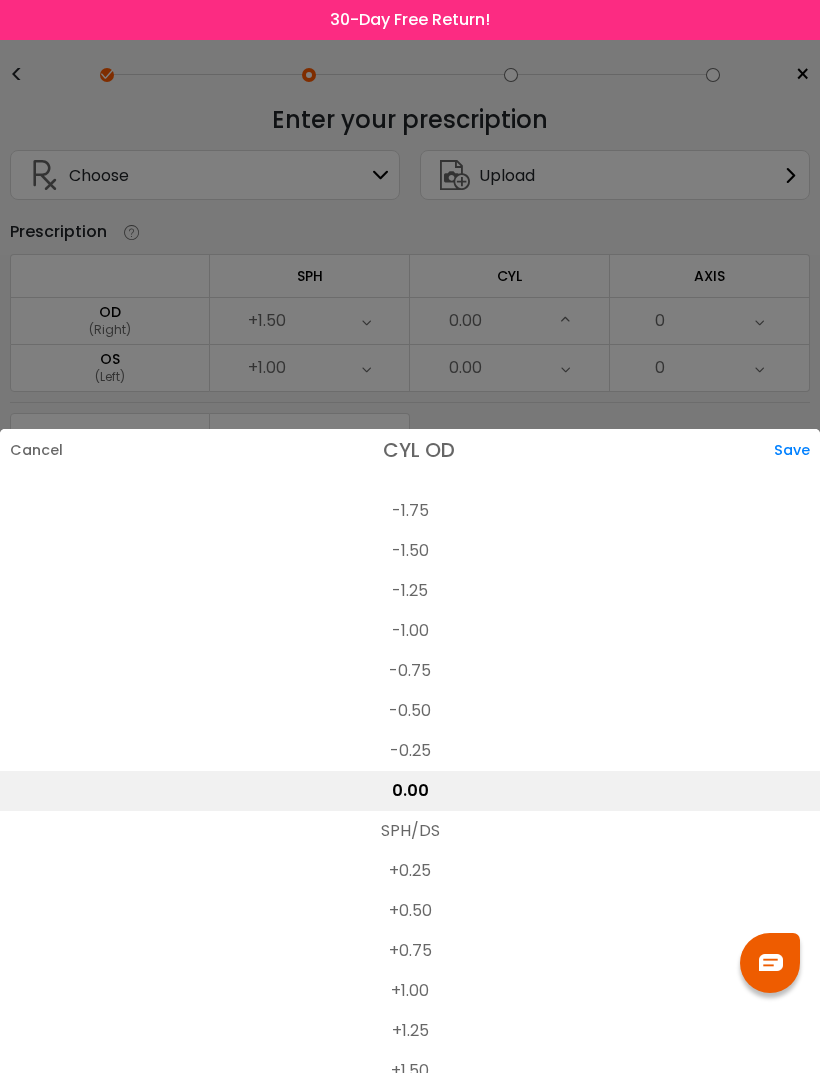 click on "+0.50" at bounding box center [410, 911] 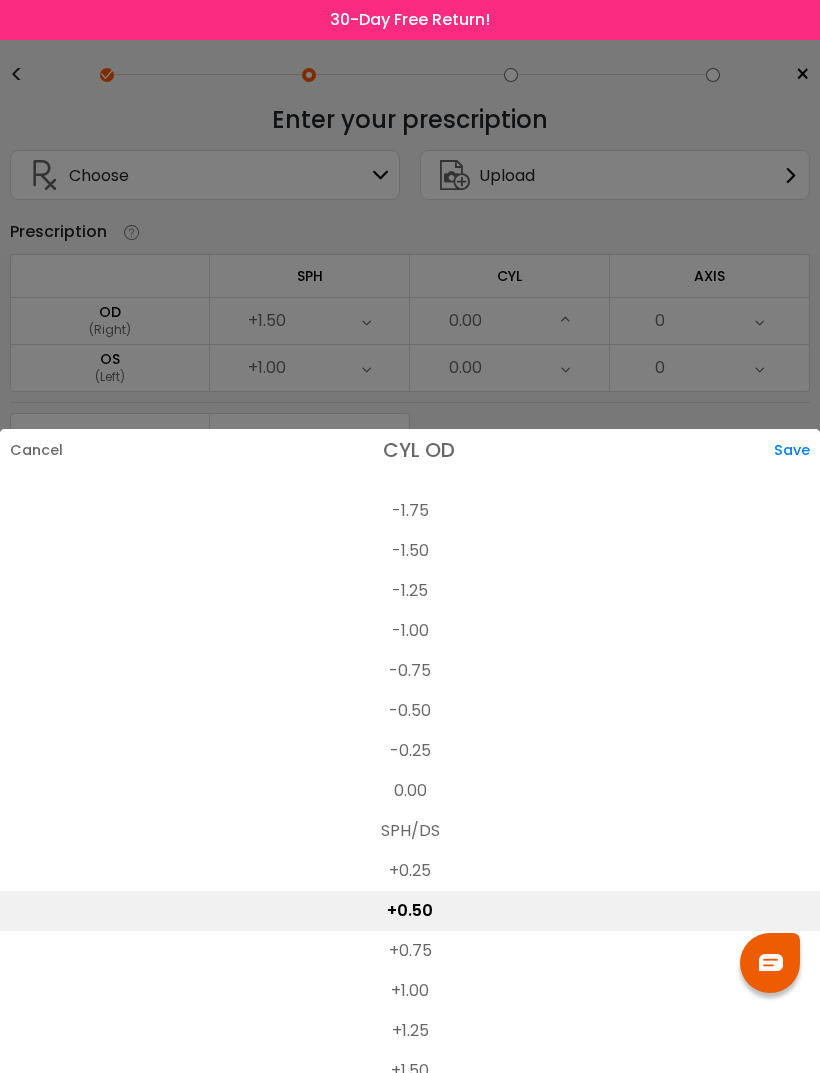 click on "Save" at bounding box center (797, 450) 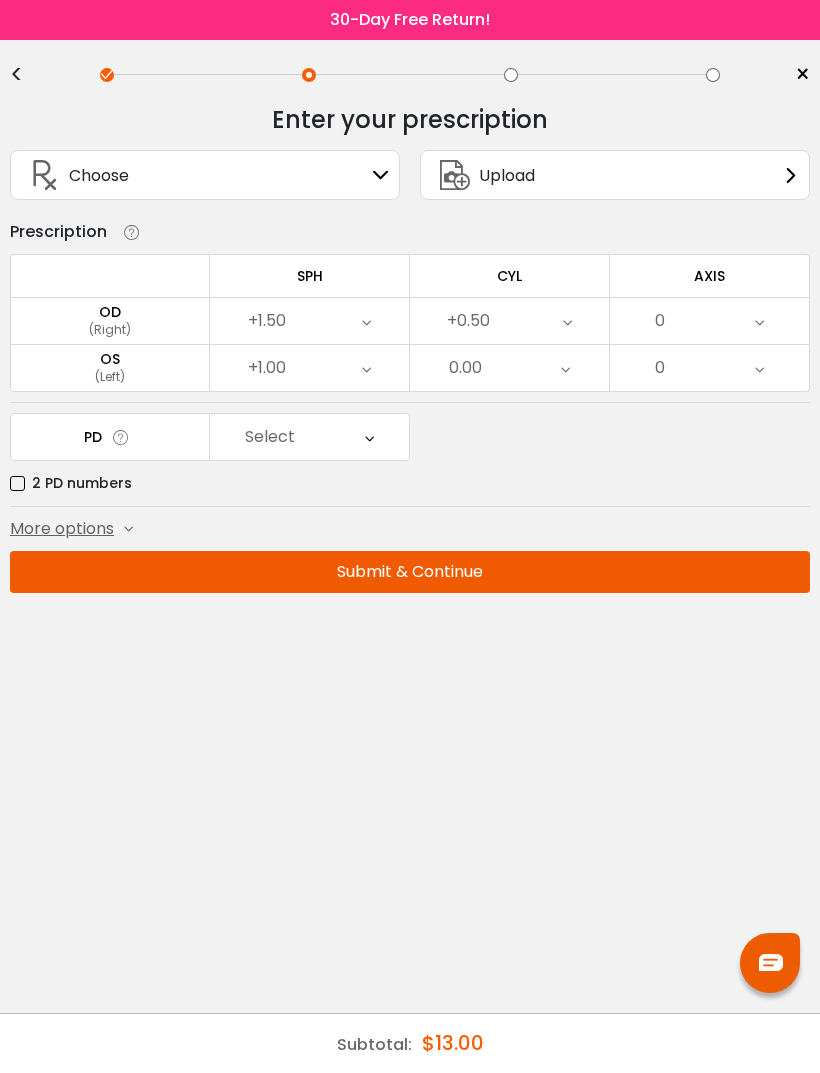 click on "0.00" at bounding box center [509, 368] 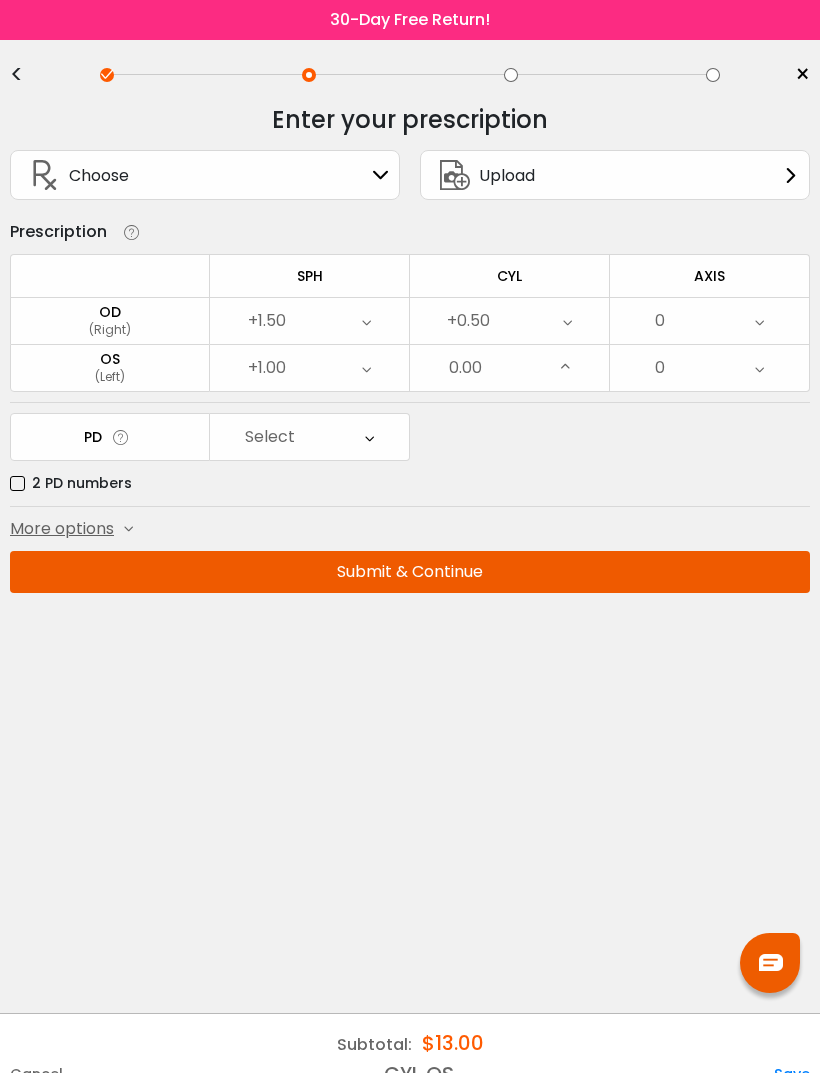 scroll, scrollTop: 678, scrollLeft: 0, axis: vertical 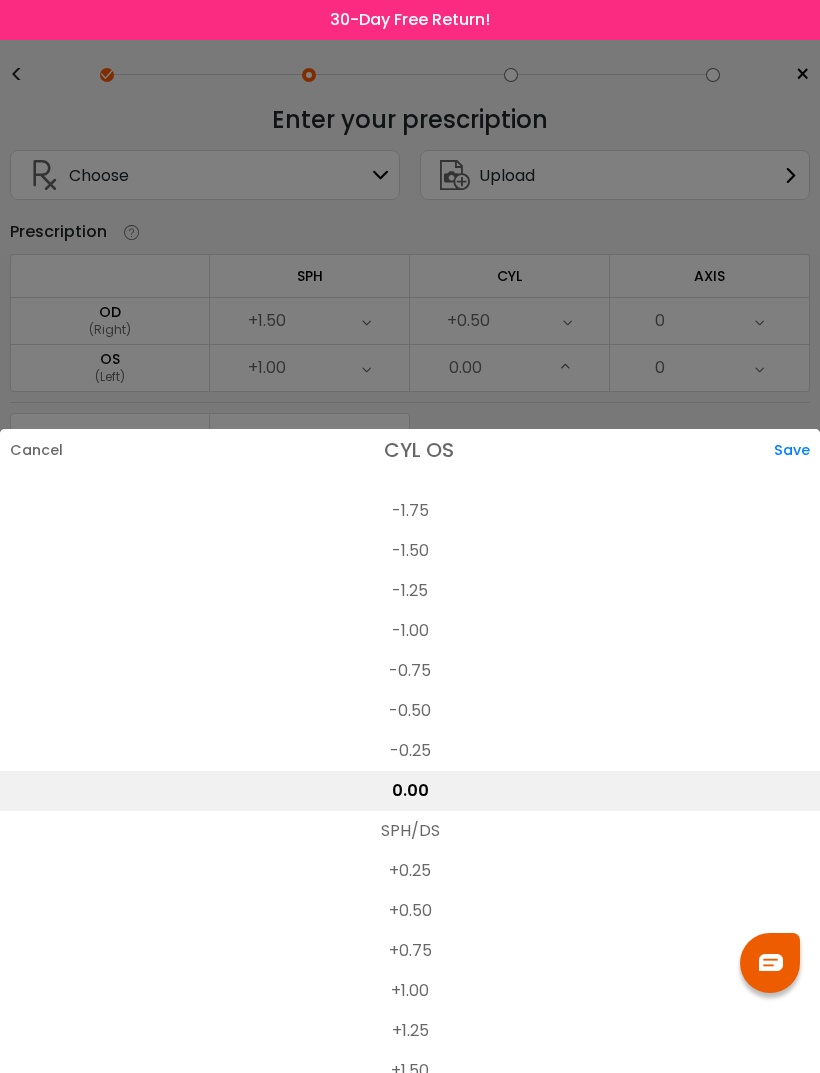 click on "+1.00" at bounding box center (410, 991) 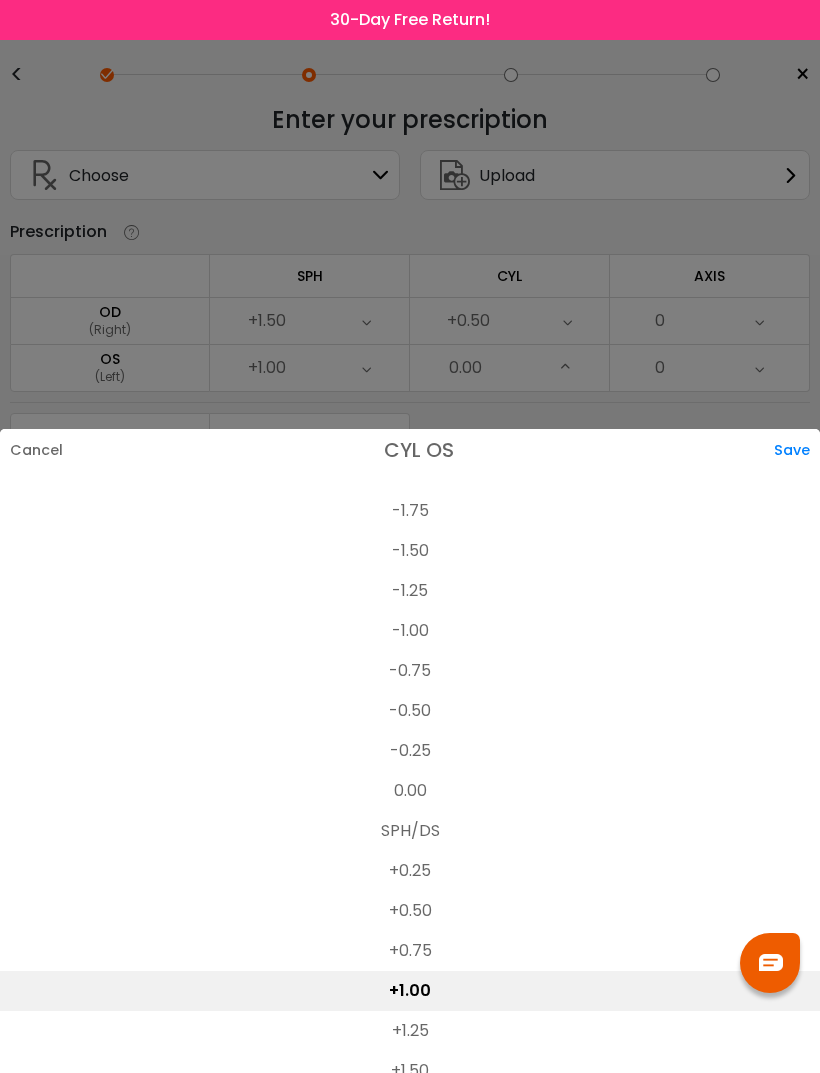 click on "Save" at bounding box center [797, 450] 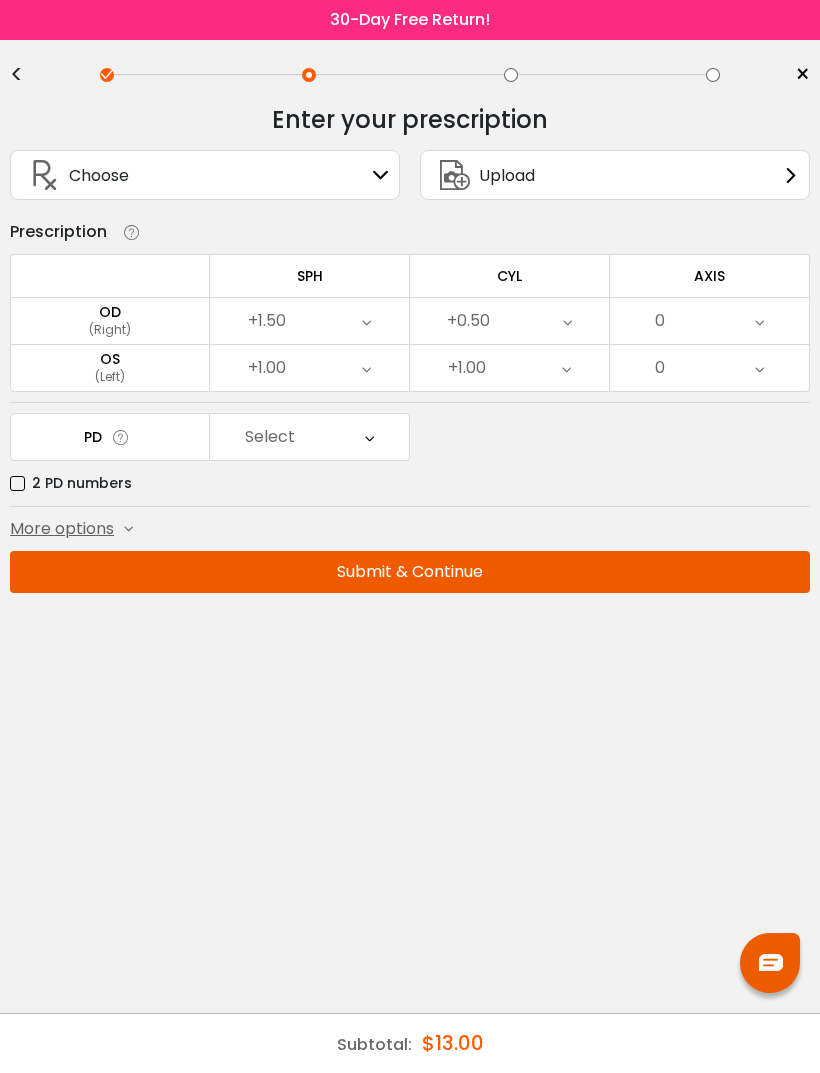 click at bounding box center (759, 321) 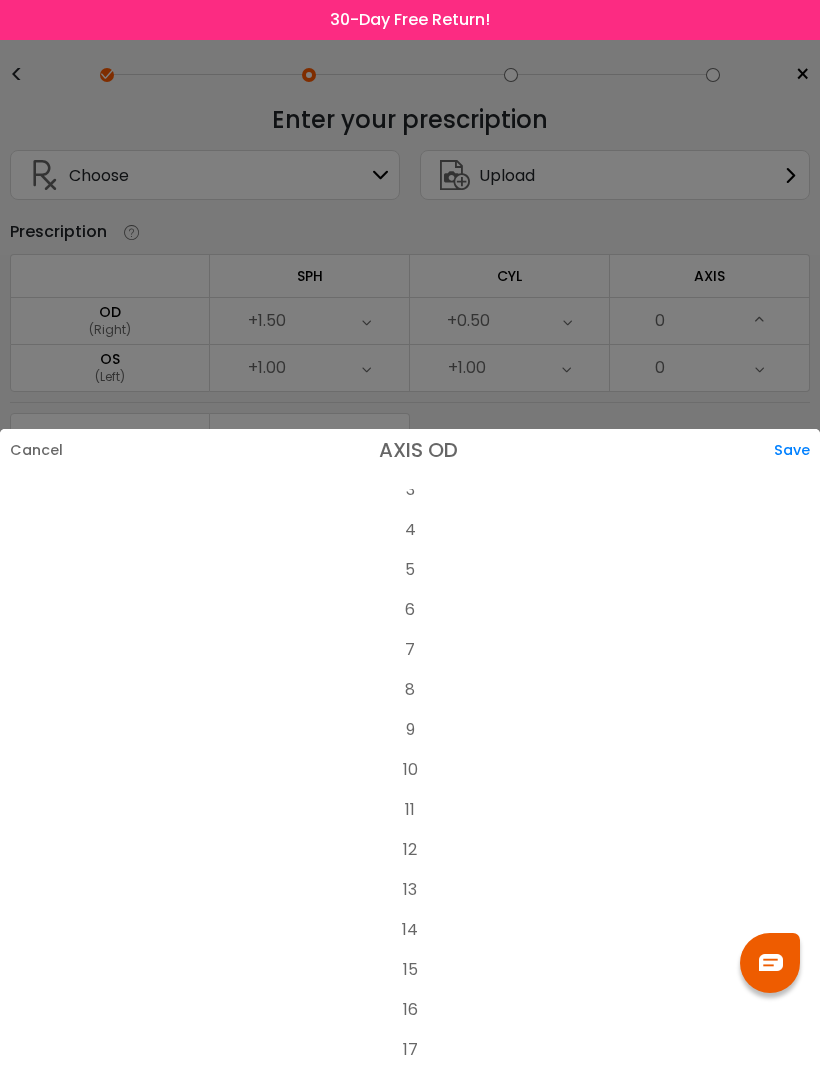 scroll, scrollTop: 137, scrollLeft: 0, axis: vertical 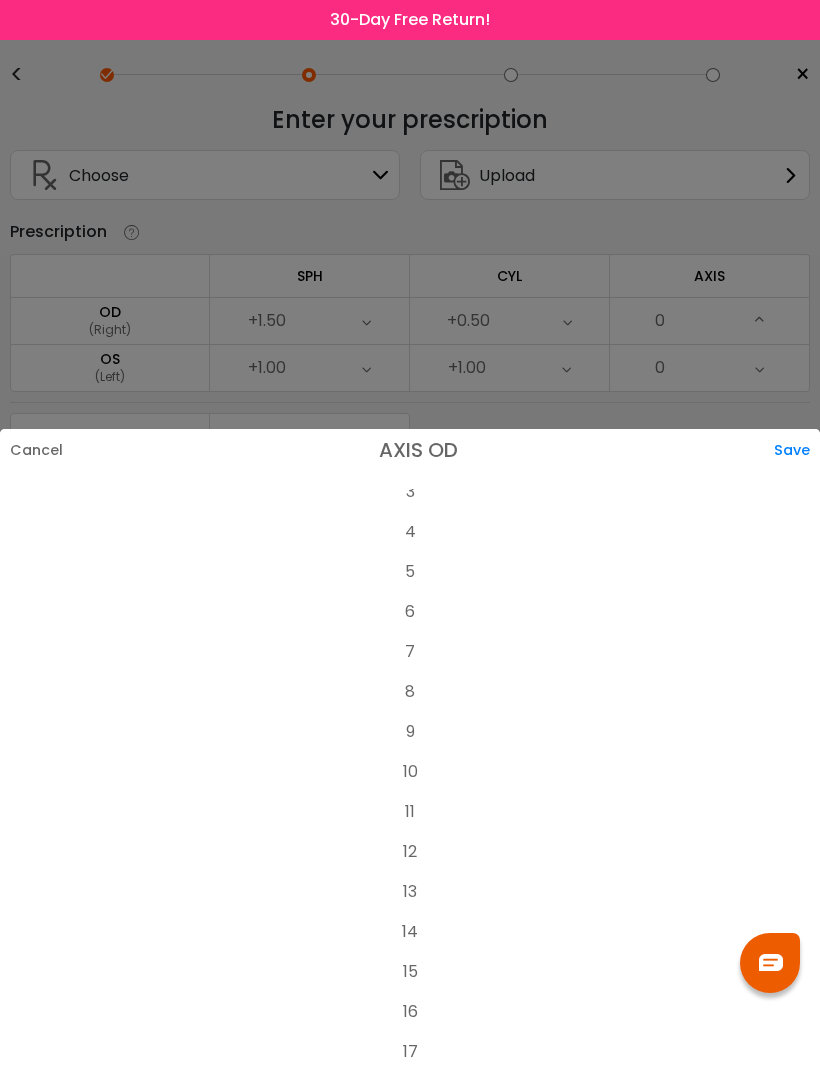 click on "8" at bounding box center [410, 692] 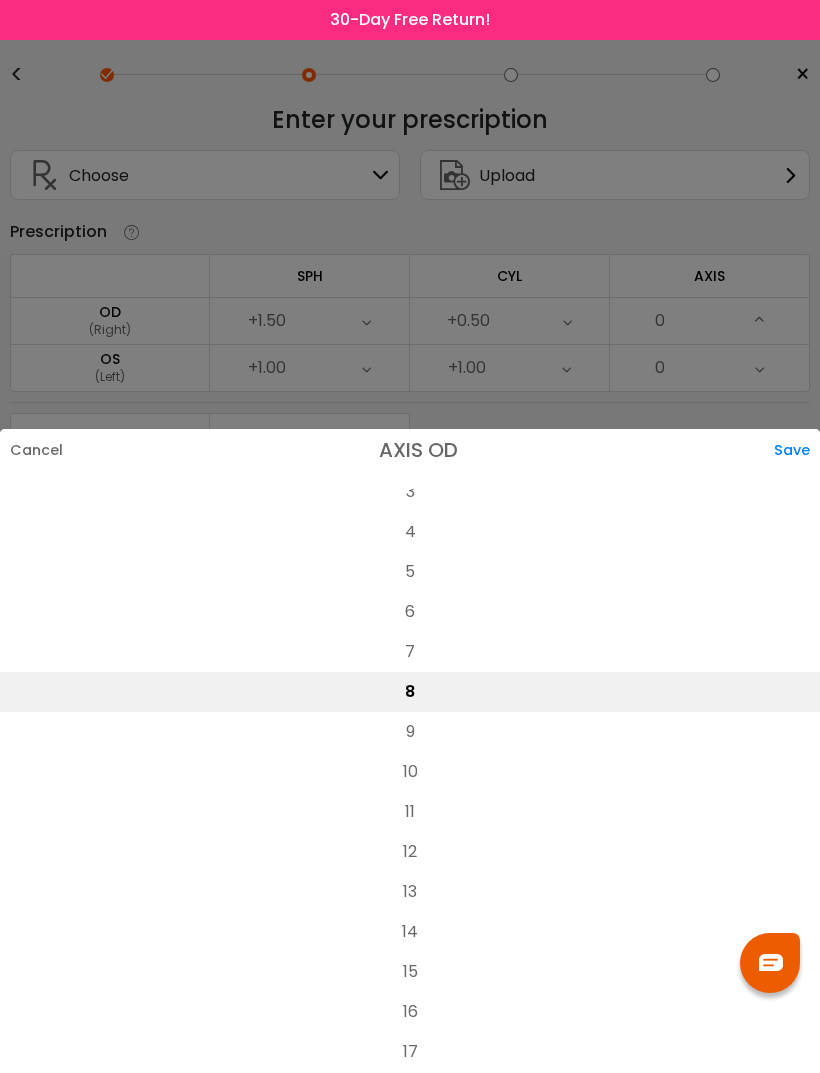 click on "Save" at bounding box center [797, 450] 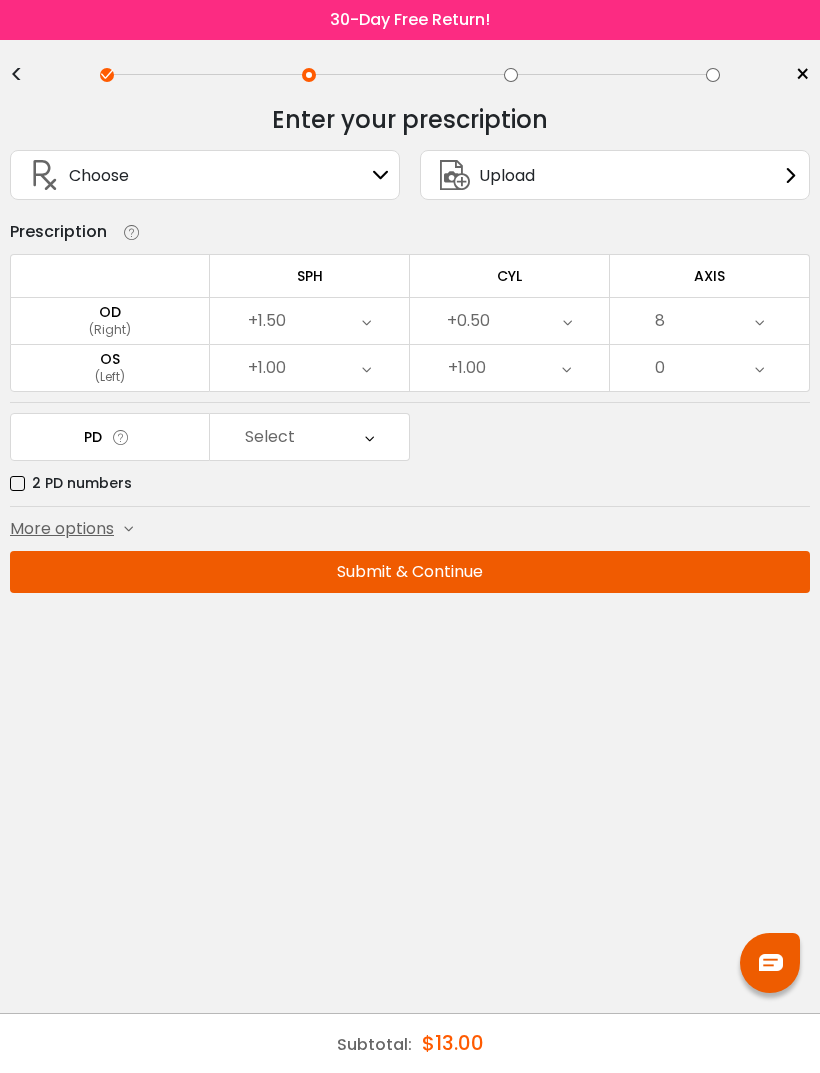 click on "0" at bounding box center (709, 368) 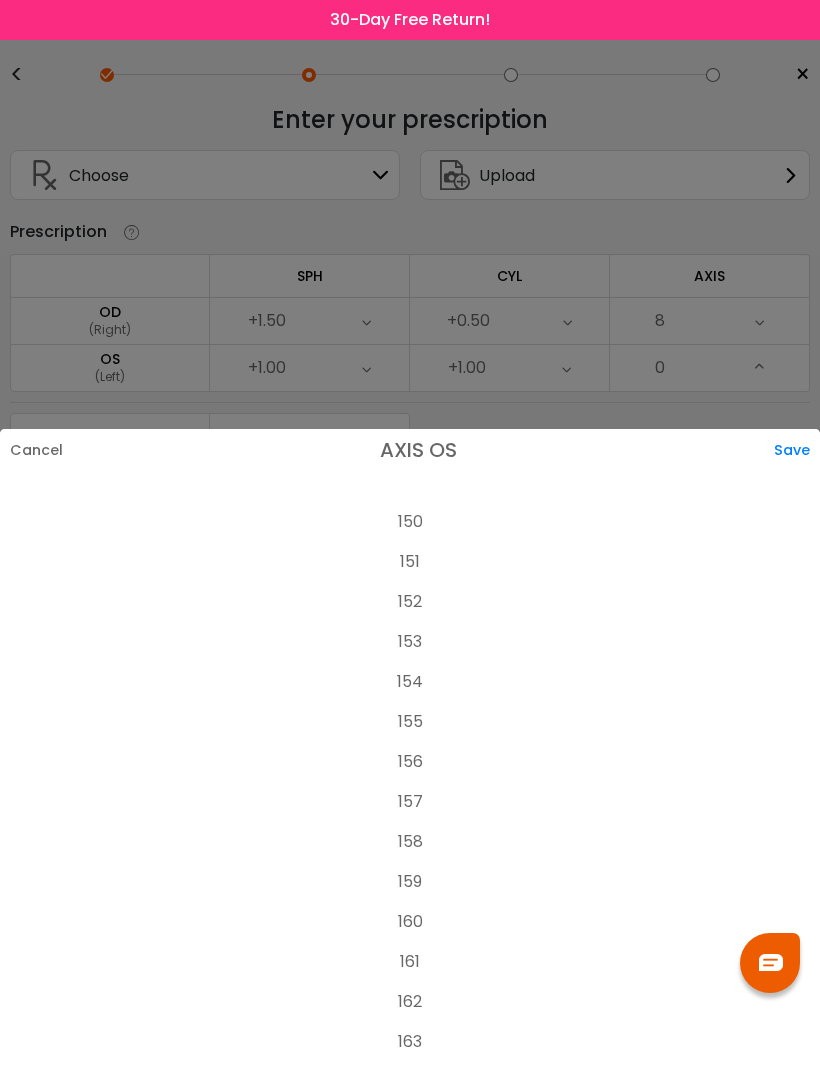 scroll, scrollTop: 5987, scrollLeft: 0, axis: vertical 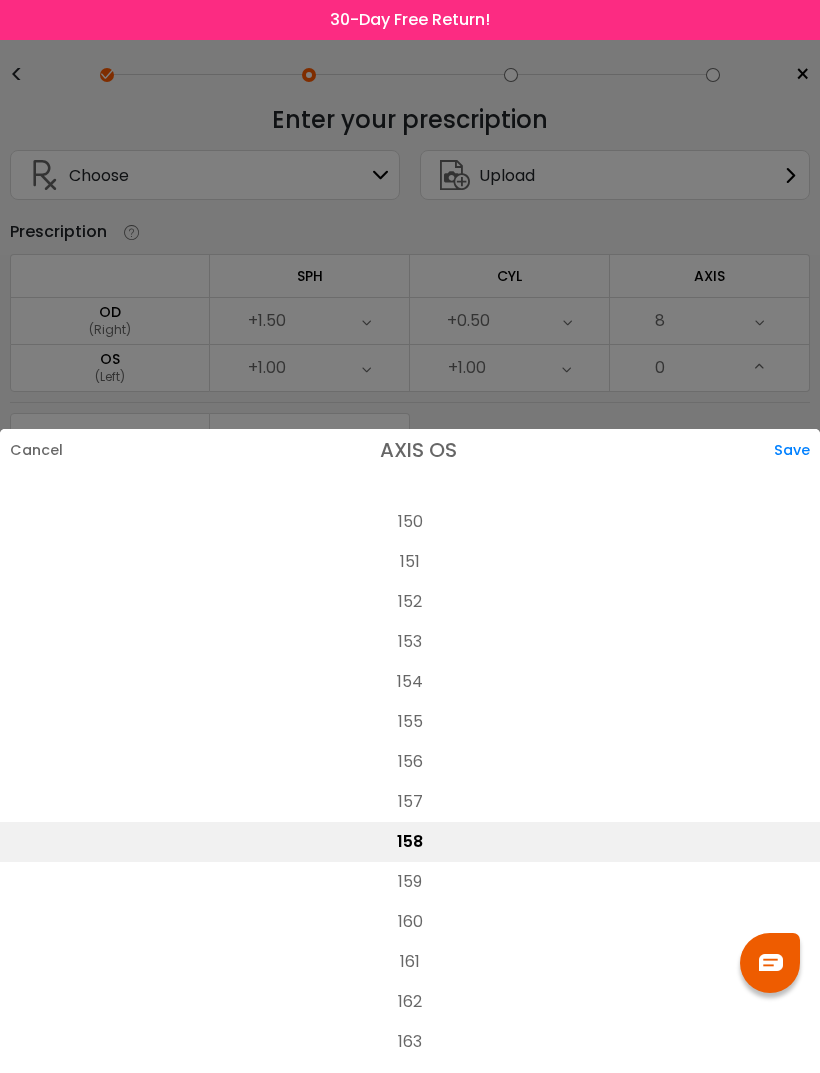 click on "Save" at bounding box center (797, 450) 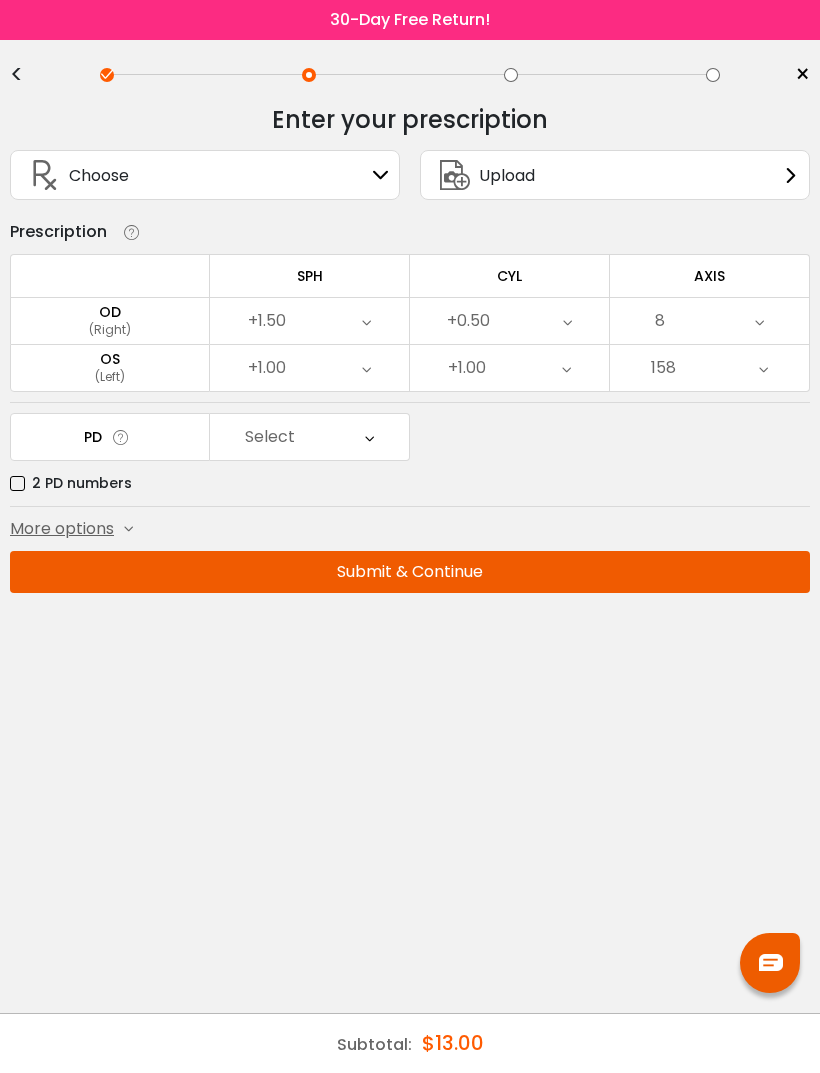 click on "2 PD numbers" at bounding box center [71, 483] 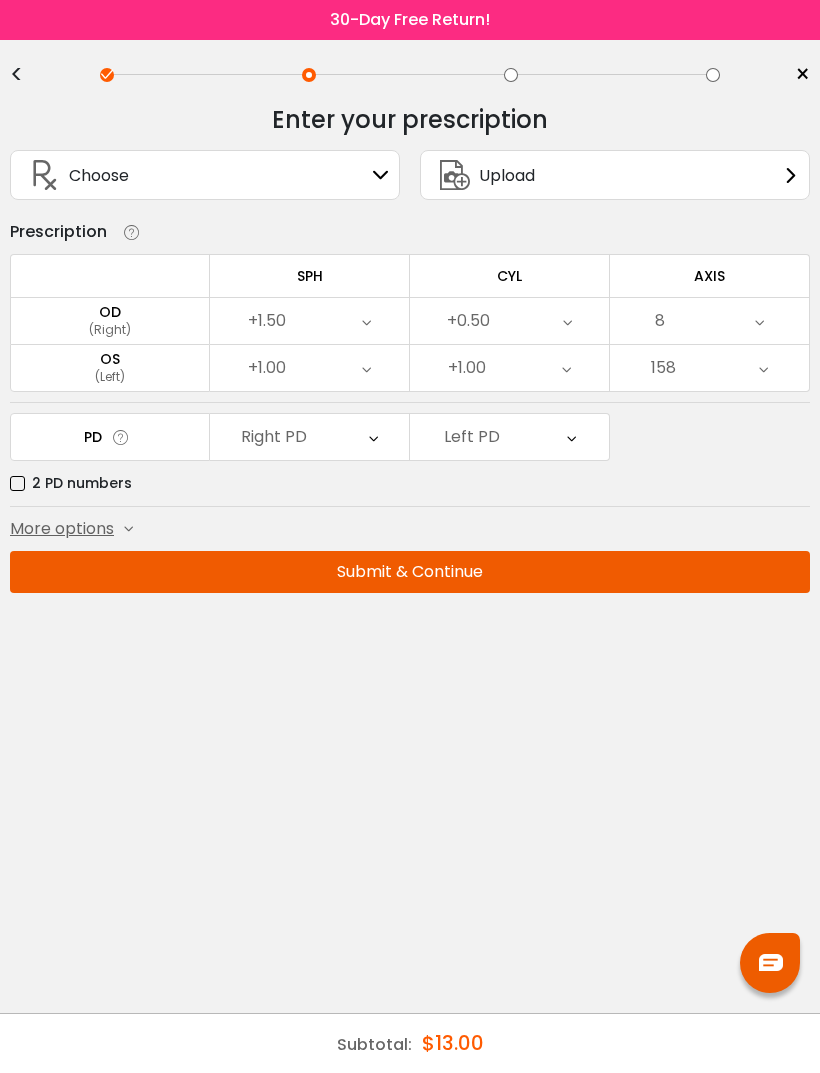 click on "Right PD" at bounding box center [309, 437] 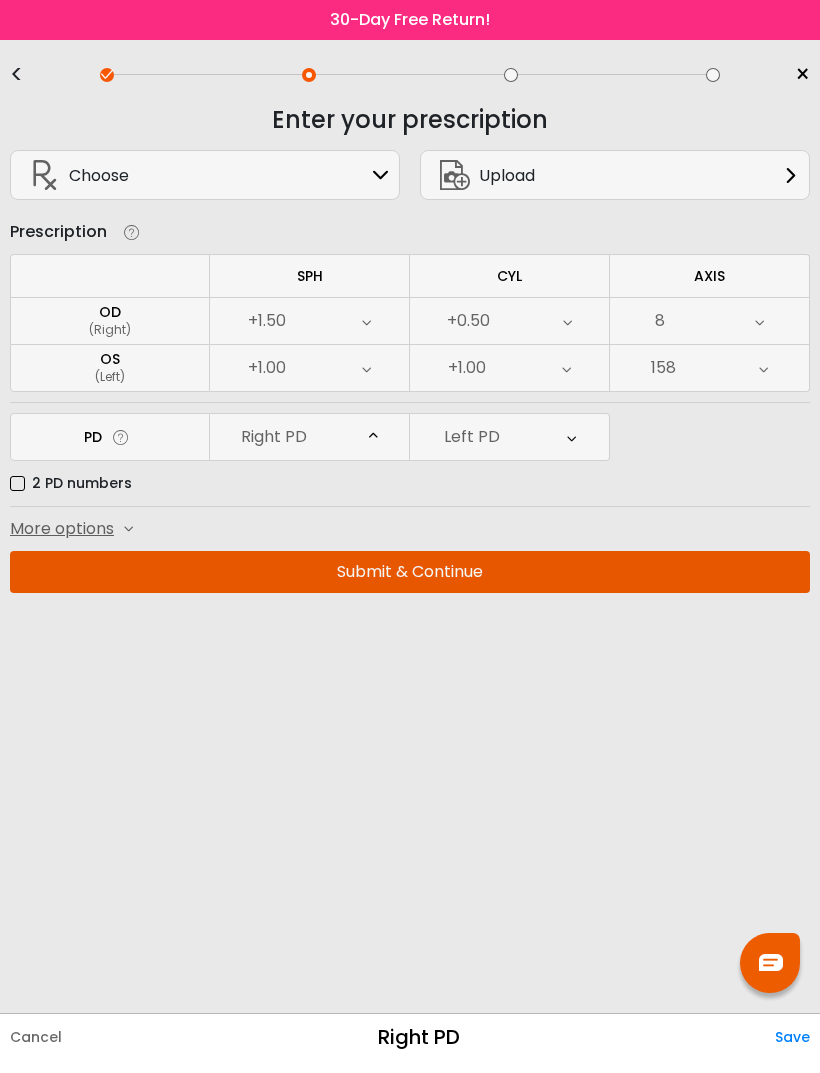 scroll, scrollTop: 358, scrollLeft: 0, axis: vertical 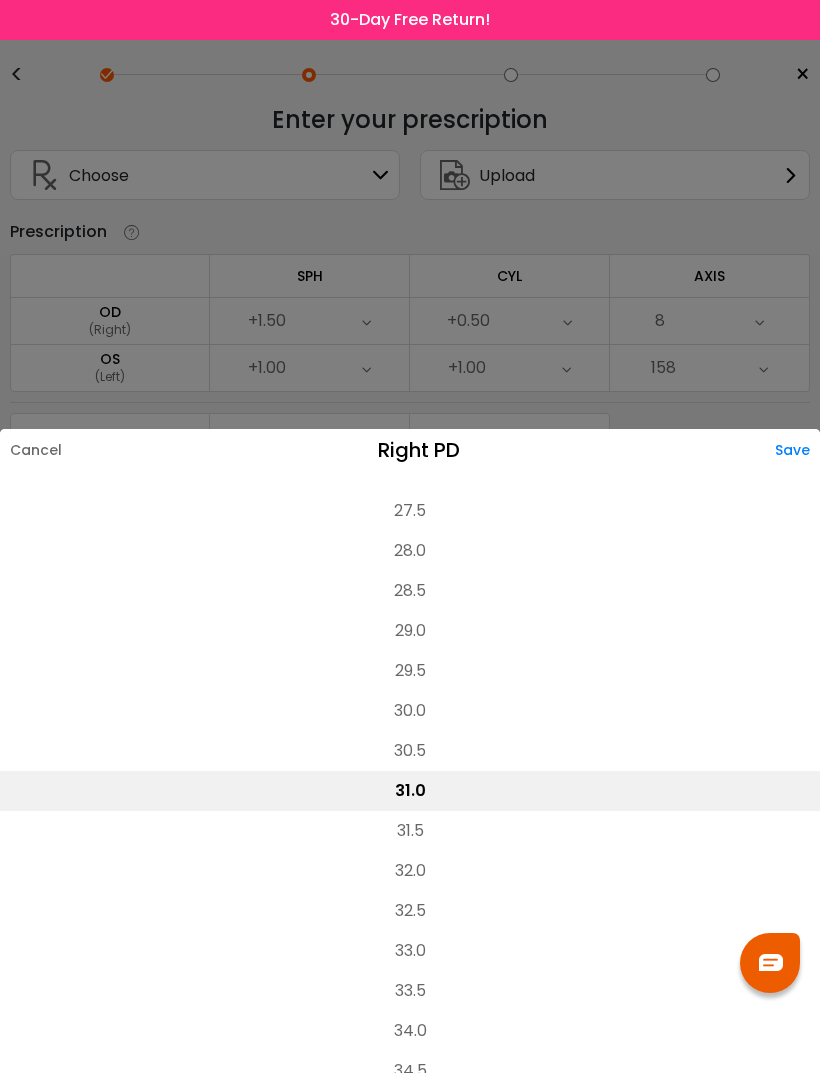 click on "31.5" at bounding box center [410, 831] 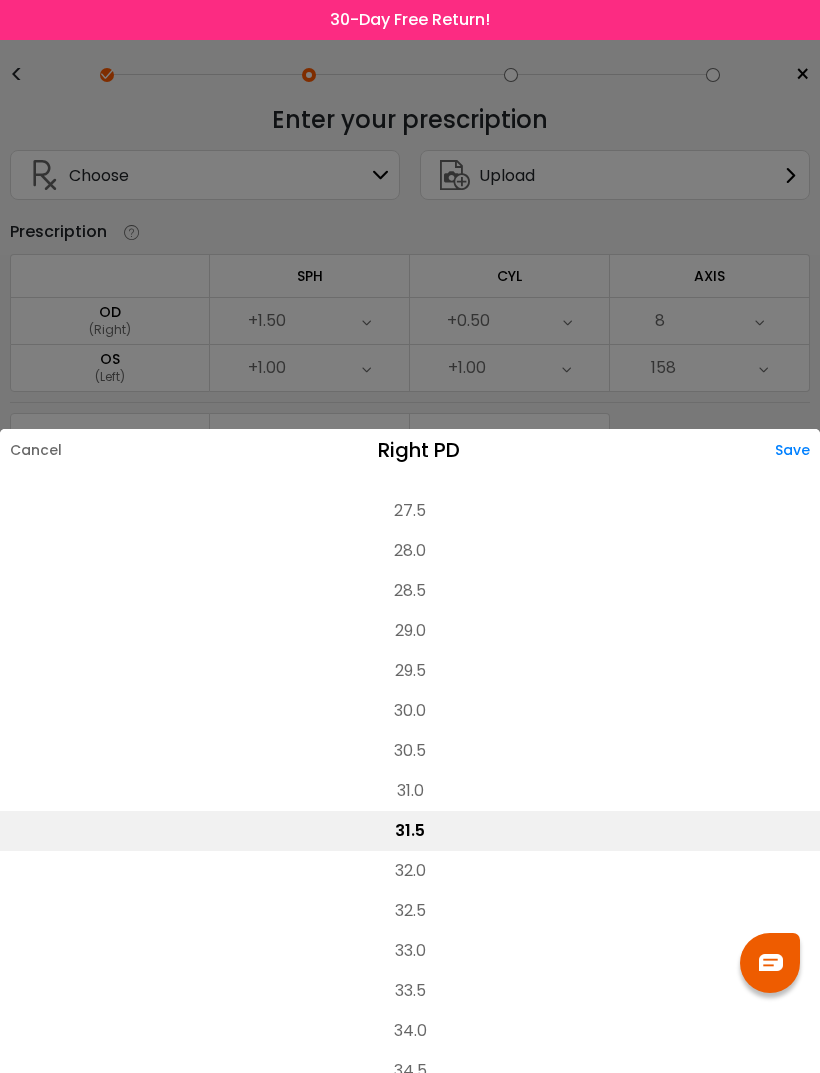 click on "Save" at bounding box center (797, 450) 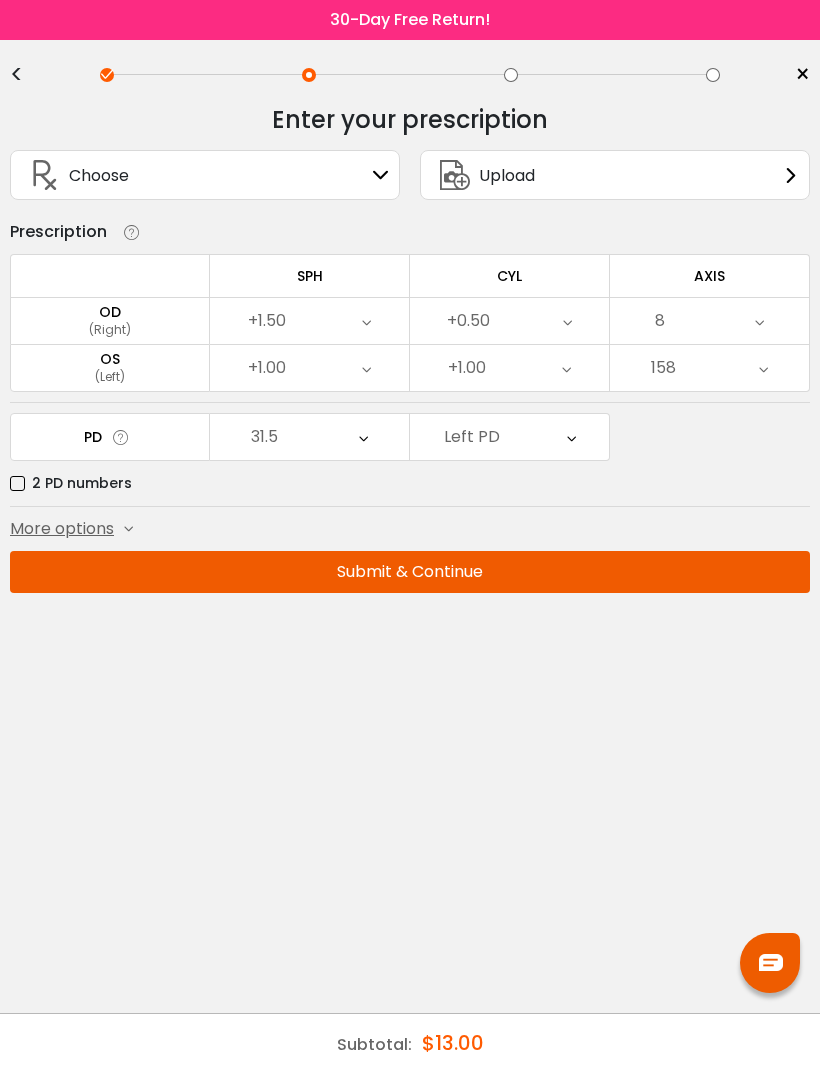 click on "Left PD" at bounding box center (509, 437) 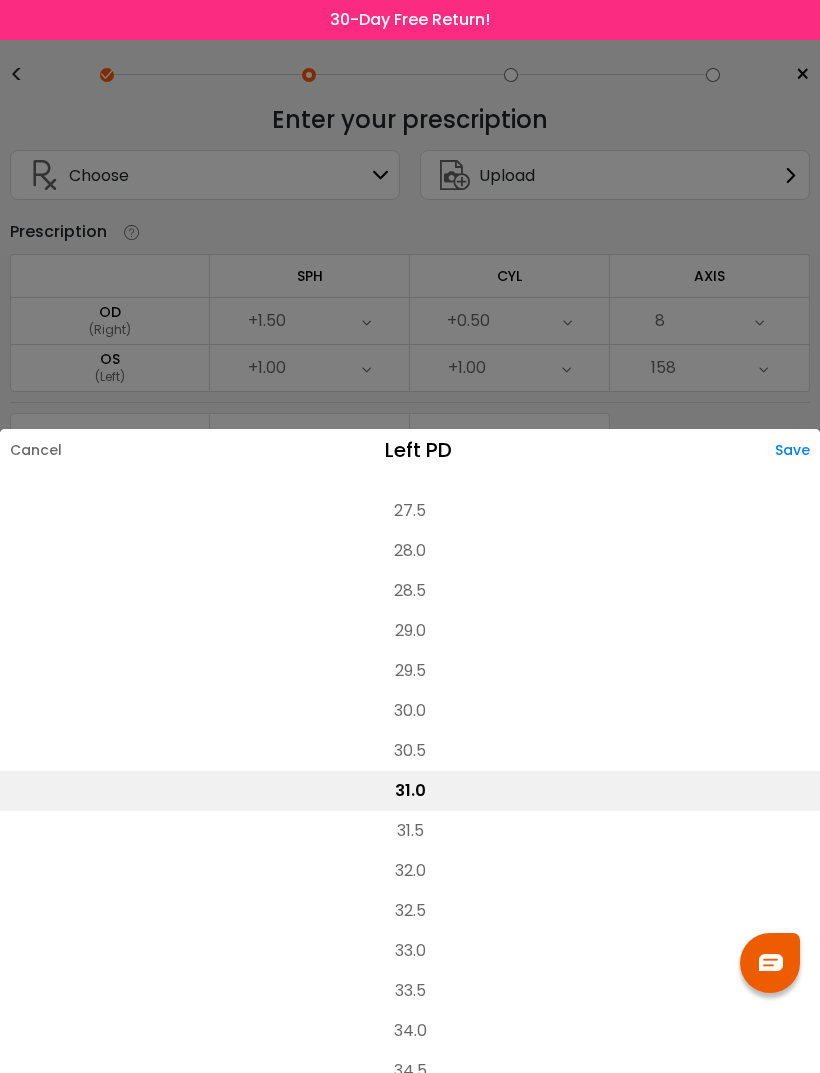 click on "31.5" at bounding box center (410, 831) 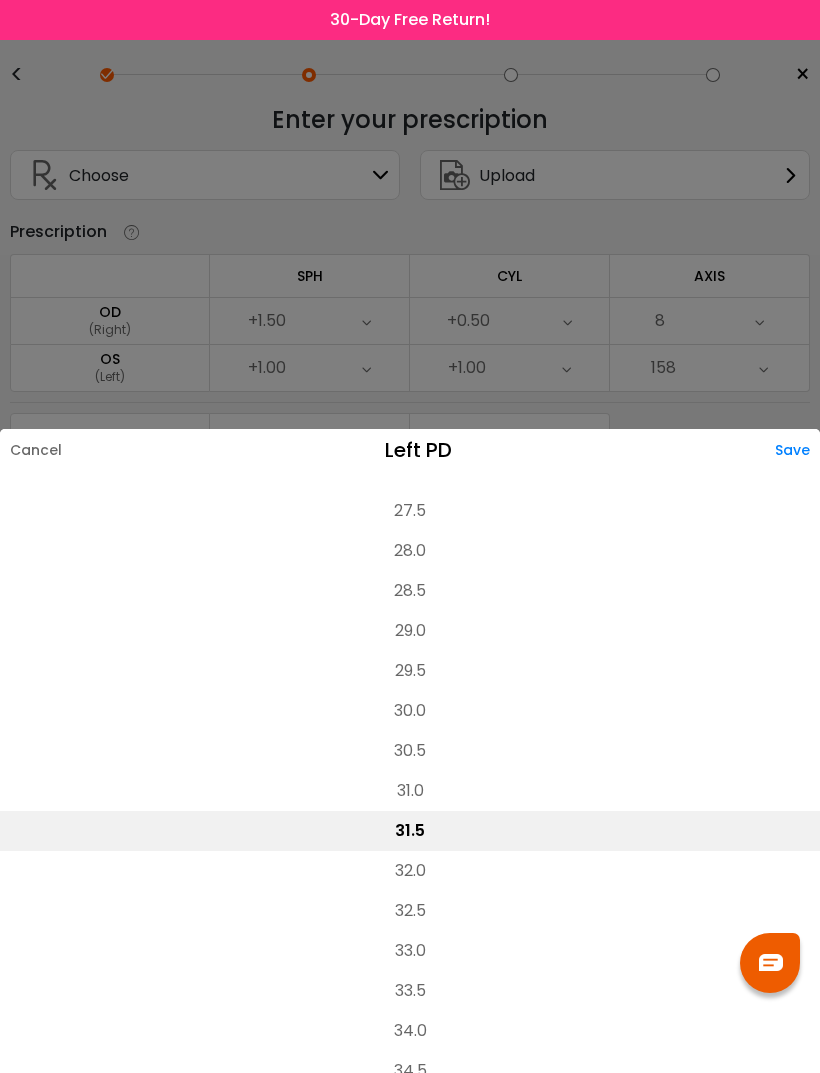 click on "Save" at bounding box center (797, 450) 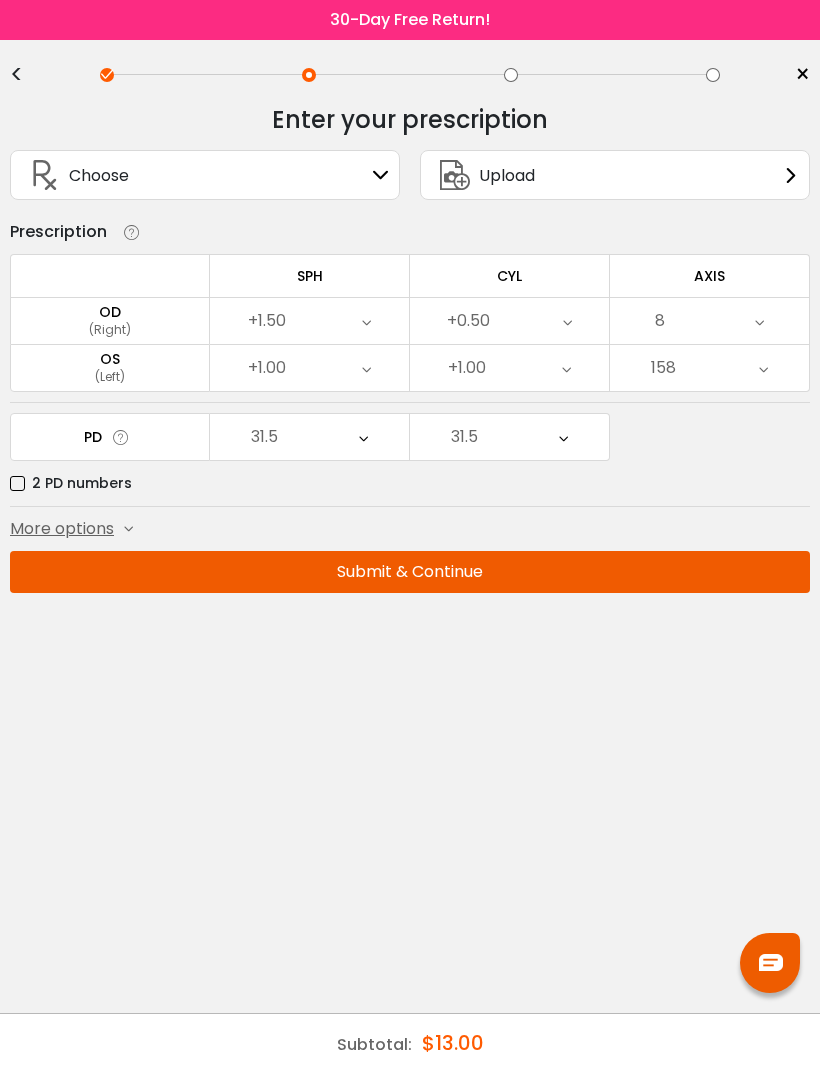 click on "Submit & Continue" at bounding box center (410, 572) 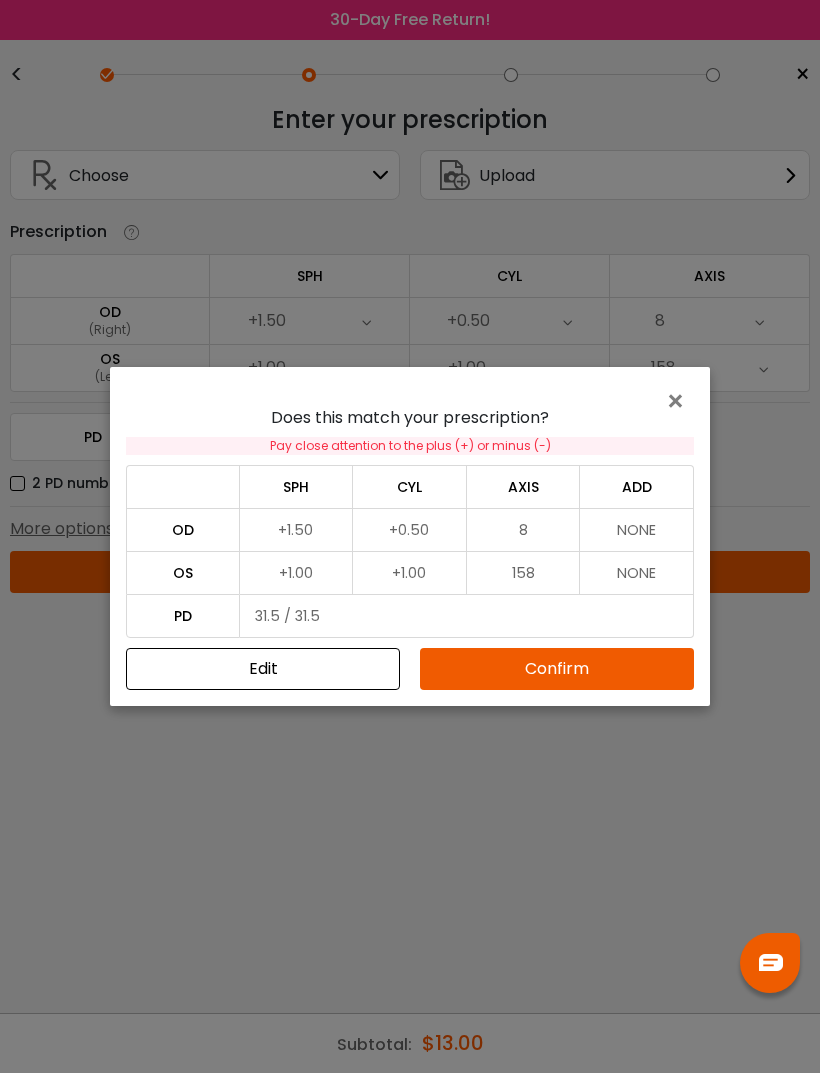click on "Confirm" at bounding box center [557, 669] 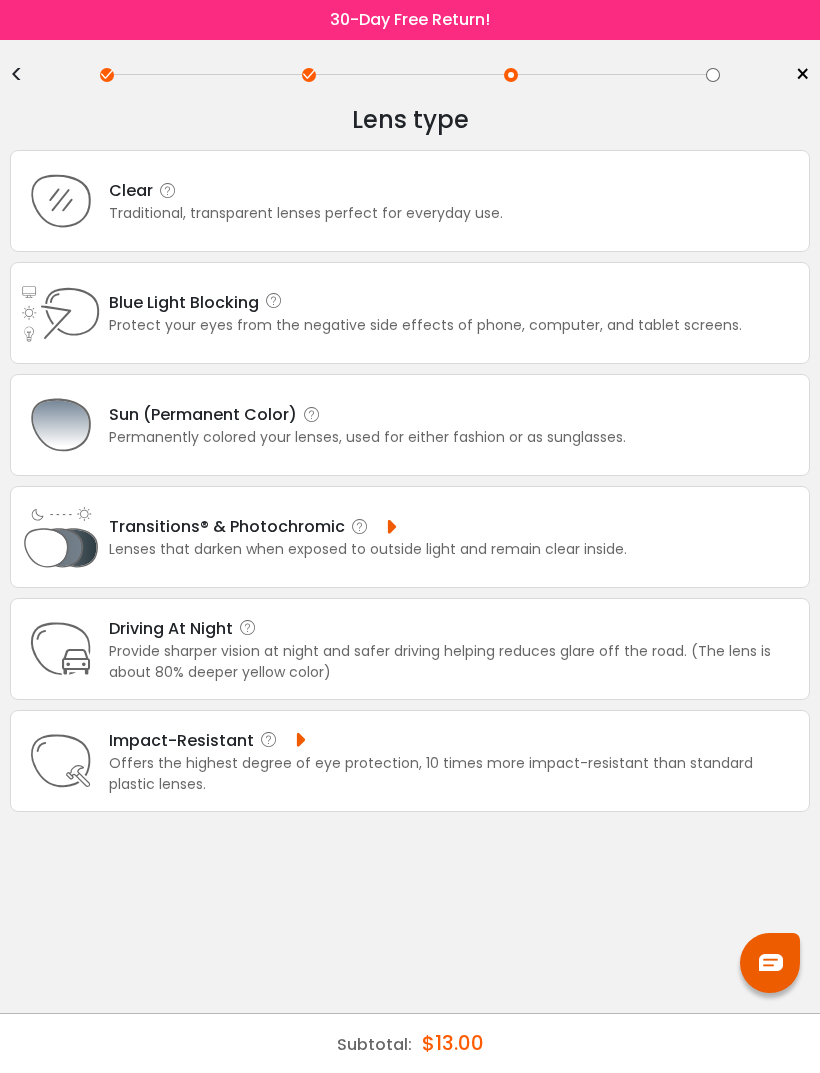 click on "Blue Light Blocking
Blue Light Blocking
Blue Light blocking lenses offer the best solution to deal with blue light emissions.
The lenses filter the blue light emitted by digital screens, providing comfort to your eyes and protection from harmful rays.
Learn more
HEV LIGHT
The wavelength of visible light is between 360 and 760 nm. High energy visible (HEV) light, 380– 500nm, is damaging to our eyes.
This includes damaging blue-violet light emitted by our digital devices.
SYMPTOMS
Headaches, sore or tired eyes, and stiff necks are all symptoms of digital eyestrain.
At the same time, HEV light from our computers, phones, and tablets causes our eyes to not only work harder,
but puts them at risk of aging faster.
HOW TO PROTECT YOUR EYES" at bounding box center (410, 313) 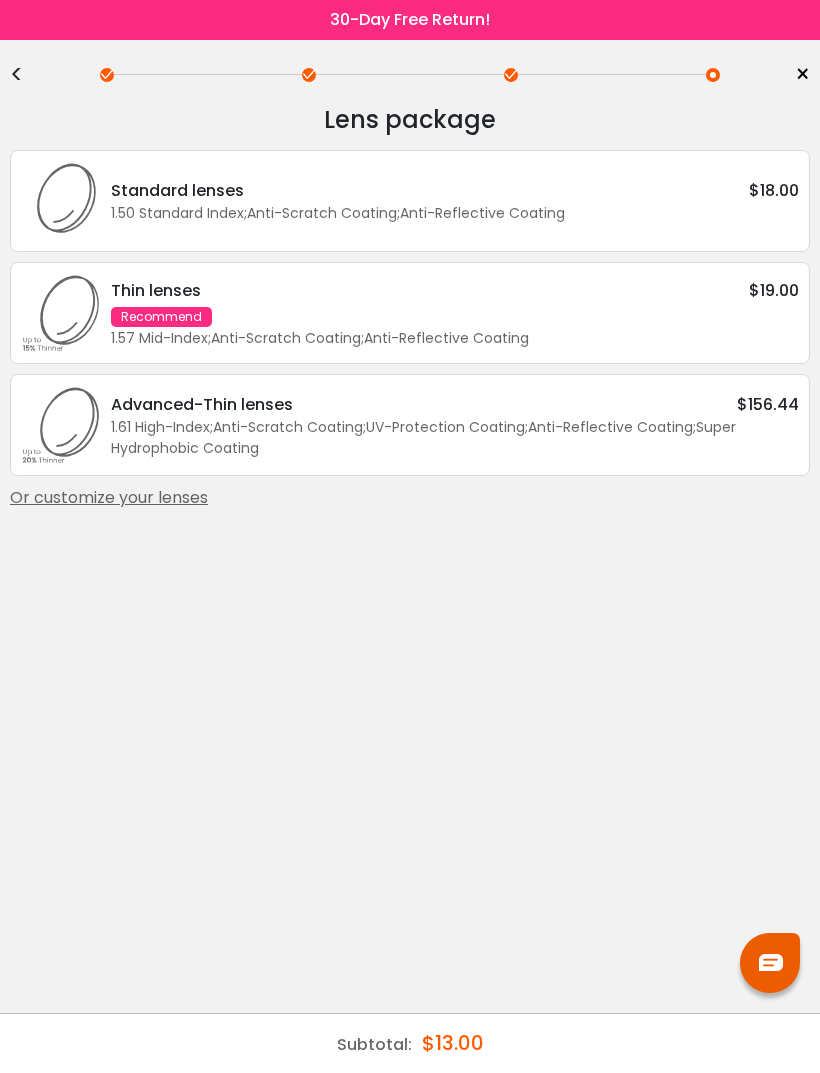 click on "Thin lenses
$19.00
Recommend
1.57 Mid-Index ;
Anti-Scratch Coating ;
Anti-Reflective Coating ;" at bounding box center [450, 313] 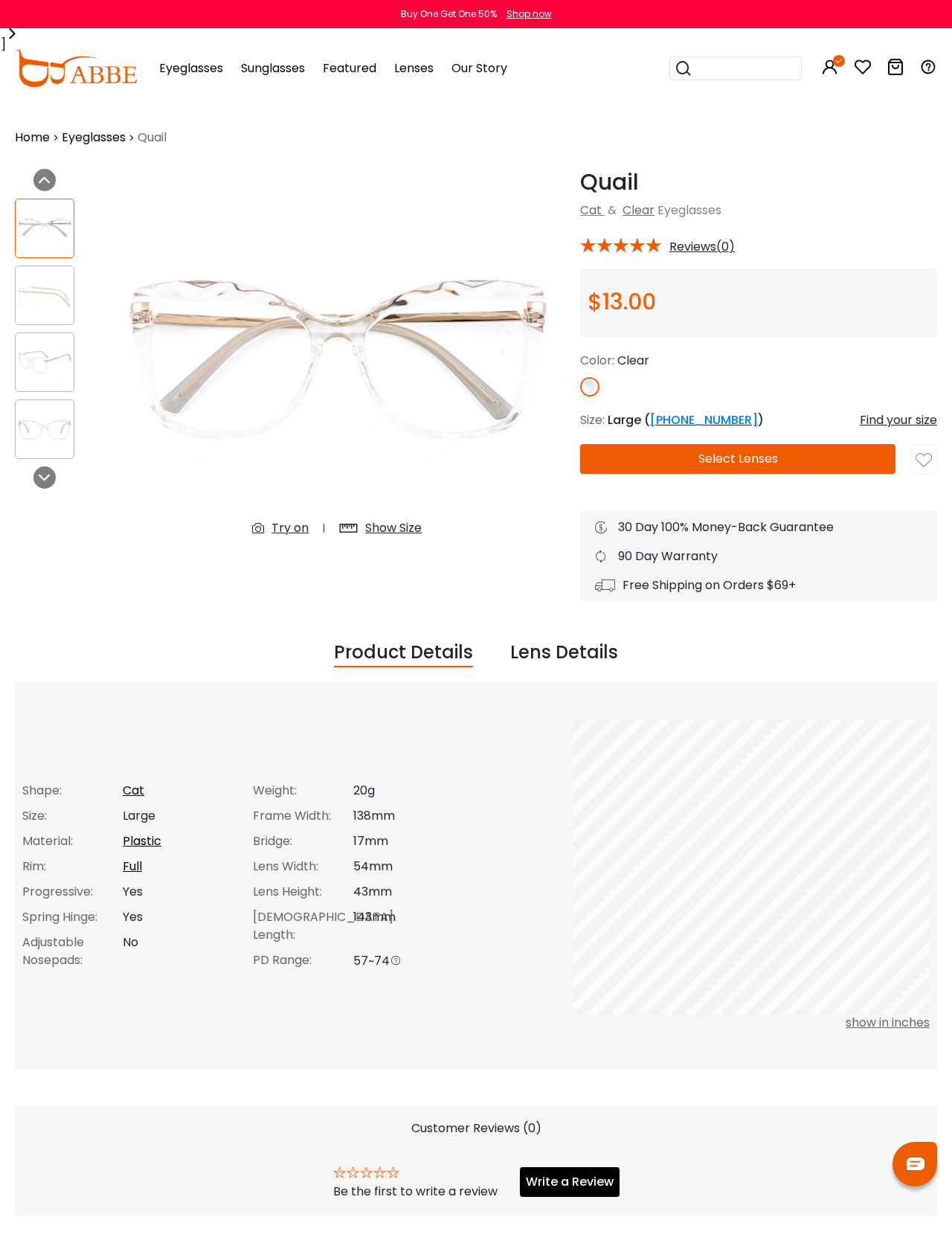 scroll, scrollTop: 0, scrollLeft: 0, axis: both 